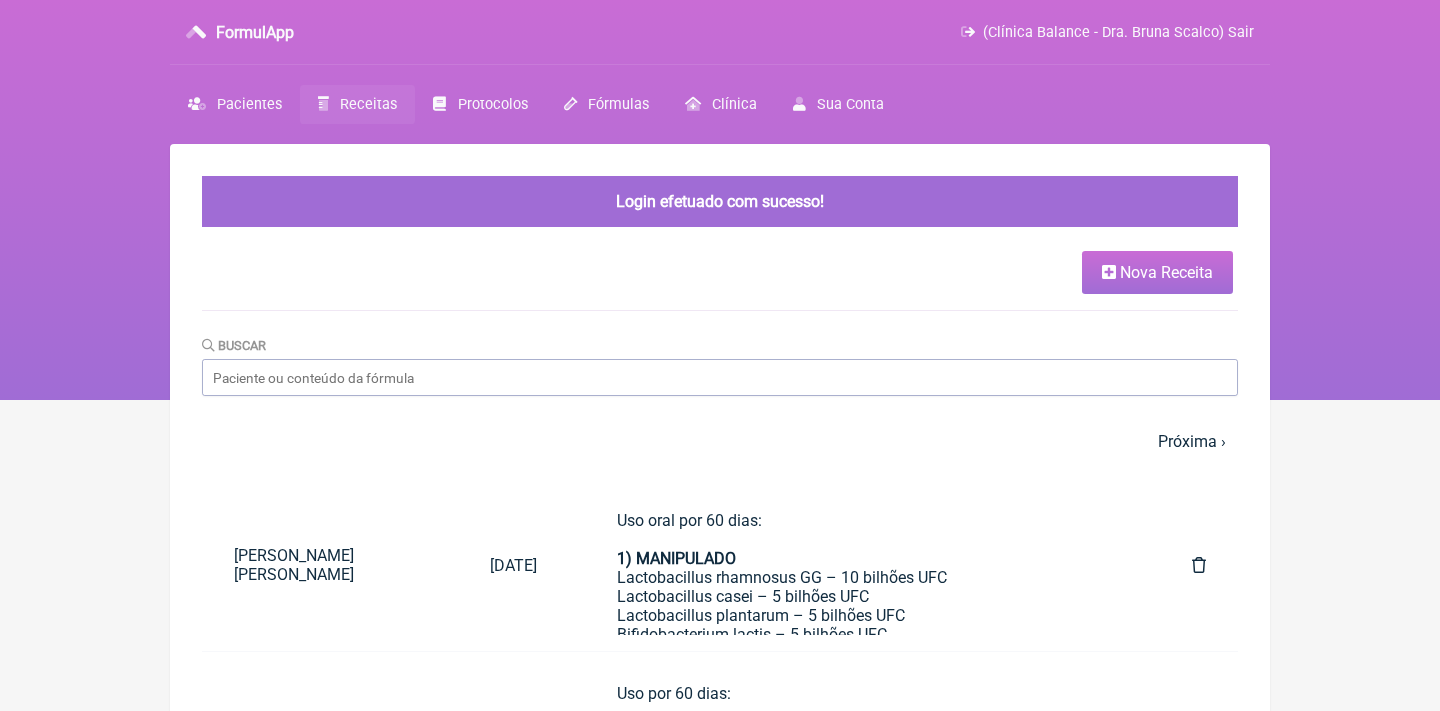 scroll, scrollTop: 0, scrollLeft: 0, axis: both 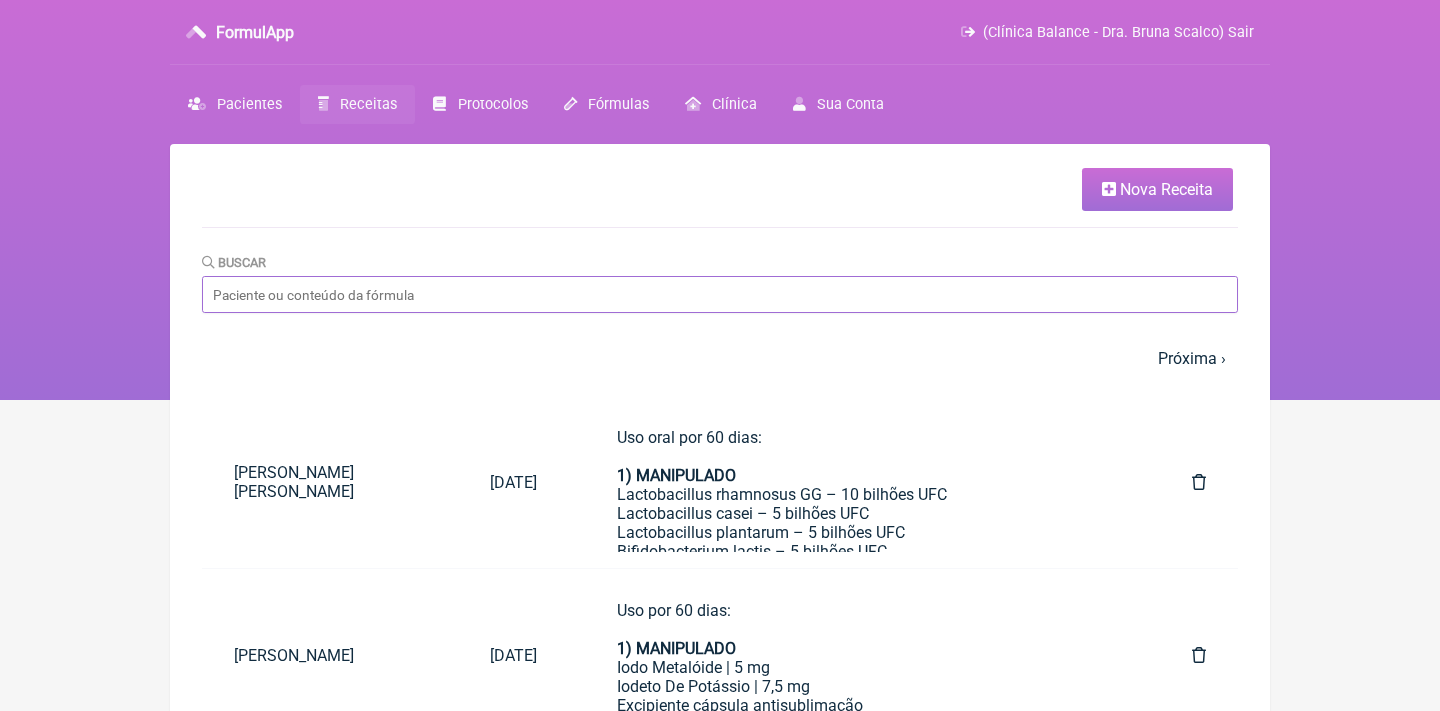 click on "Buscar" at bounding box center (720, 294) 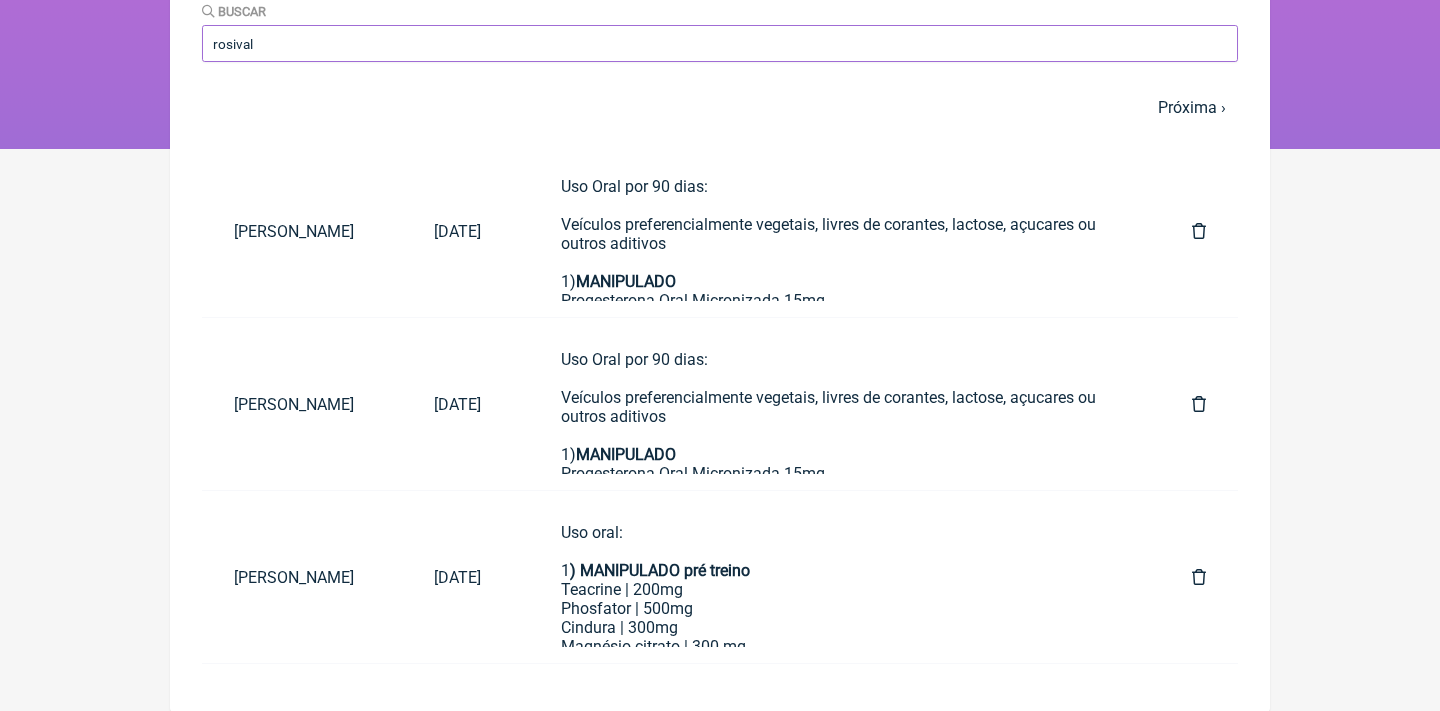 scroll, scrollTop: 250, scrollLeft: 0, axis: vertical 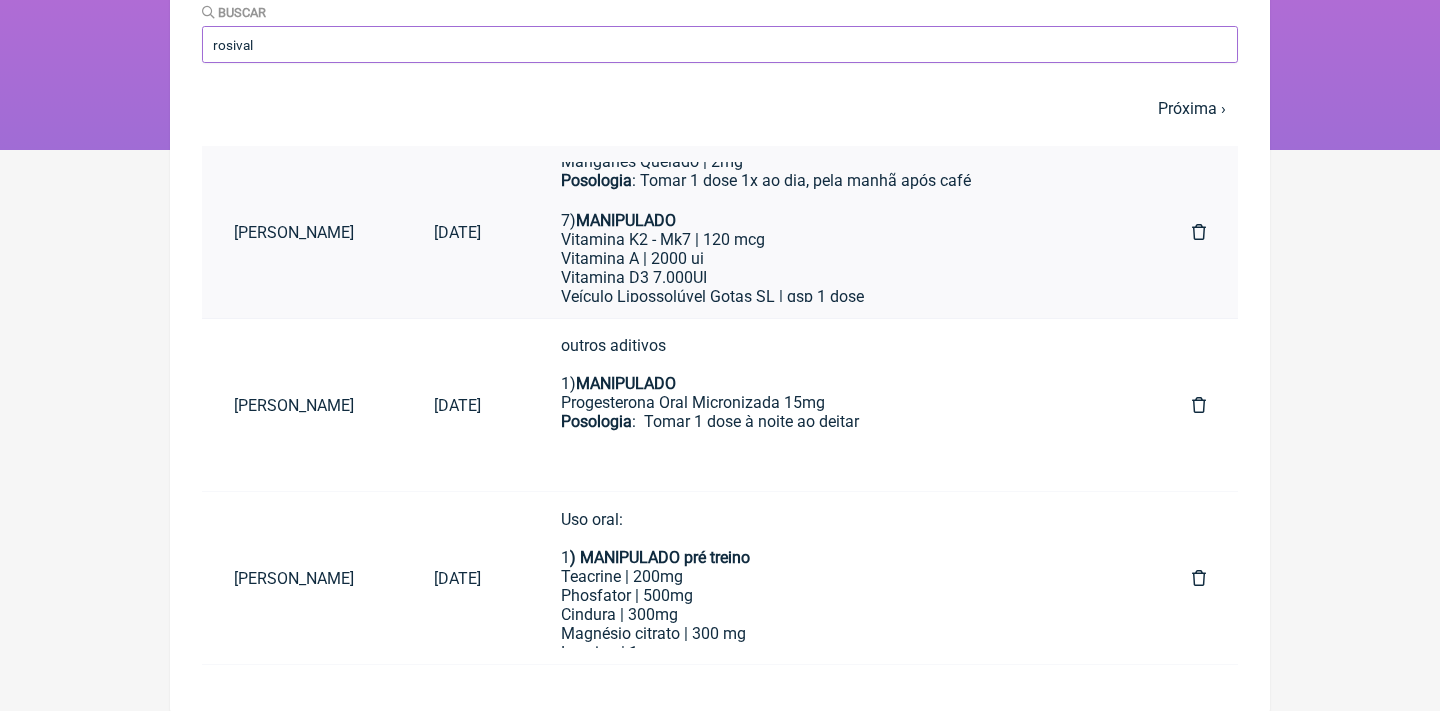 type on "rosival" 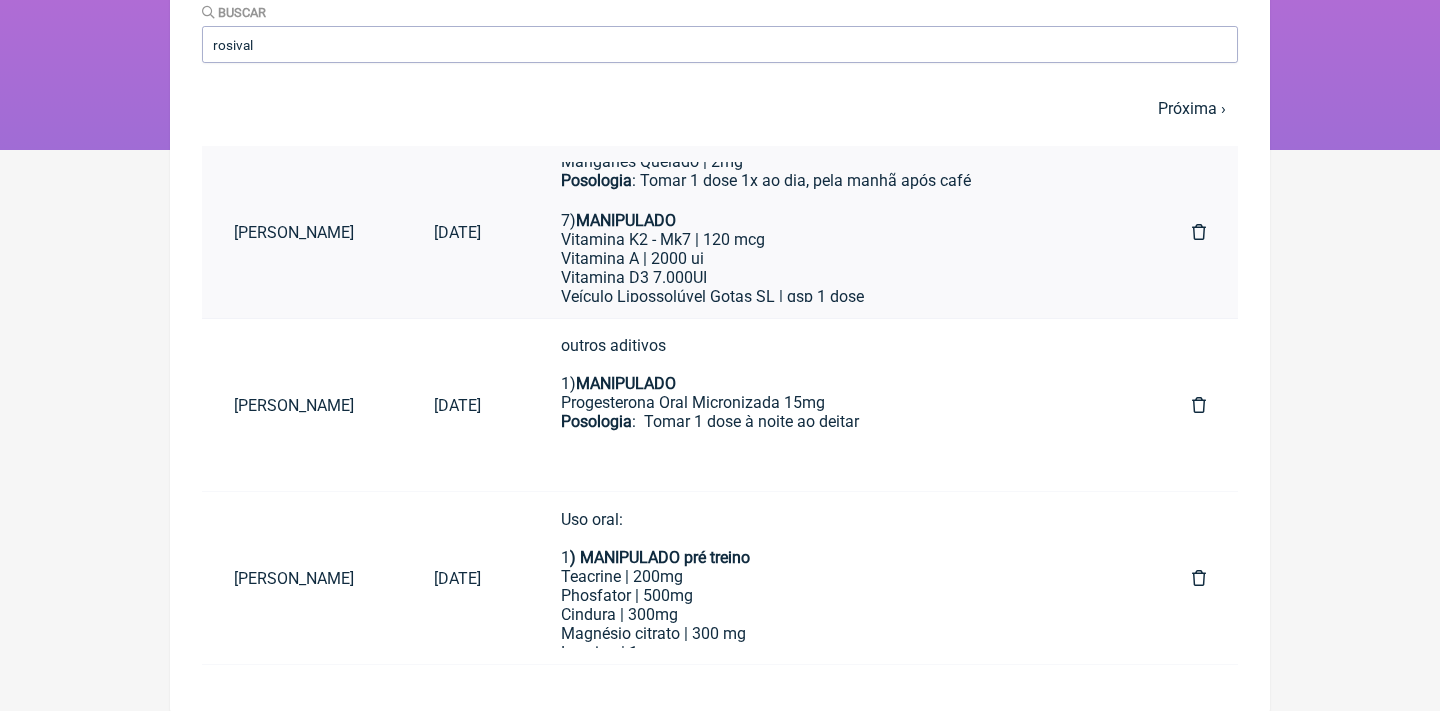 click on "Veículo Lipossolúvel Gotas SL | qsp 1 dose" at bounding box center [836, 296] 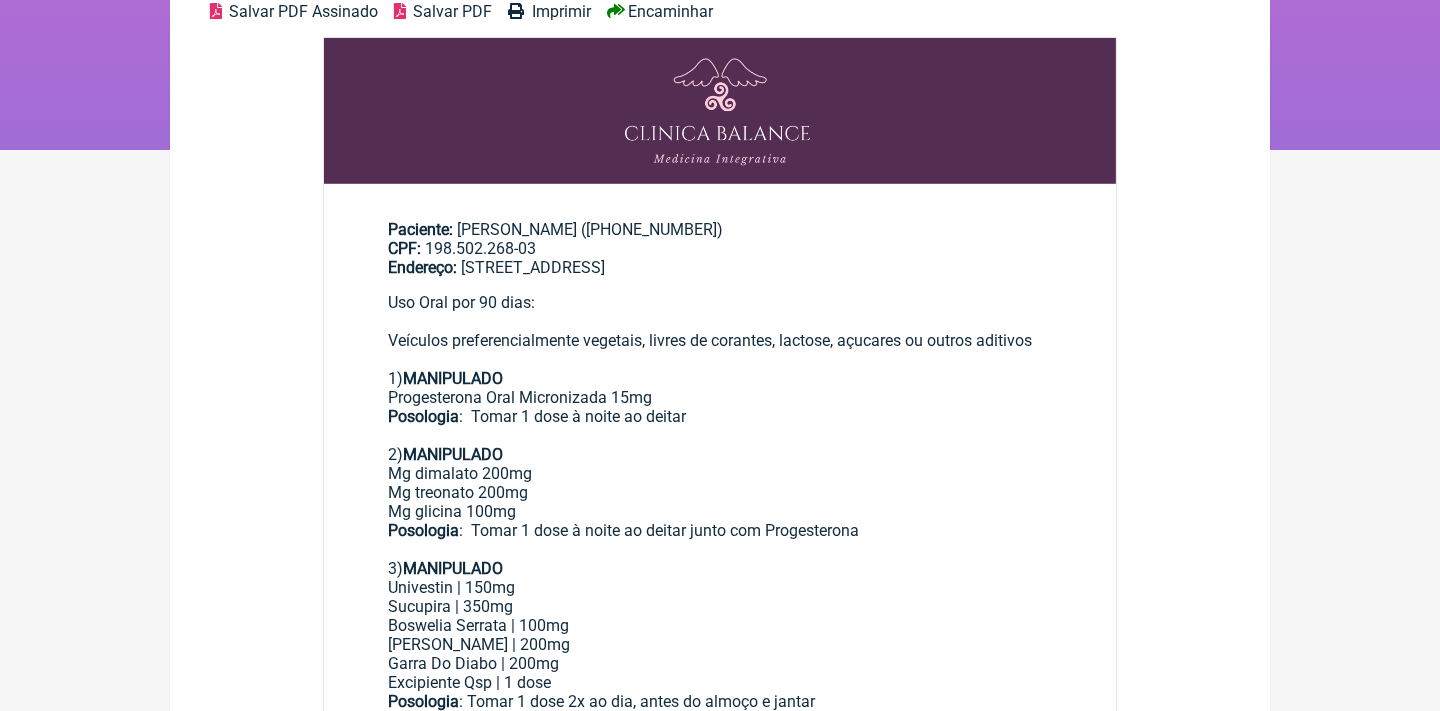 scroll, scrollTop: 0, scrollLeft: 0, axis: both 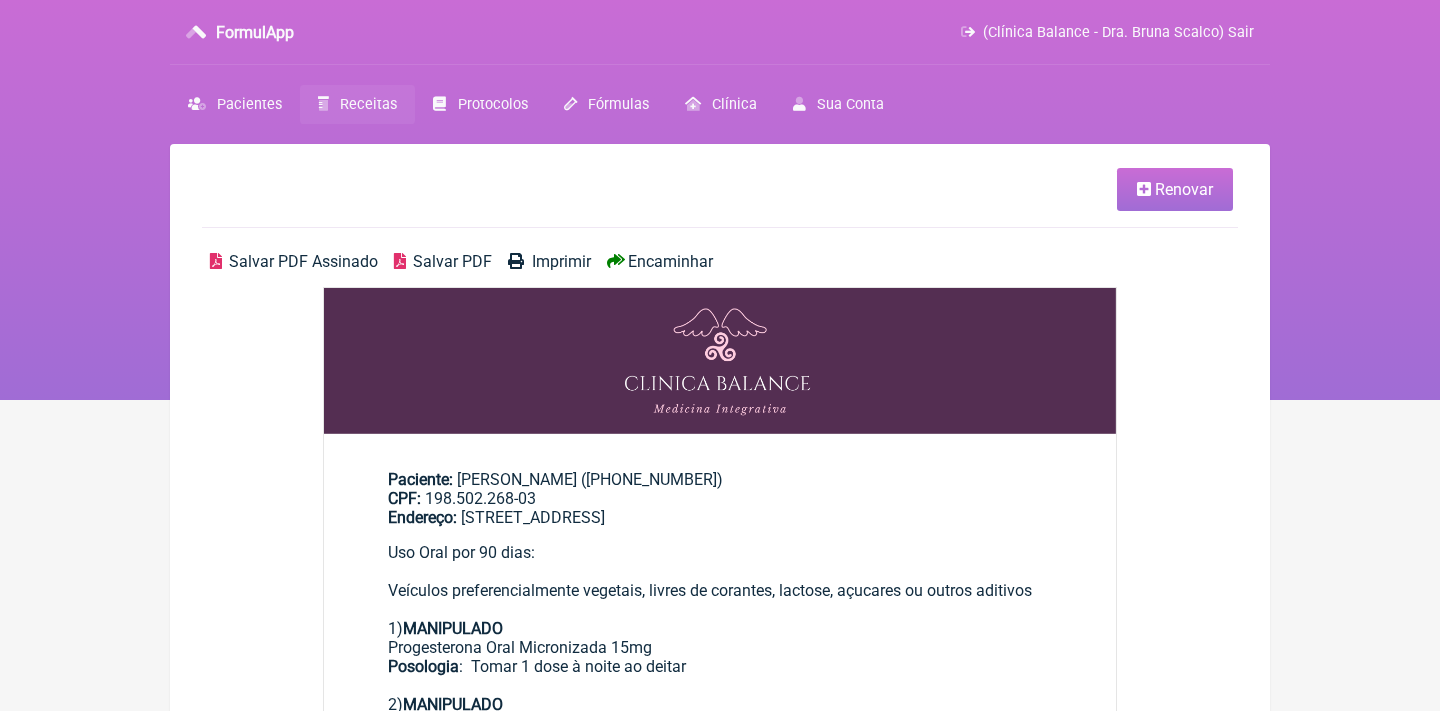 click on "Renovar" at bounding box center [1175, 189] 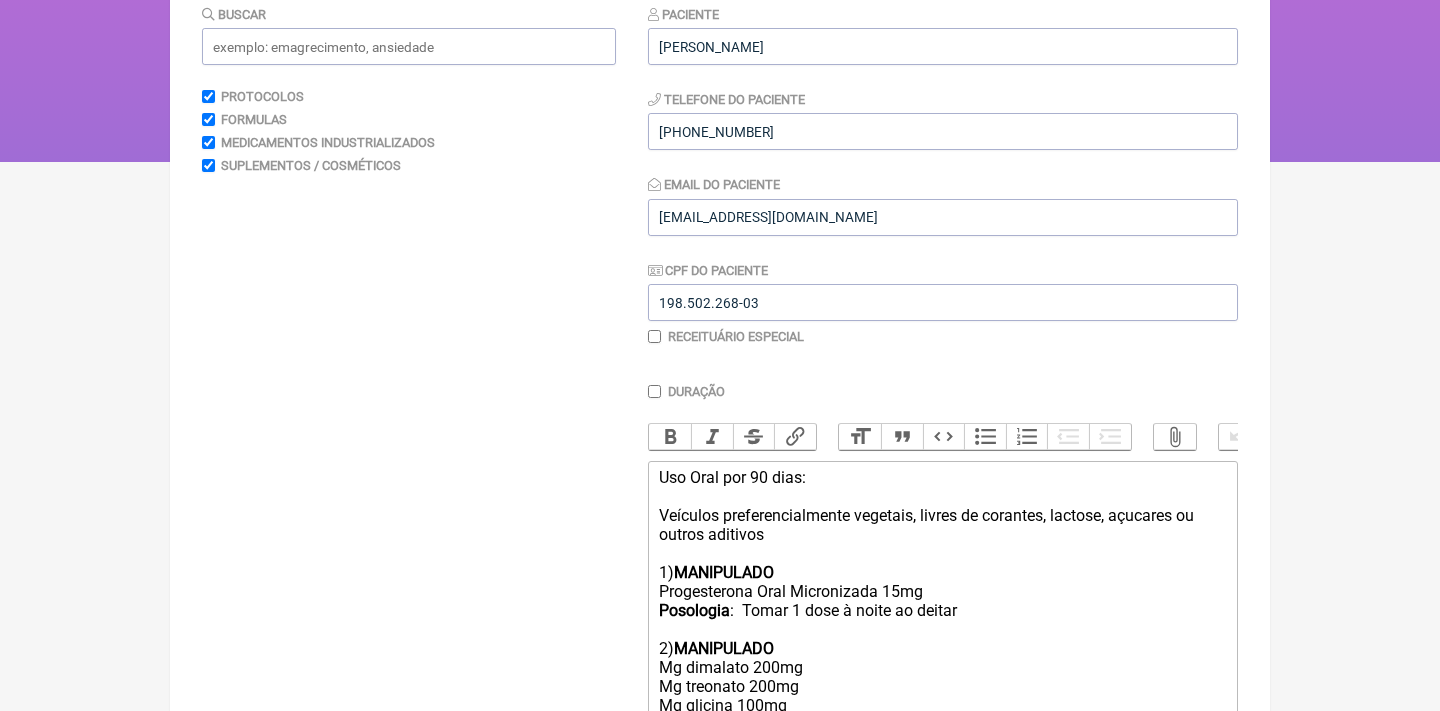 scroll, scrollTop: 610, scrollLeft: 0, axis: vertical 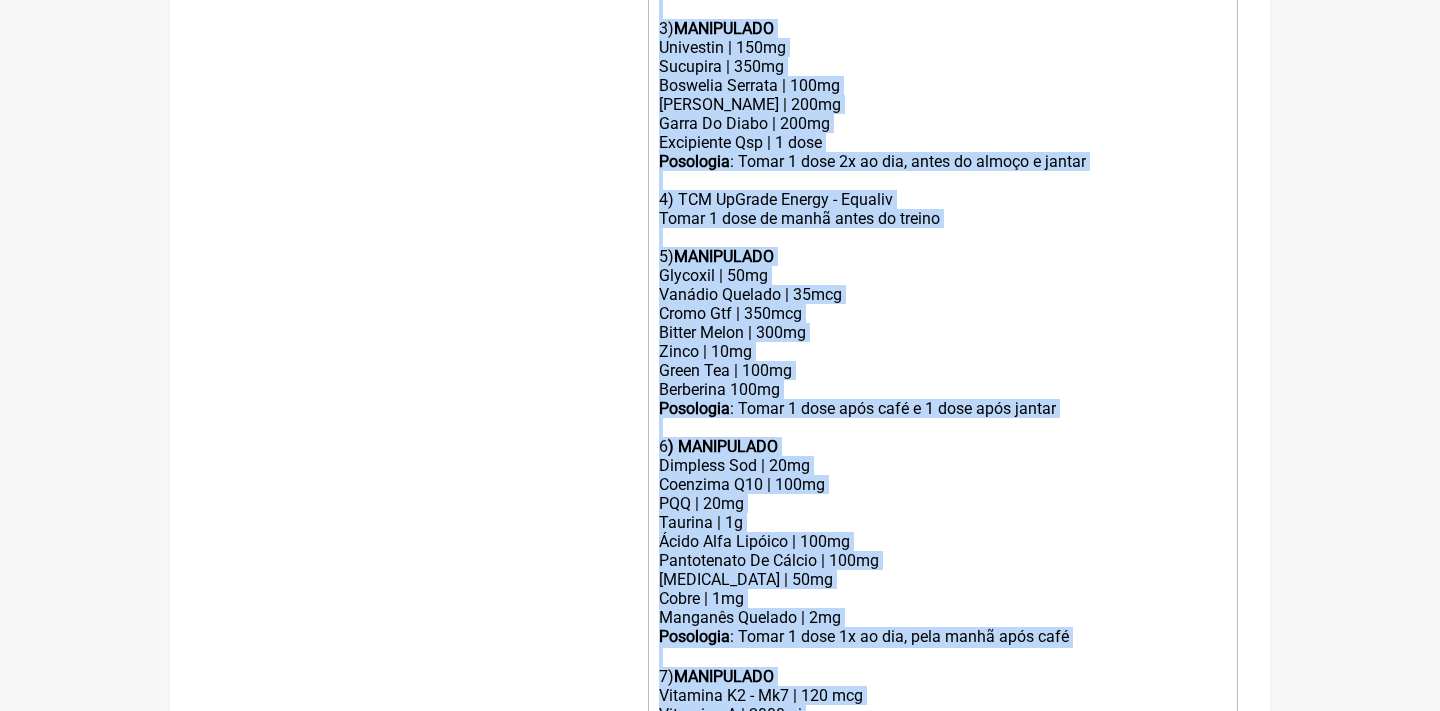 drag, startPoint x: 657, startPoint y: 207, endPoint x: 846, endPoint y: 738, distance: 563.6329 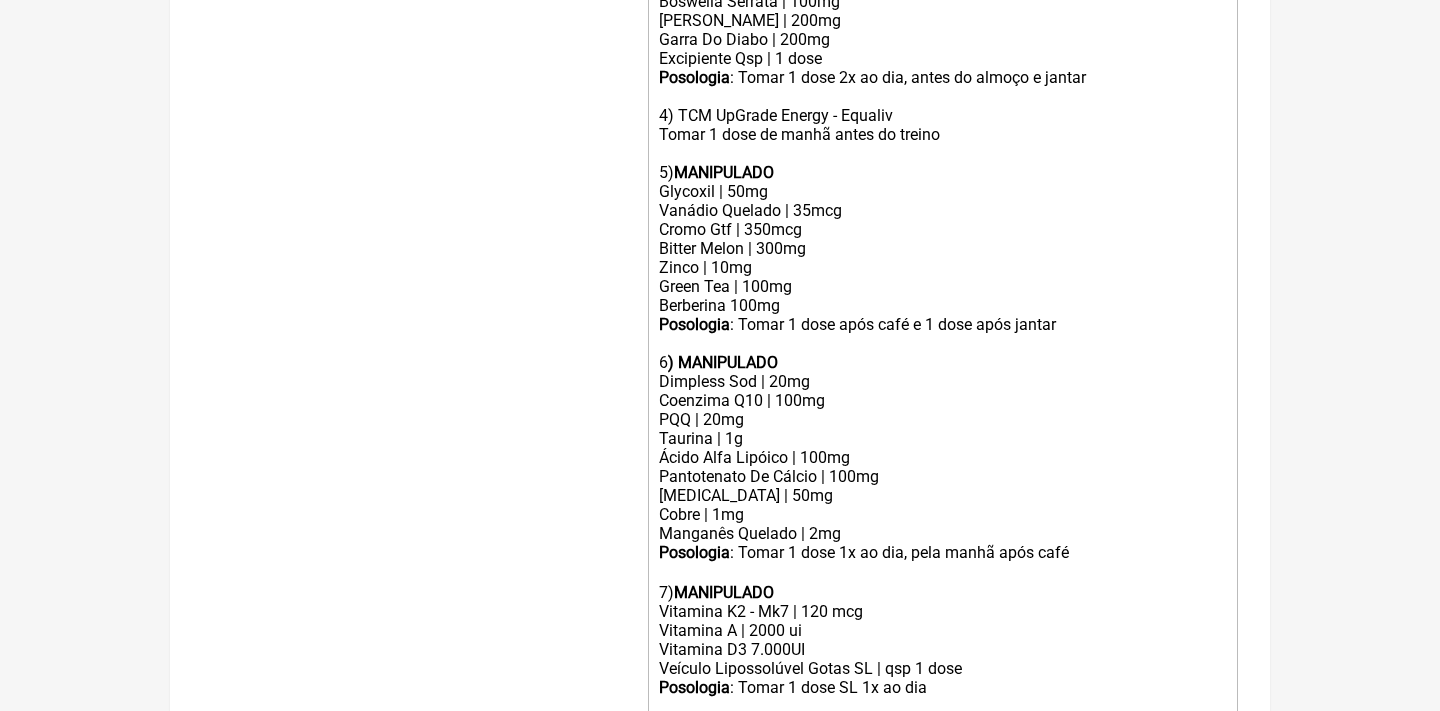 scroll, scrollTop: 366, scrollLeft: 0, axis: vertical 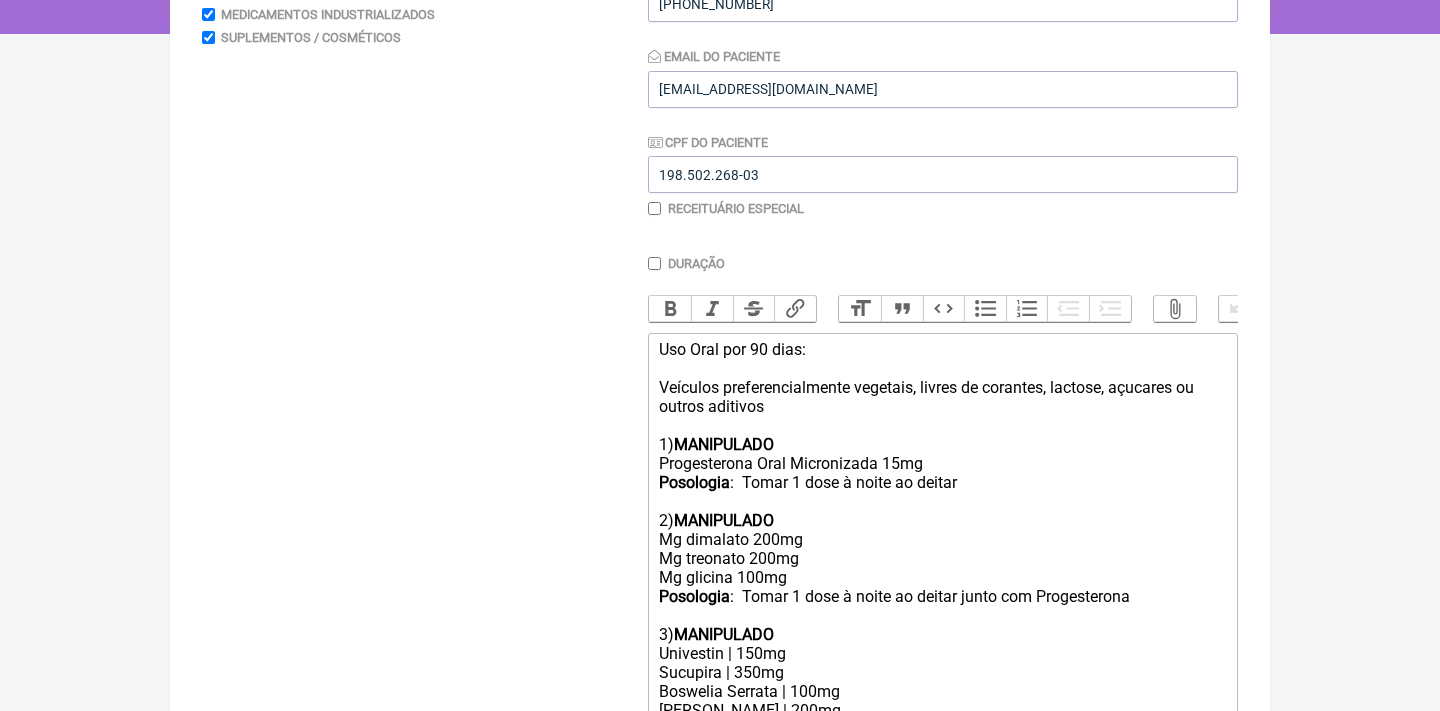 type on "<div>Uso Oral por 90 dias:<br><br>Veículos preferencialmente vegetais, livres de corantes, lactose, açucares ou outros aditivos<br><br>1) <strong>MANIPULADO</strong><br><br></div>" 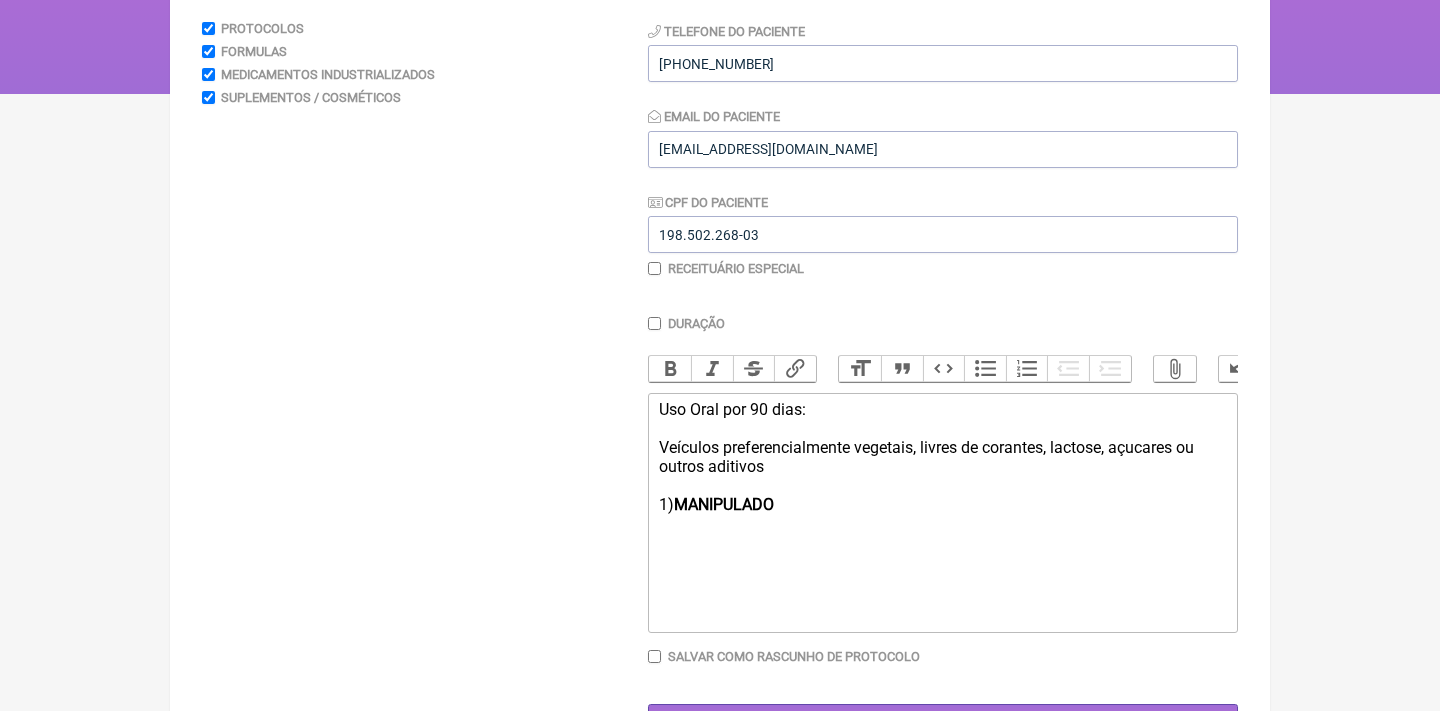 scroll, scrollTop: 68, scrollLeft: 0, axis: vertical 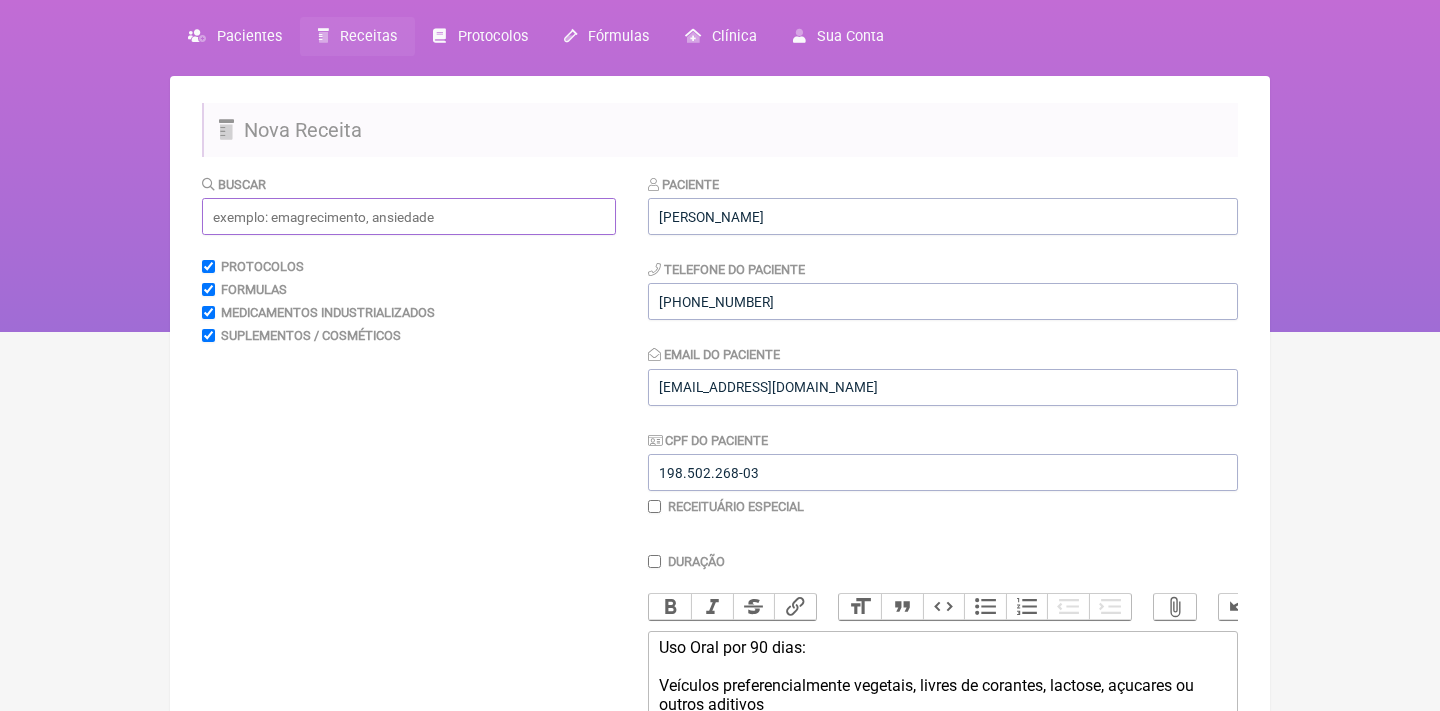 click at bounding box center [409, 216] 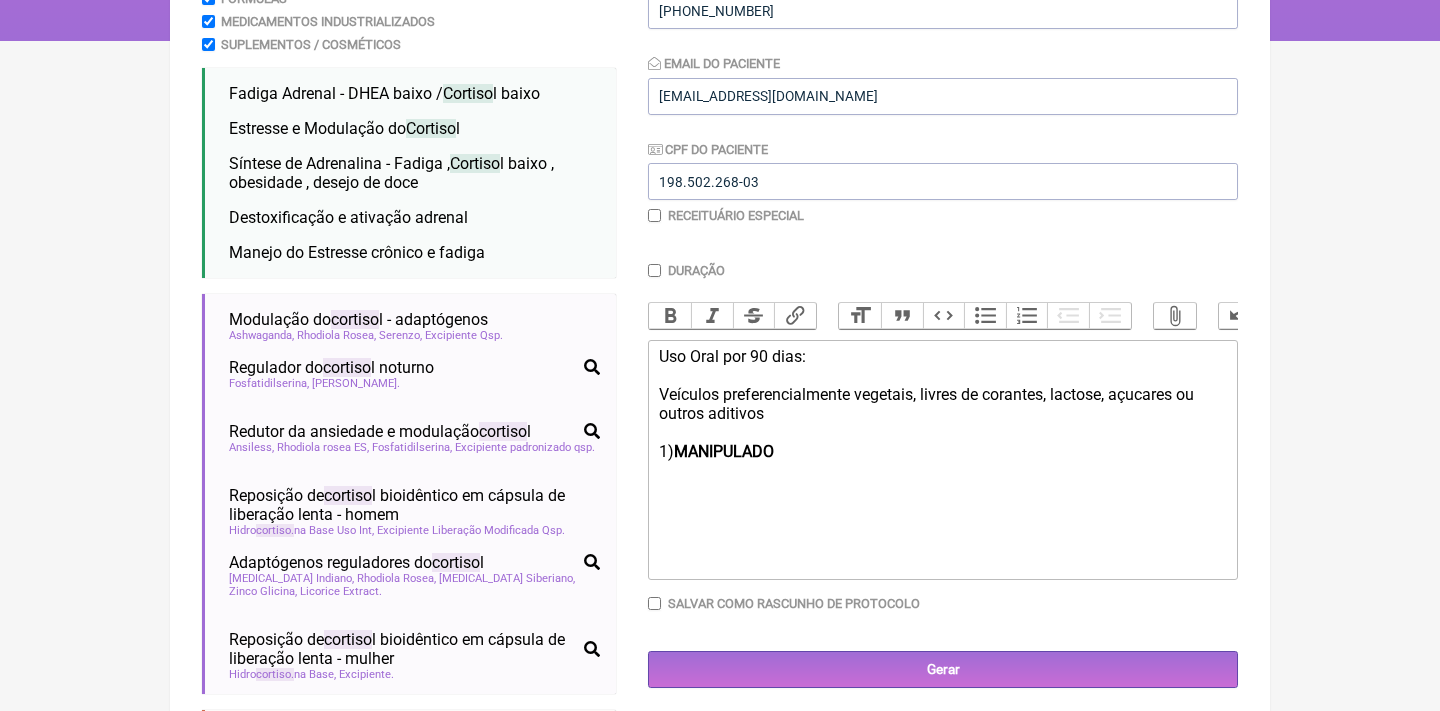 scroll, scrollTop: 363, scrollLeft: 0, axis: vertical 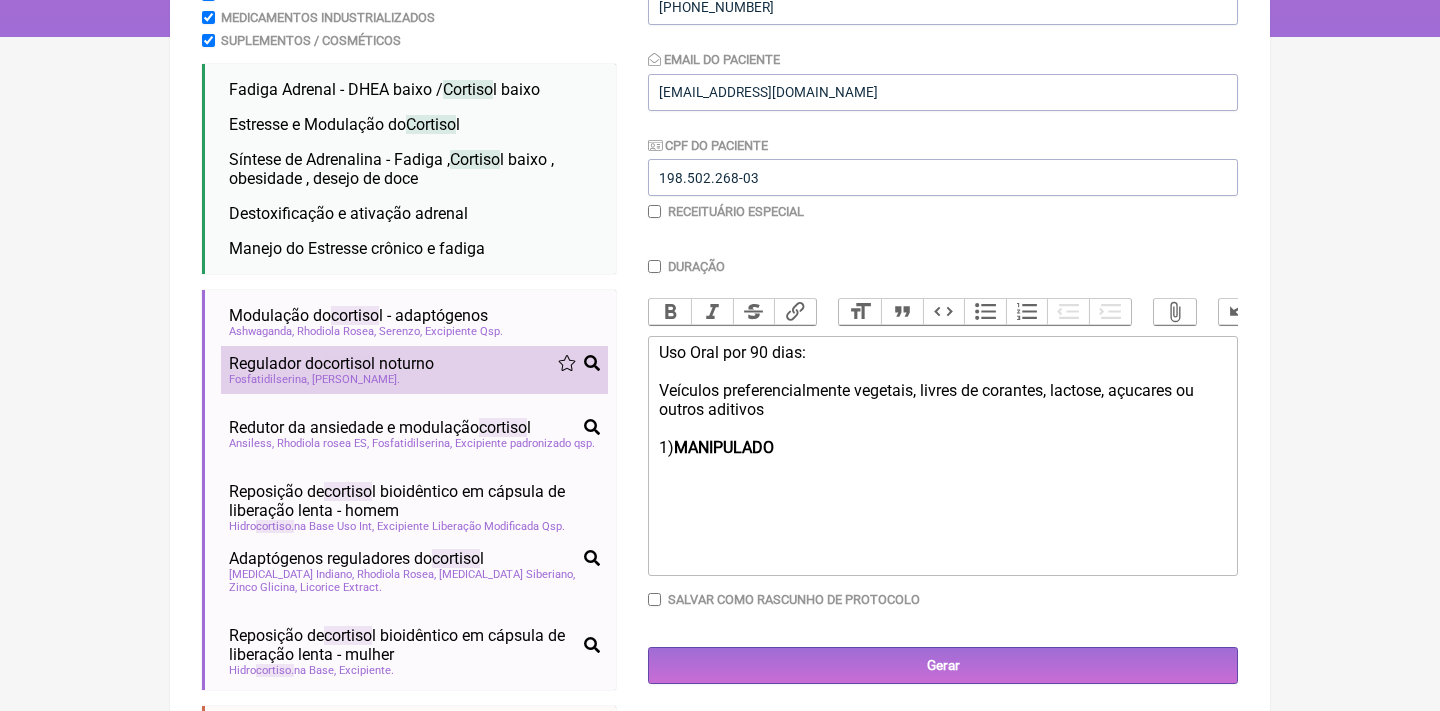 type on "cortisol" 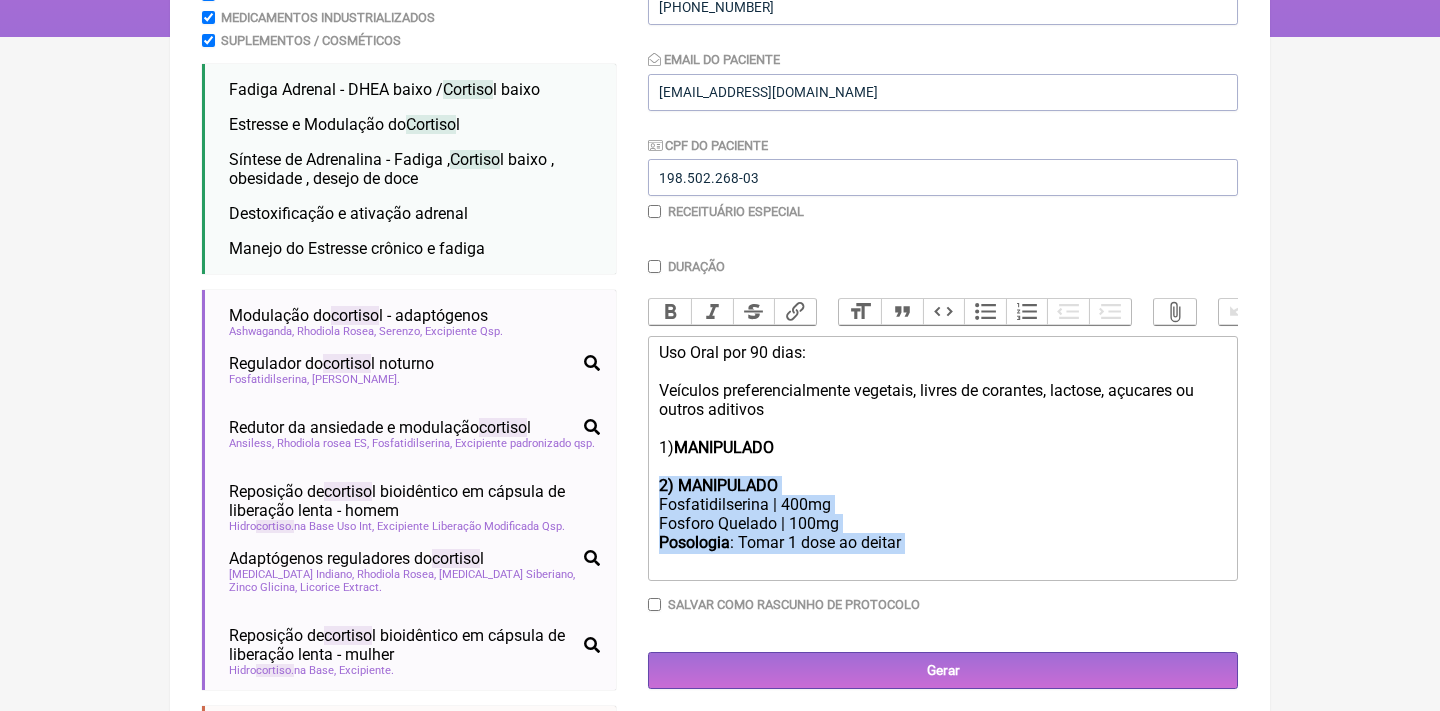 drag, startPoint x: 926, startPoint y: 531, endPoint x: 642, endPoint y: 480, distance: 288.54288 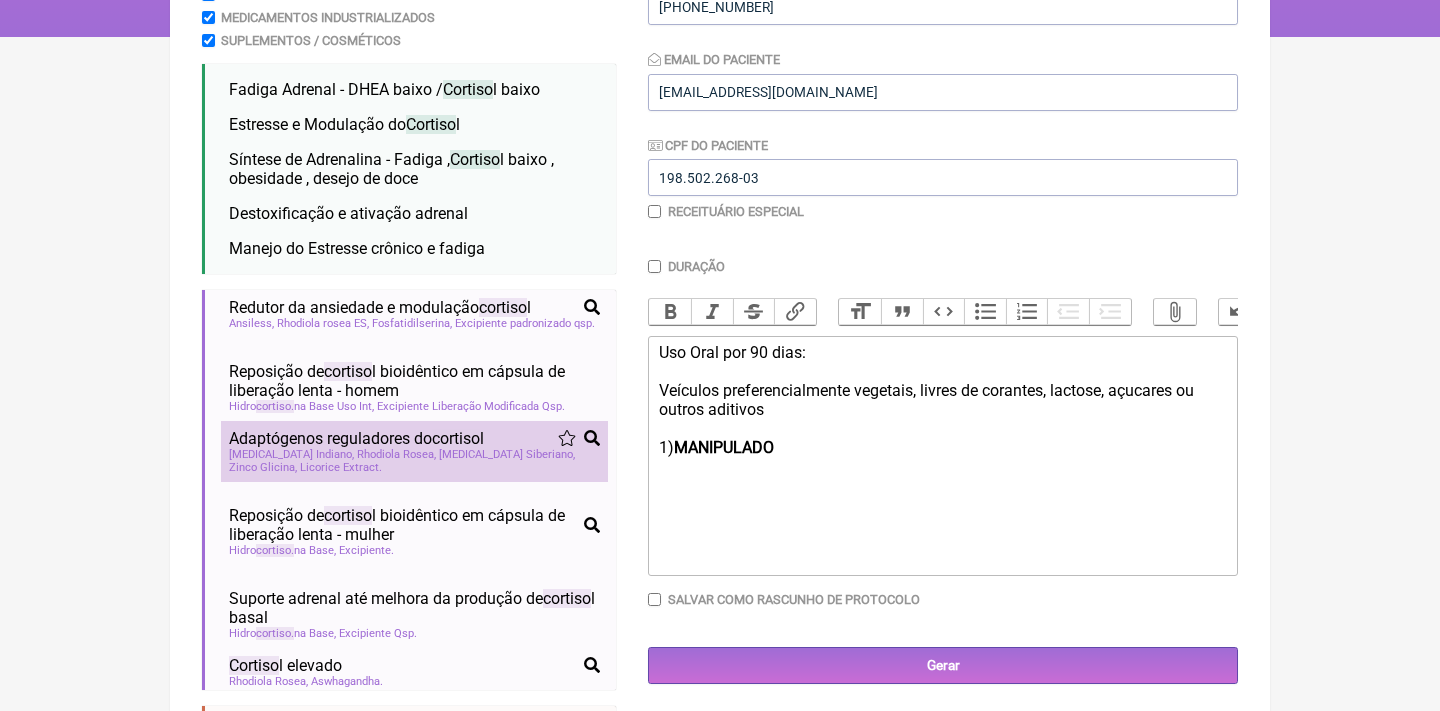 scroll, scrollTop: 144, scrollLeft: 0, axis: vertical 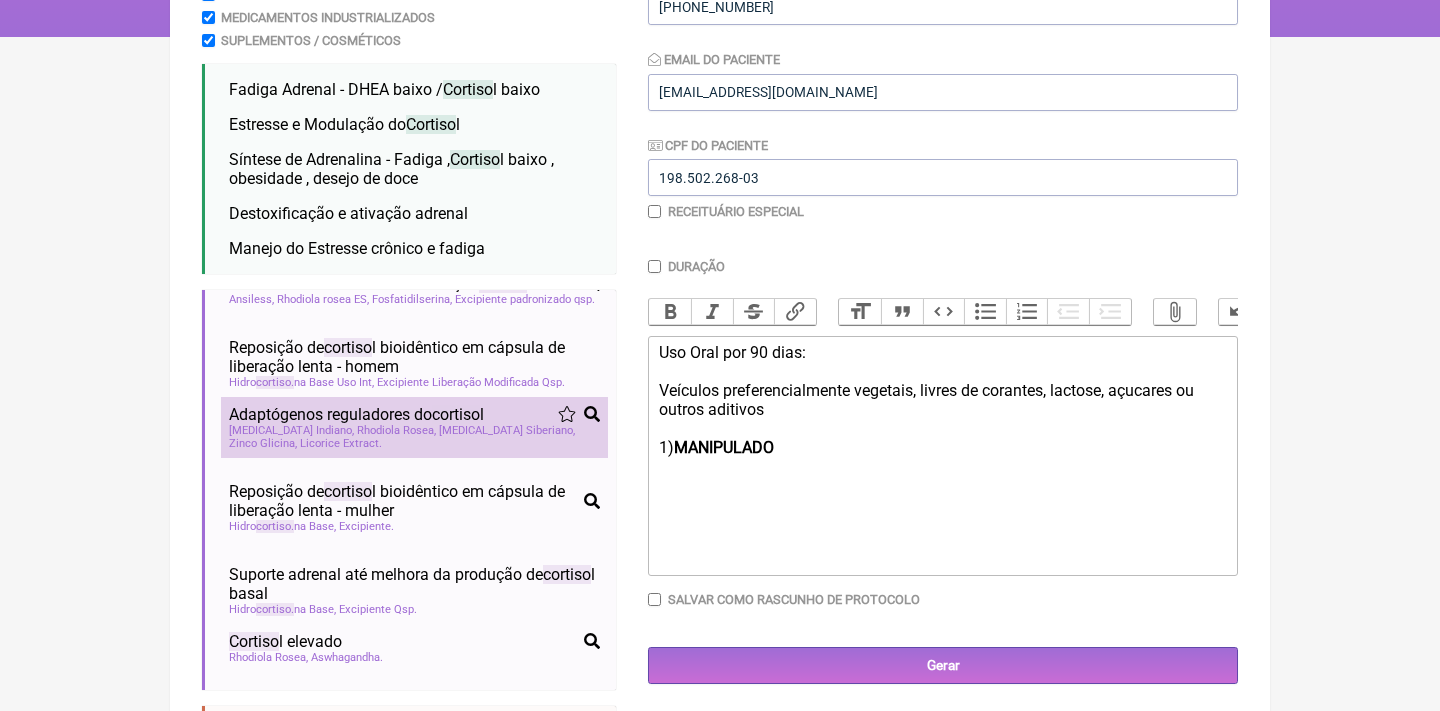 click on "Rhodiola Rosea" at bounding box center [396, 430] 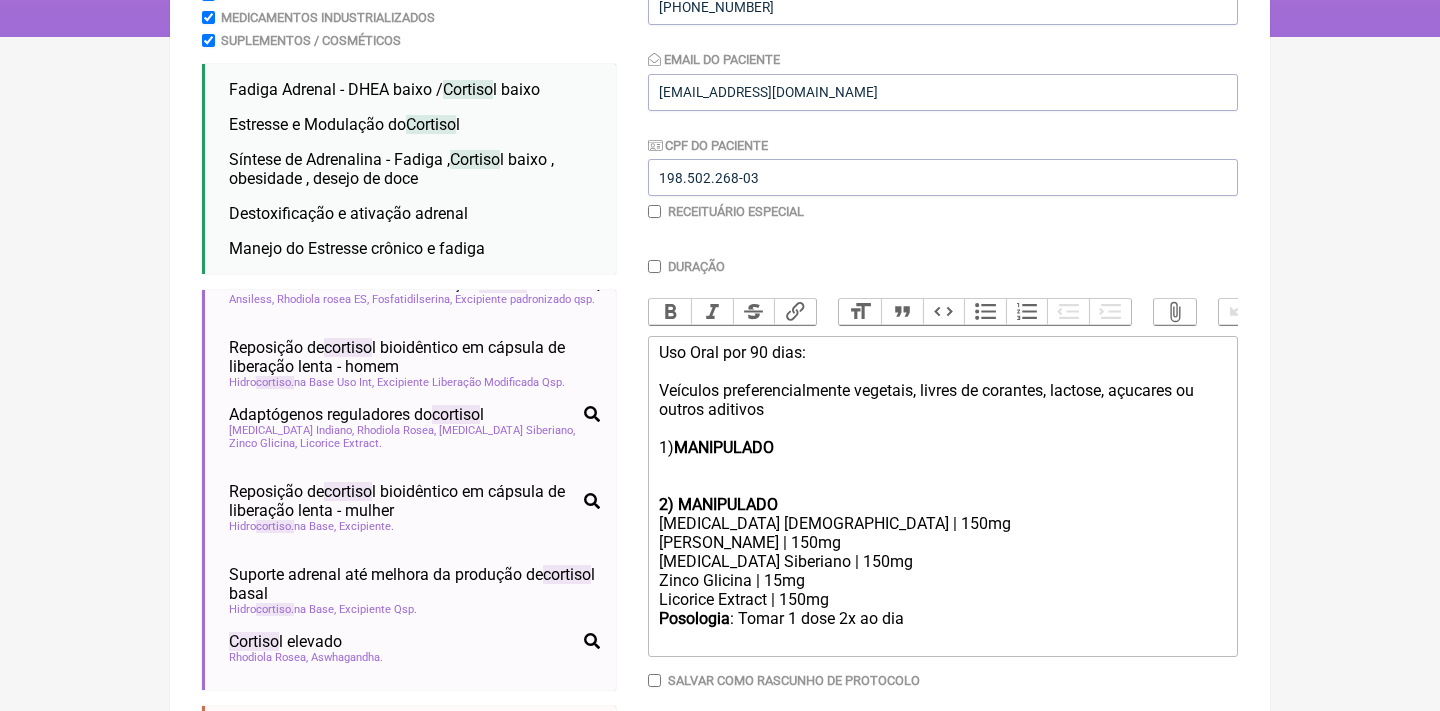 click on "2) MANIPULADO" 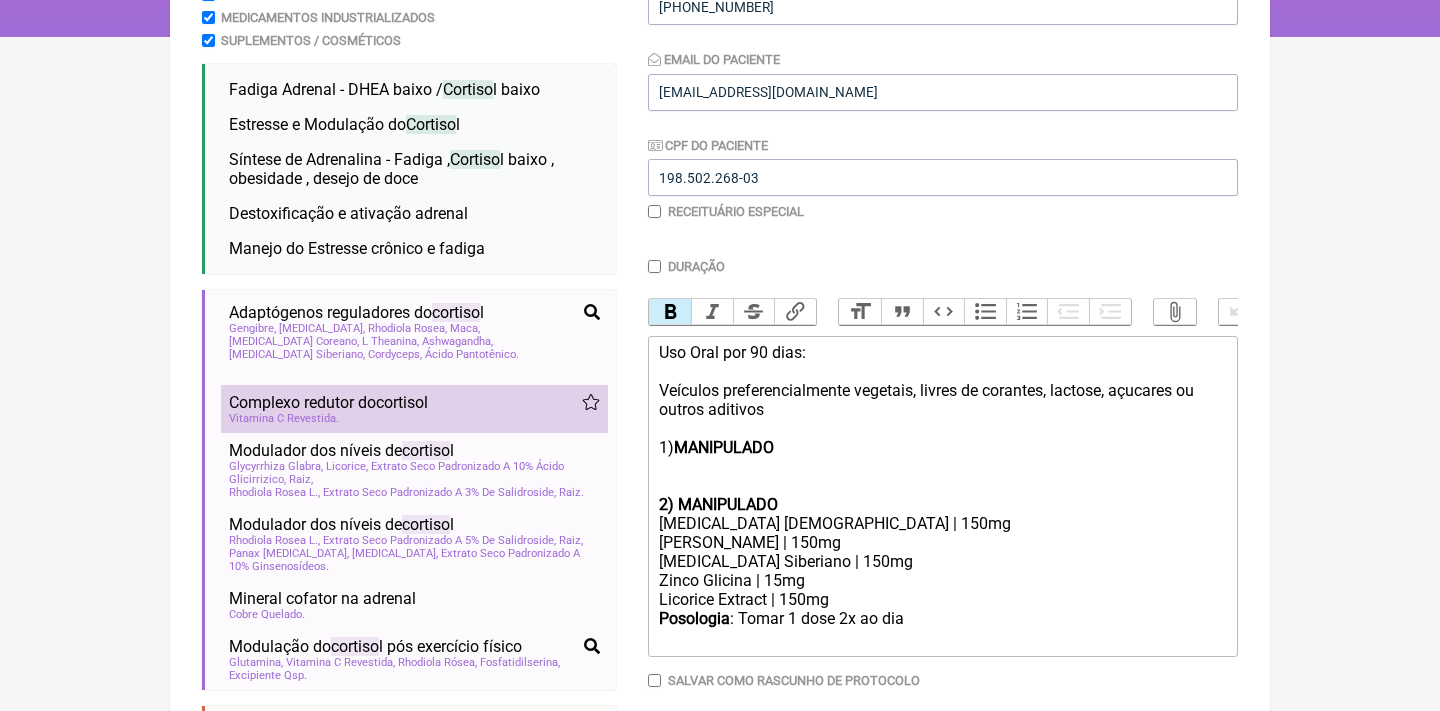 scroll, scrollTop: 538, scrollLeft: 0, axis: vertical 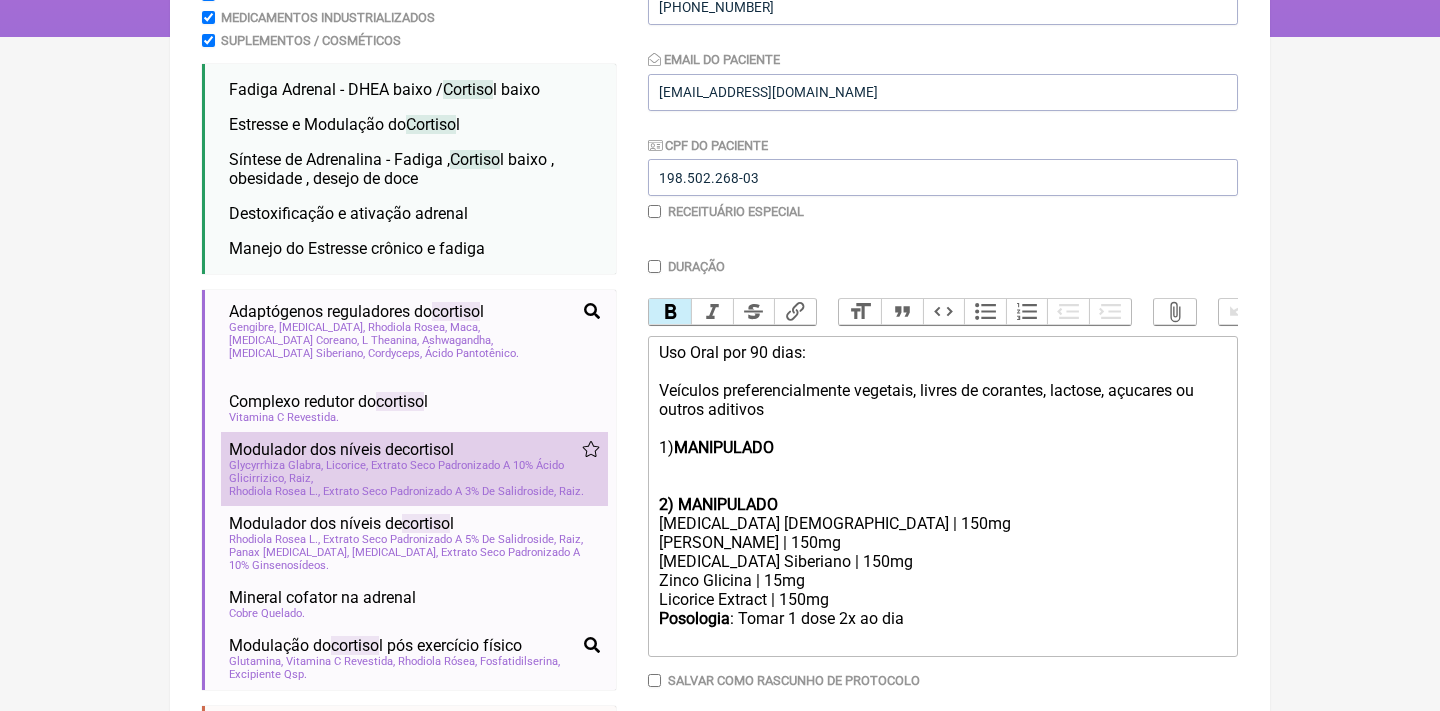 click on "Glycyrrhiza Glabra, Licorice, Extrato Seco Padronizado A 10% Ácido Glicirrizico, Raiz" at bounding box center (414, 472) 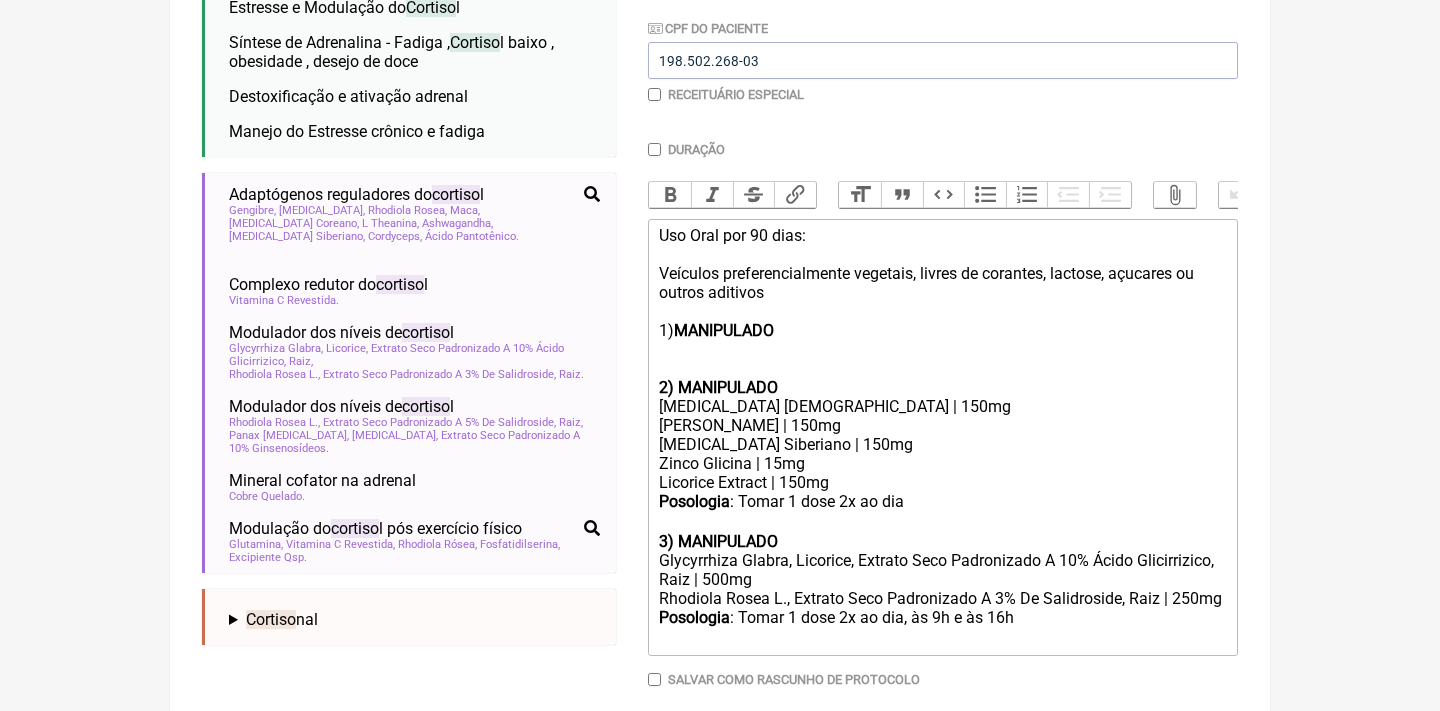 scroll, scrollTop: 480, scrollLeft: 0, axis: vertical 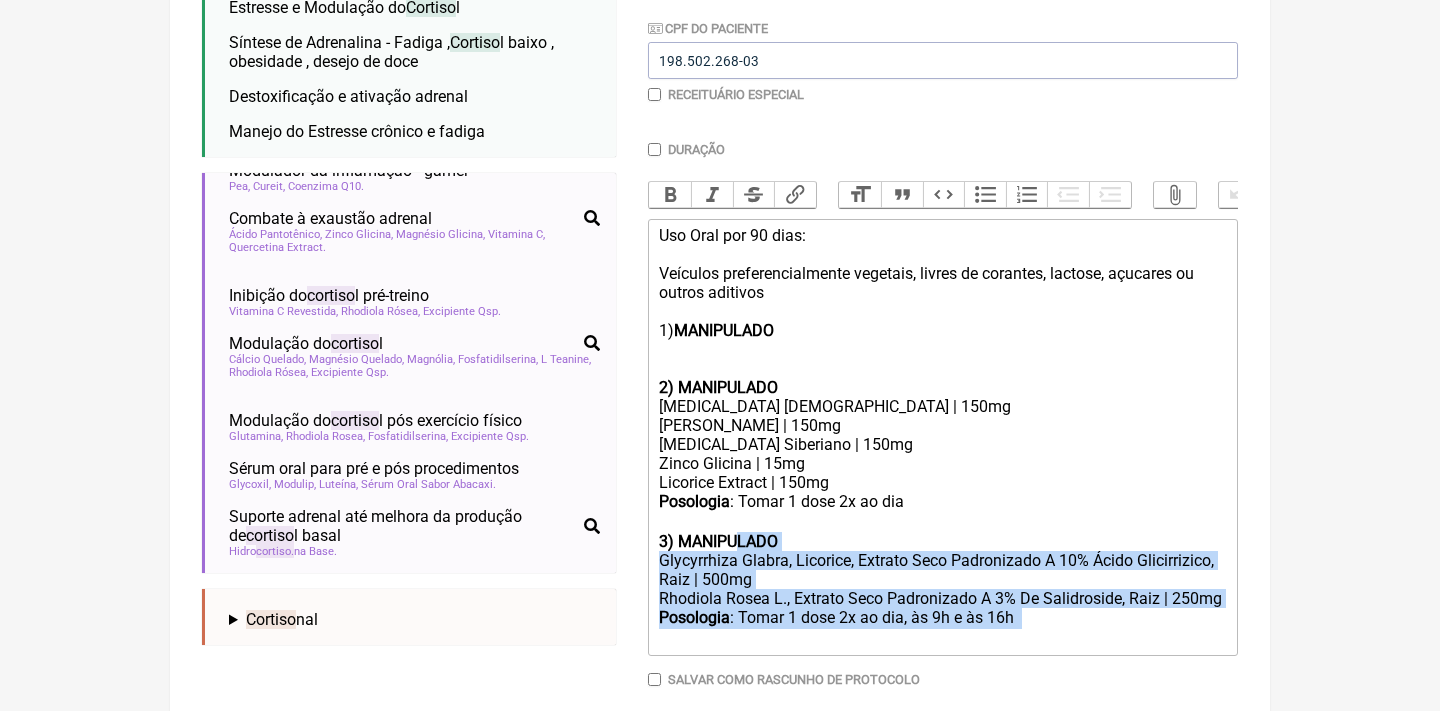 drag, startPoint x: 1057, startPoint y: 624, endPoint x: 741, endPoint y: 520, distance: 332.674 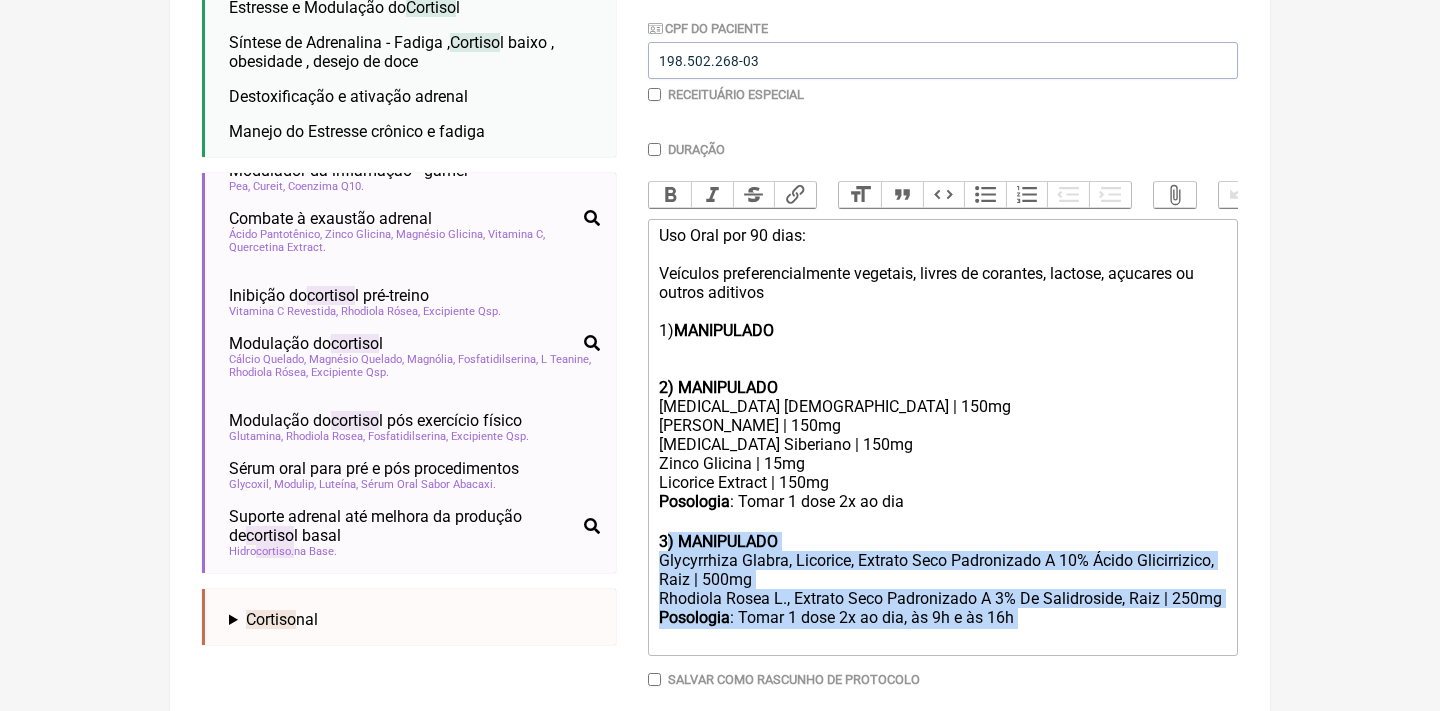 drag, startPoint x: 1043, startPoint y: 618, endPoint x: 658, endPoint y: 514, distance: 398.79944 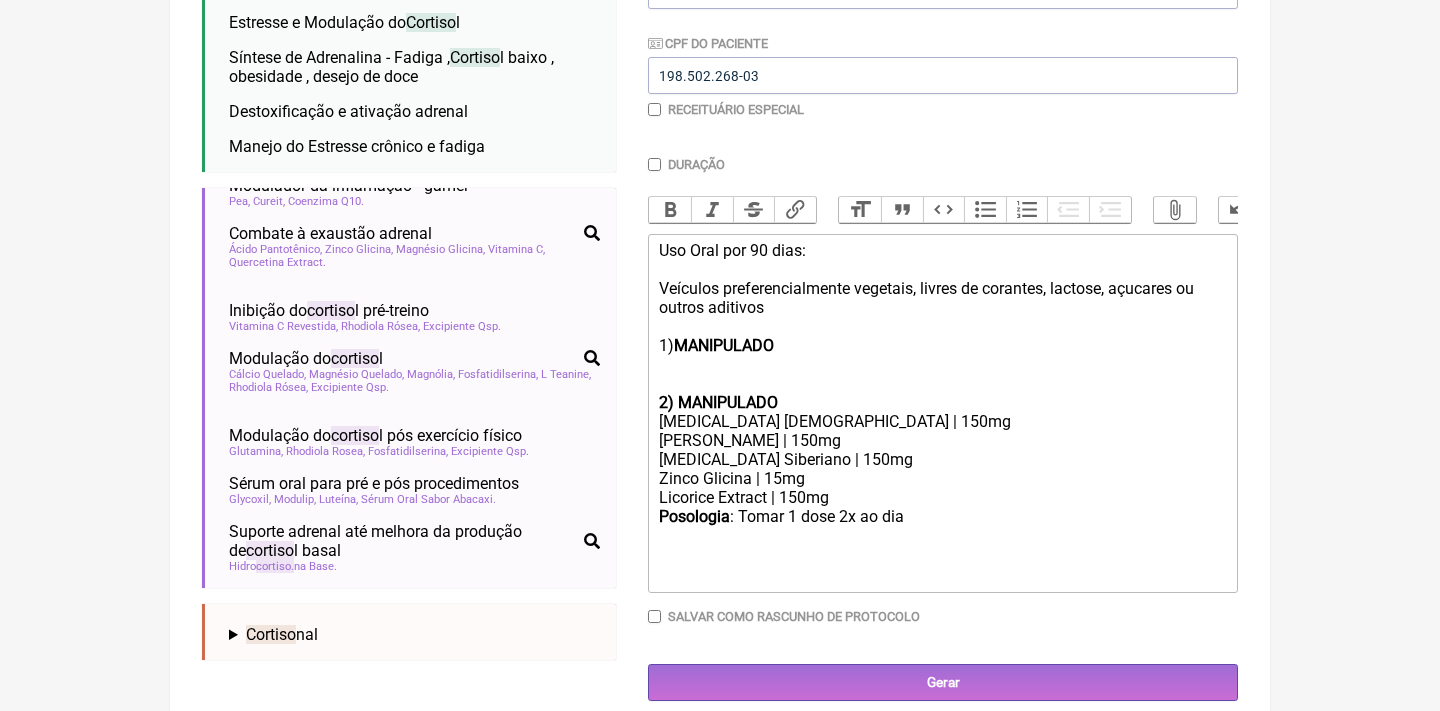 scroll, scrollTop: 453, scrollLeft: 0, axis: vertical 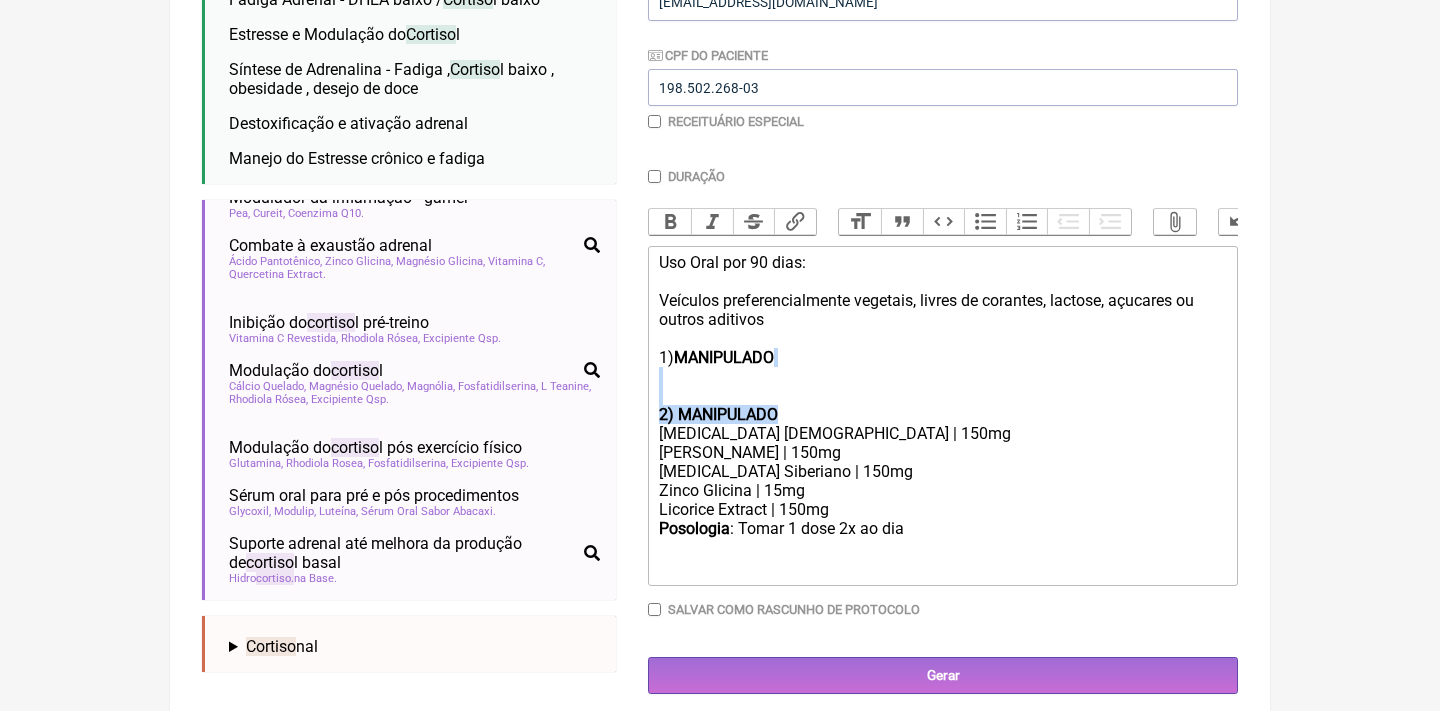 drag, startPoint x: 794, startPoint y: 406, endPoint x: 640, endPoint y: 372, distance: 157.70859 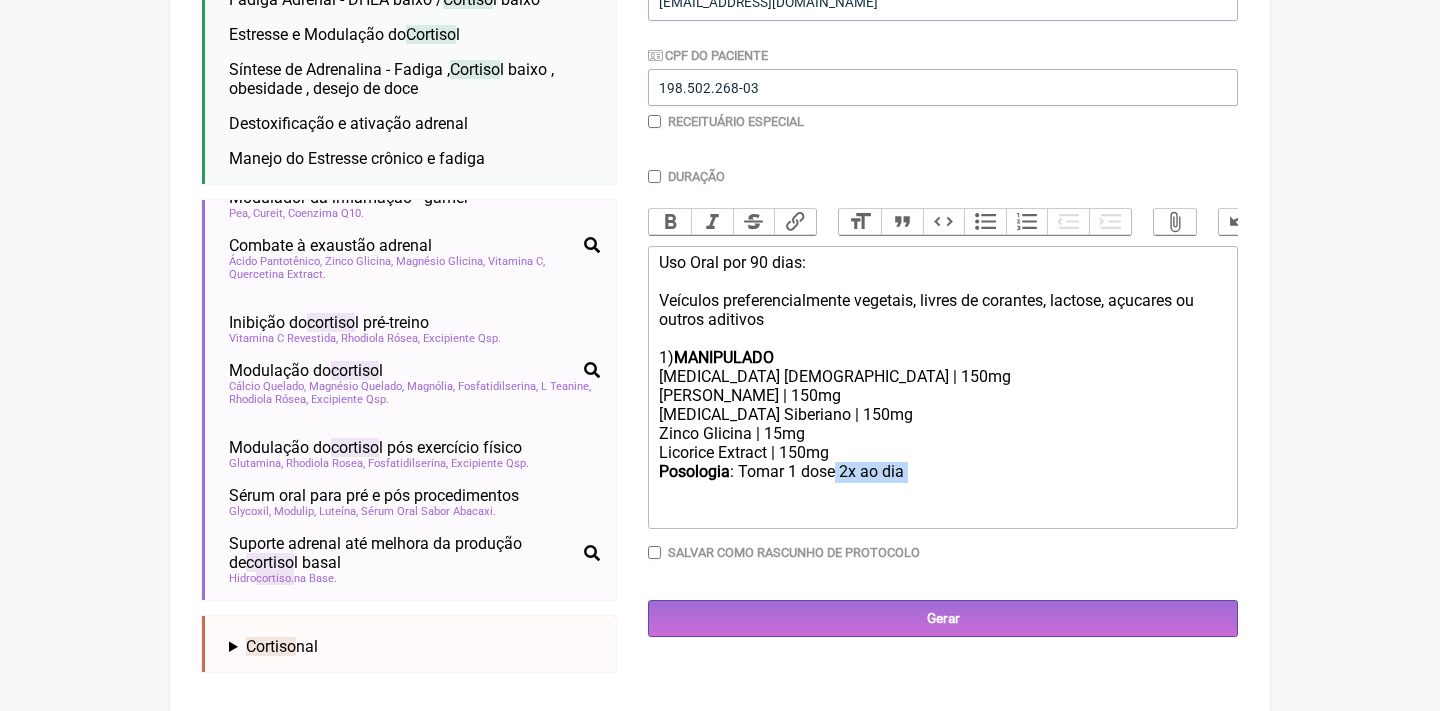drag, startPoint x: 930, startPoint y: 459, endPoint x: 836, endPoint y: 462, distance: 94.04786 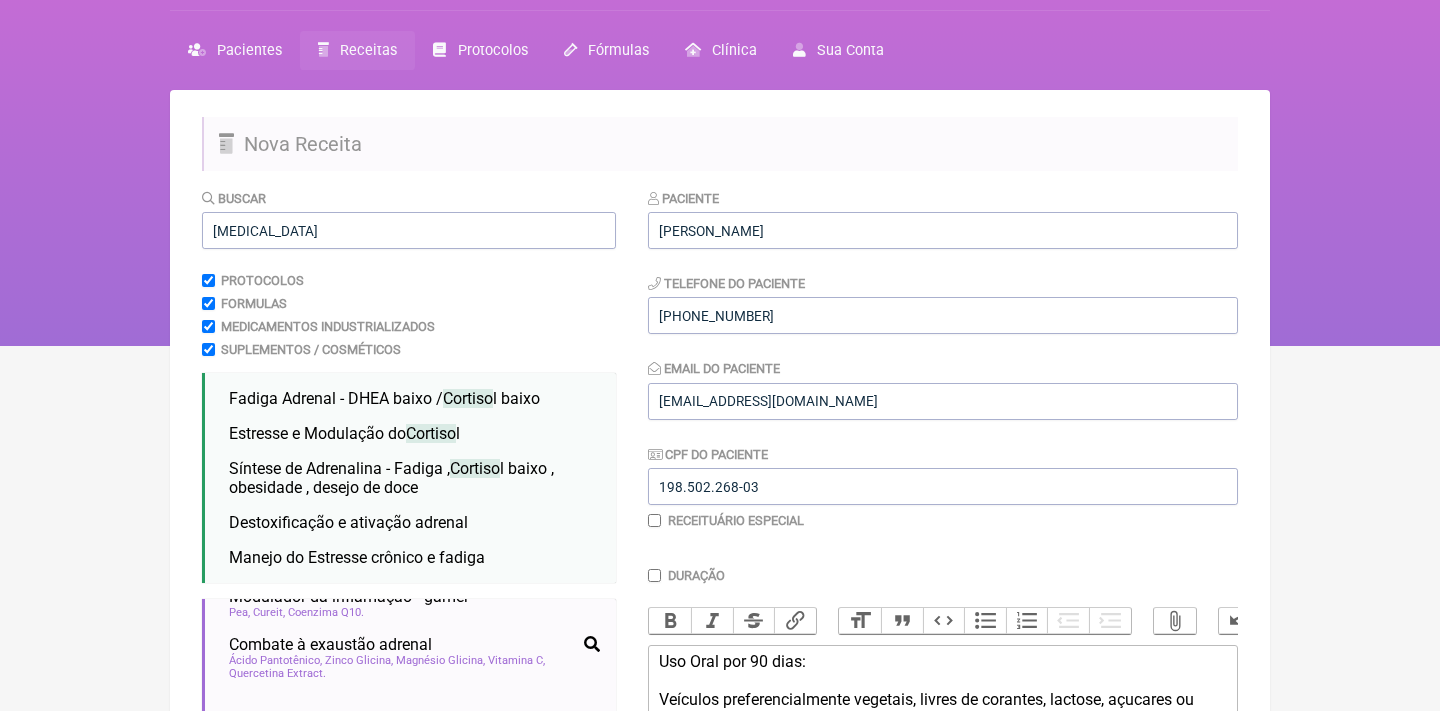 scroll, scrollTop: 54, scrollLeft: 0, axis: vertical 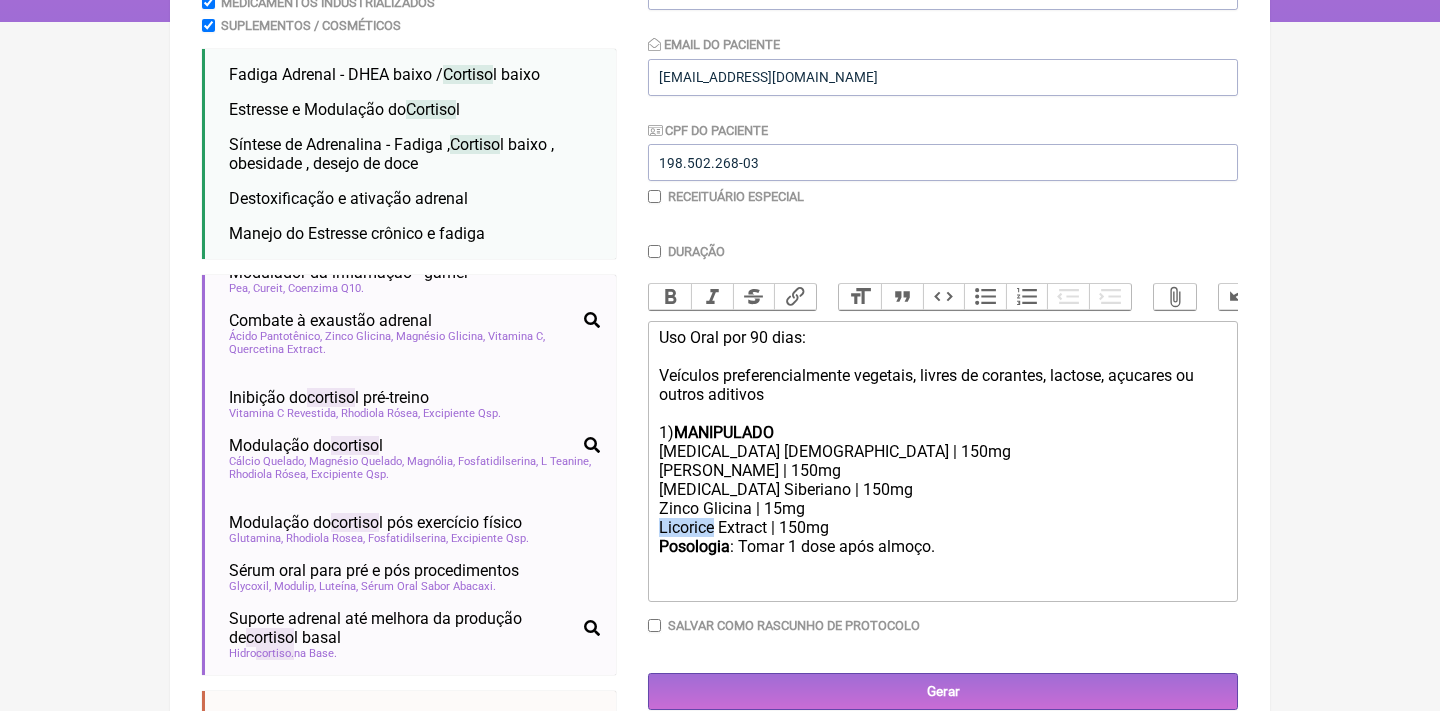 drag, startPoint x: 822, startPoint y: 504, endPoint x: 716, endPoint y: 510, distance: 106.16968 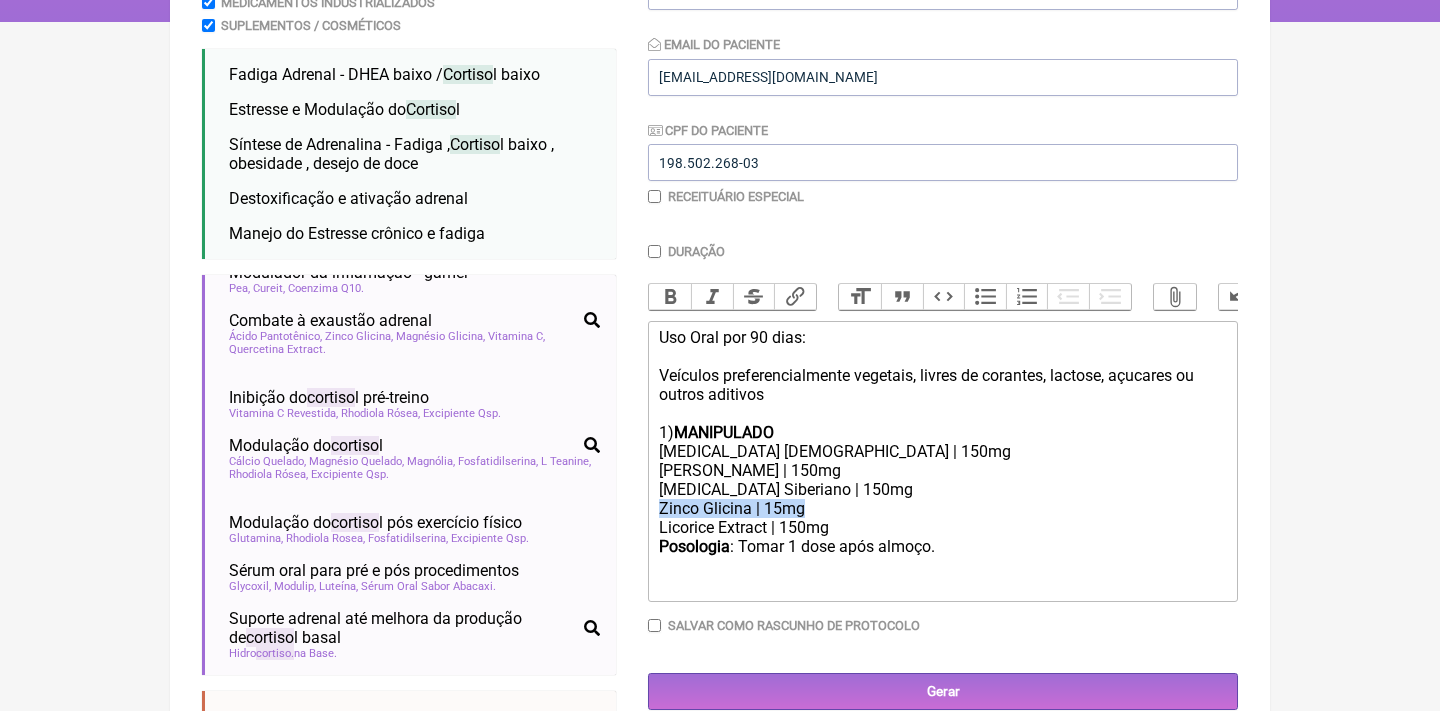 drag, startPoint x: 804, startPoint y: 491, endPoint x: 644, endPoint y: 503, distance: 160.44937 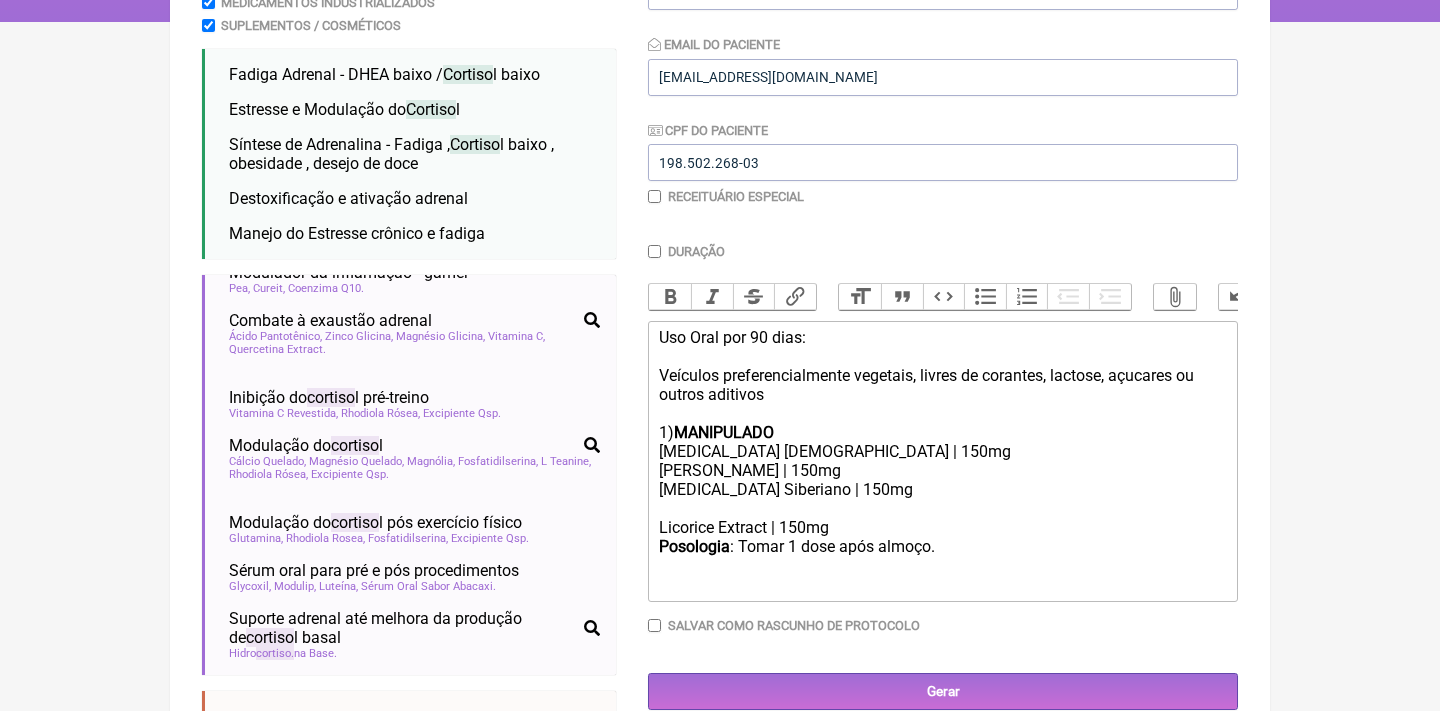 type on "<div>Uso Oral por 90 dias:<br><br>Veículos preferencialmente vegetais, livres de corantes, lactose, açucares ou outros aditivos<br><br>1) <strong>MANIPULADO</strong></div><div>Ginseng Indiano | 150mg</div><div>Rhodiola Rosea | 150mg</div><div>Ginseng Siberiano | 150mg</div><div>Licorice Extract | 150mg</div><div><strong>Posologia</strong>: Tomar 1 dose após almoço.<br><br></div><div><br></div>" 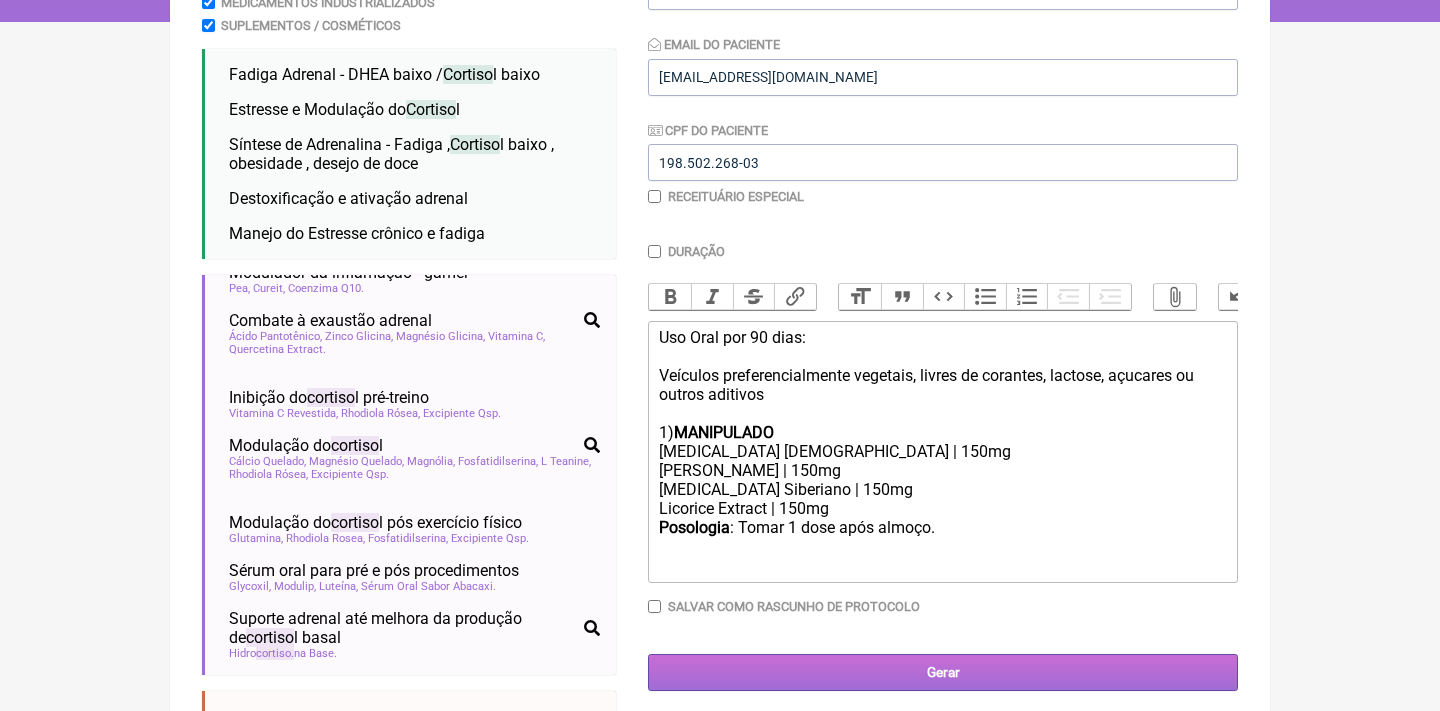 click on "Gerar" at bounding box center [943, 672] 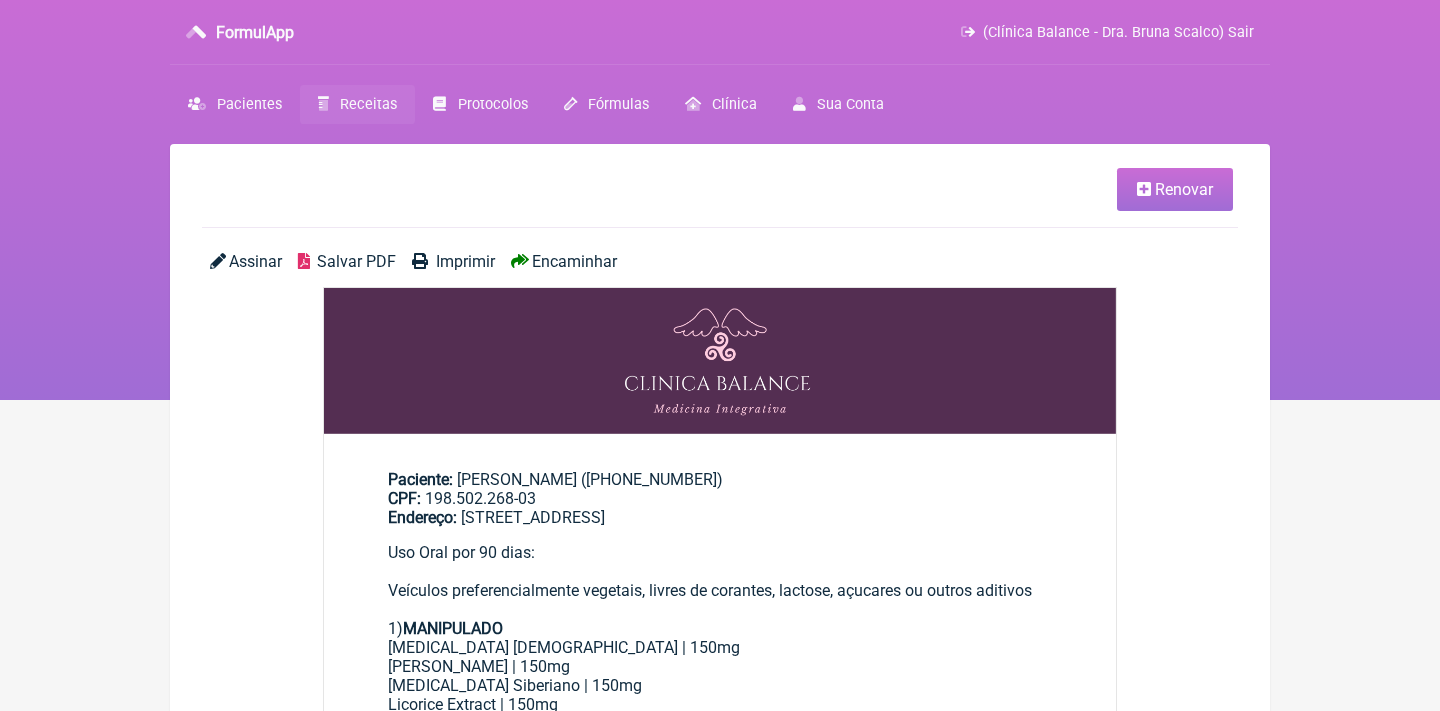 scroll, scrollTop: 0, scrollLeft: 0, axis: both 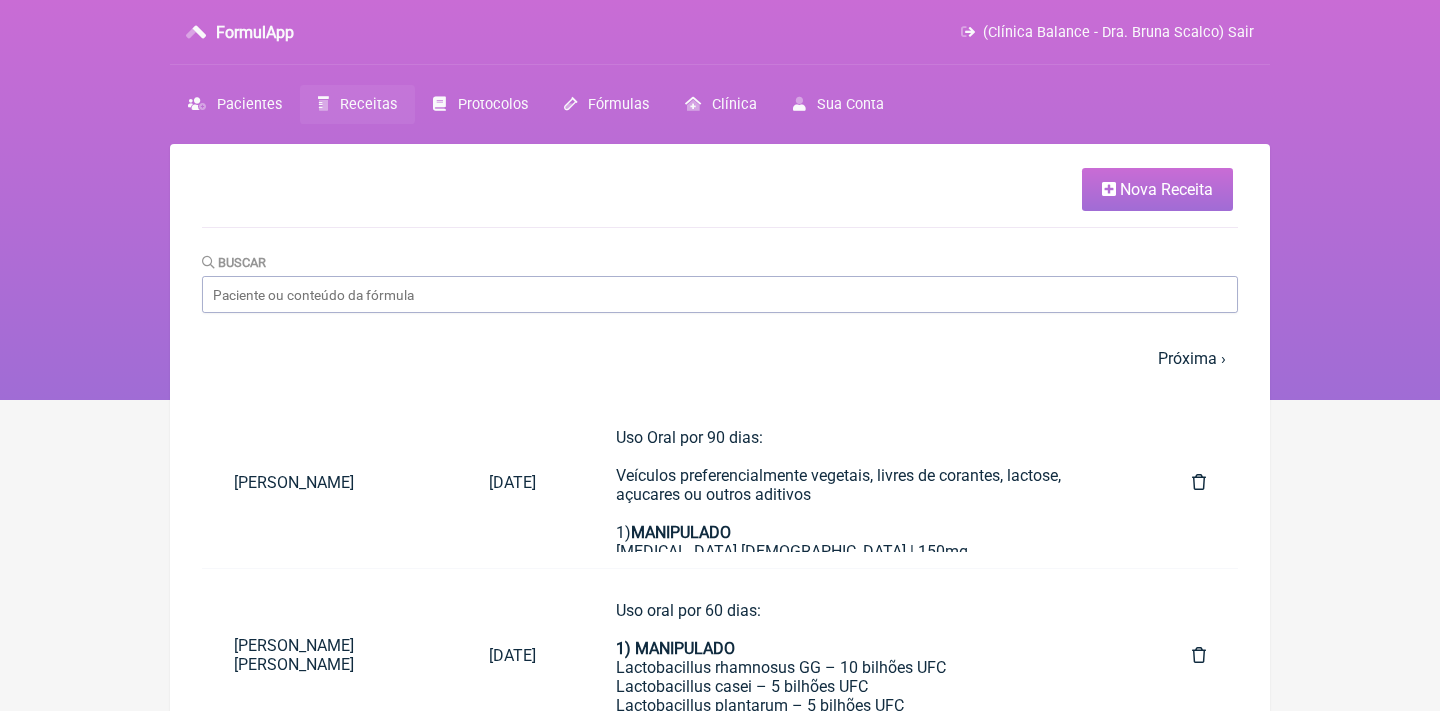 click on "Nova Receita" at bounding box center [1166, 189] 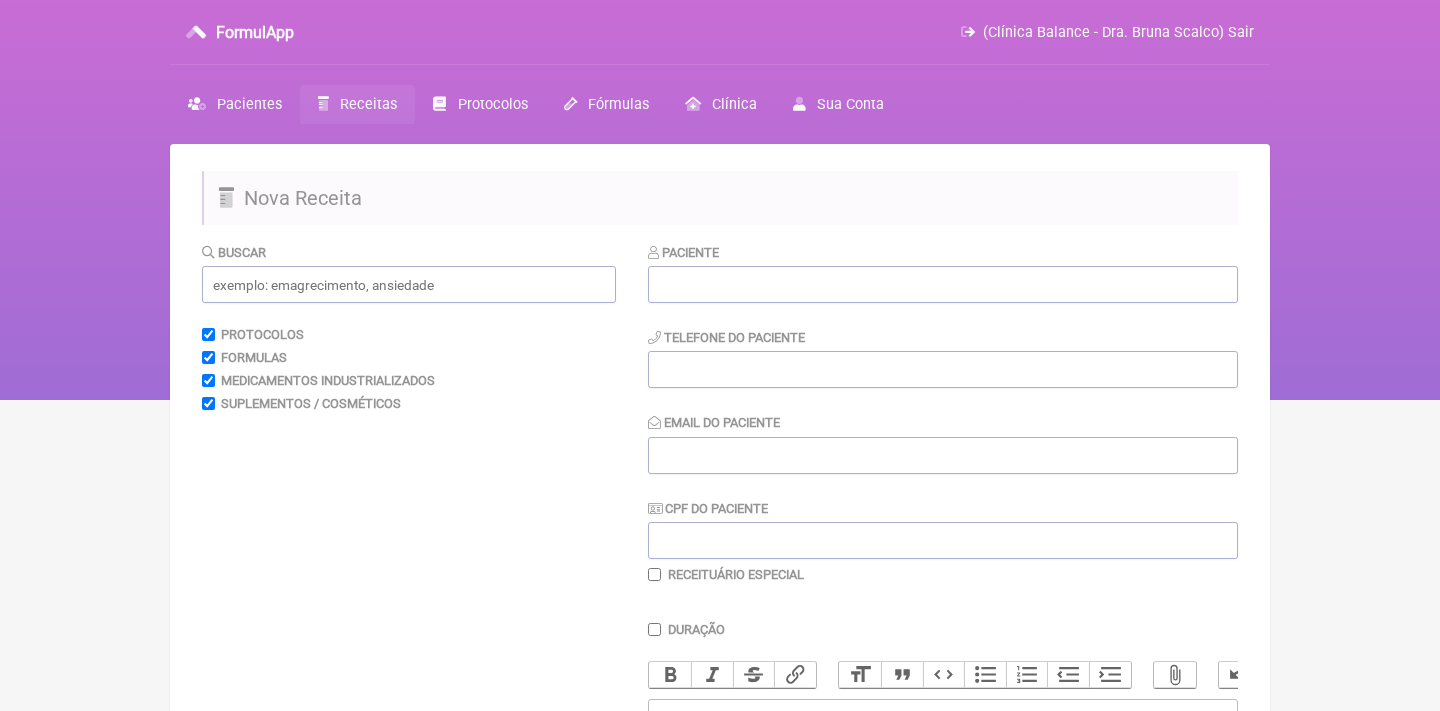 click on "Paciente" at bounding box center [943, 272] 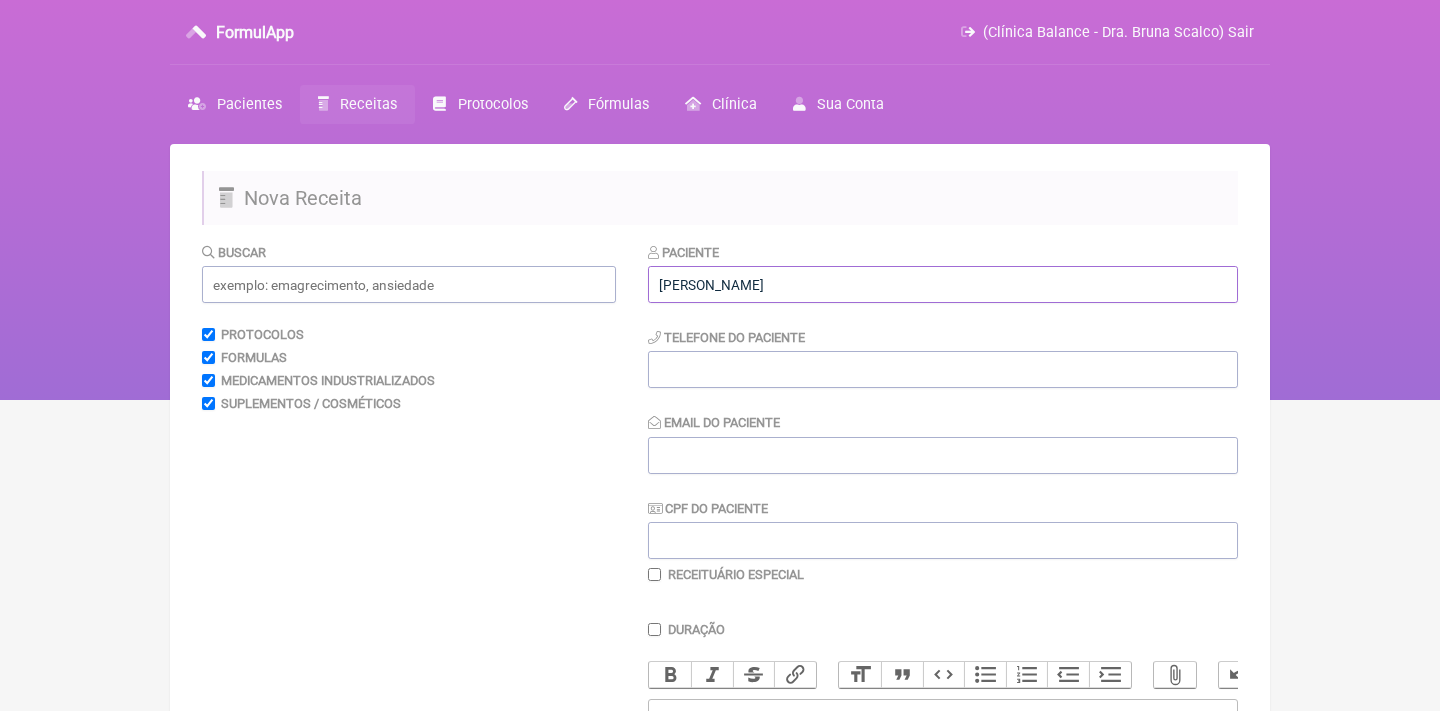 type on "[PERSON_NAME]" 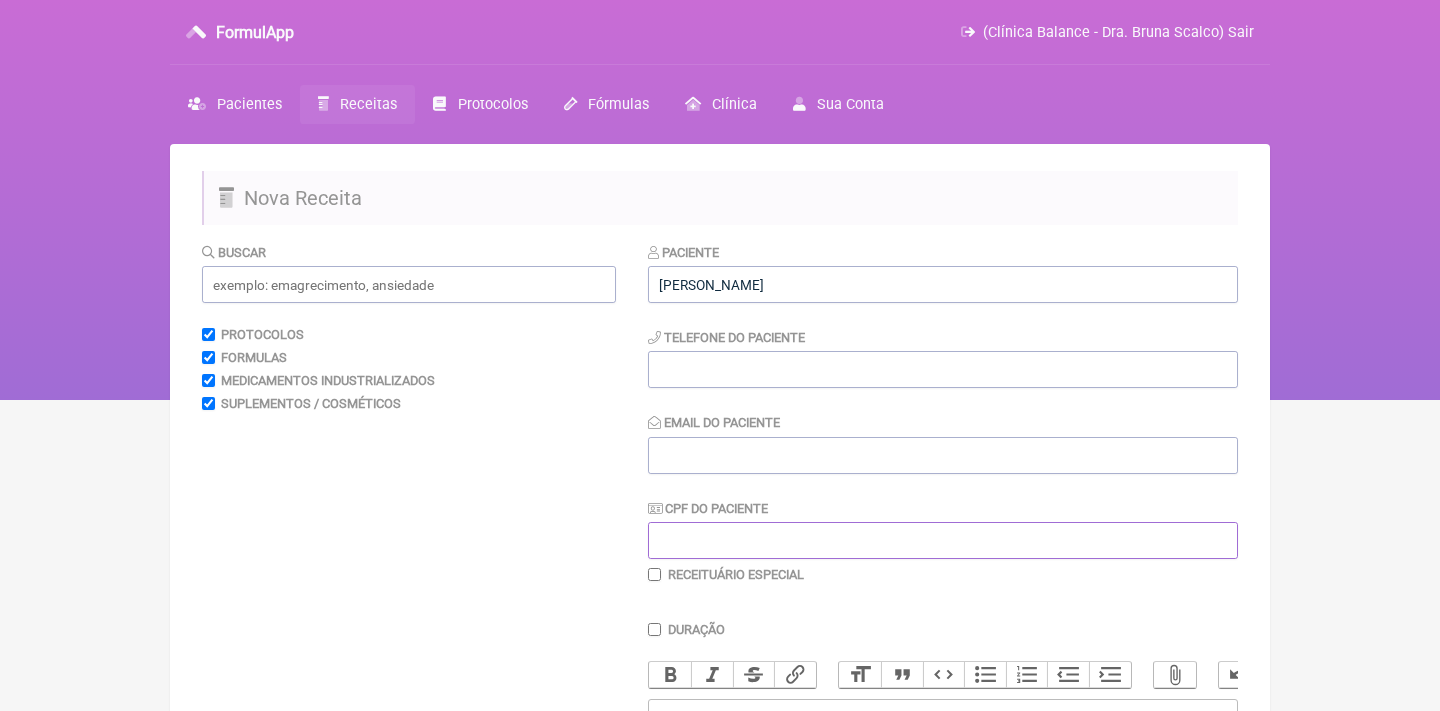 click on "CPF do Paciente" at bounding box center [943, 540] 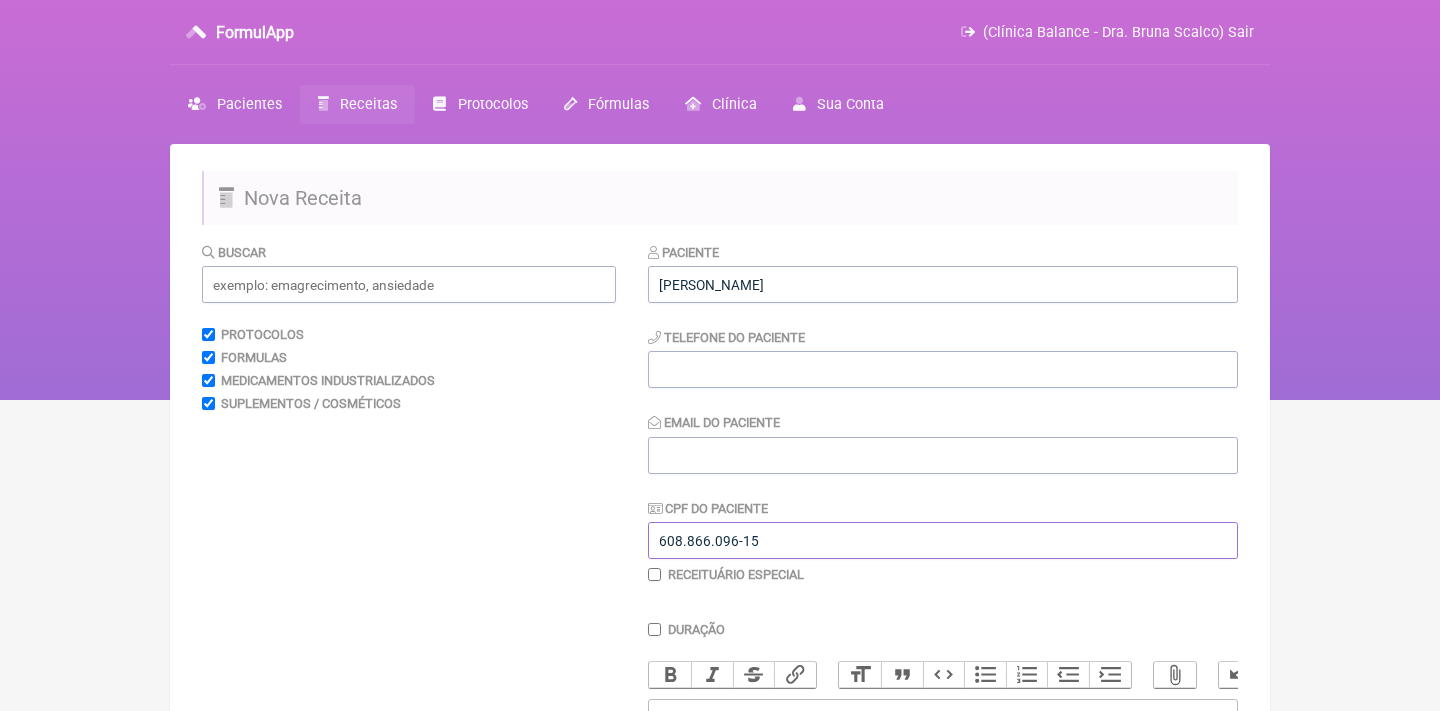 type on "608.866.096-15" 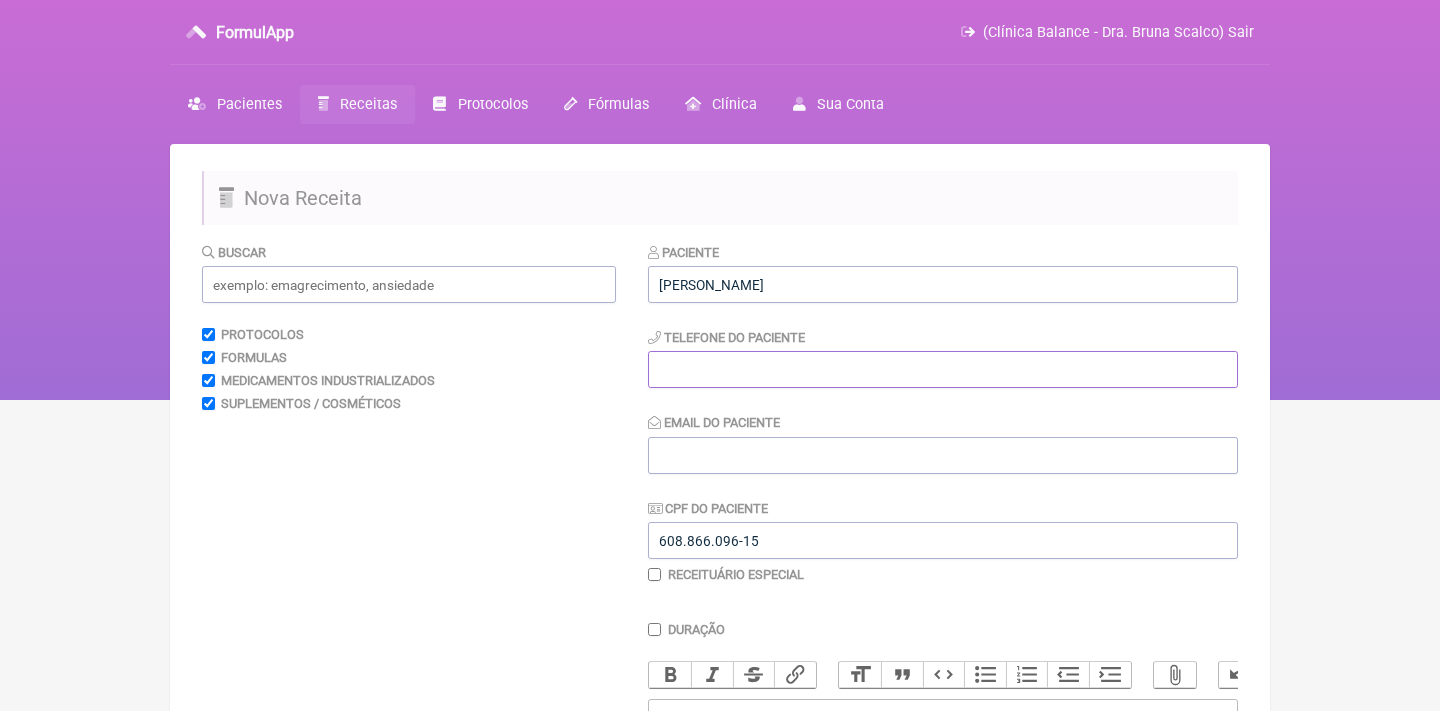 click at bounding box center (943, 369) 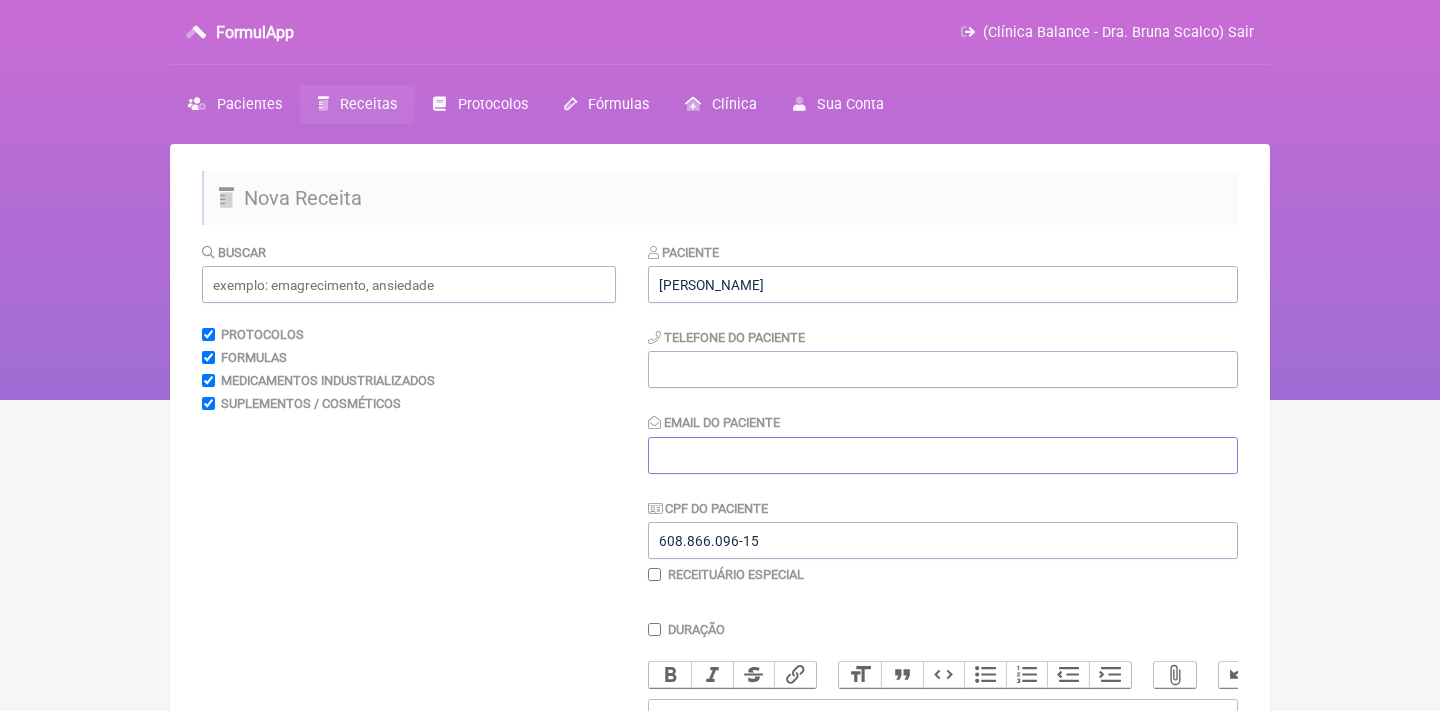 paste on "mail: acrocha1966@gmail.com" 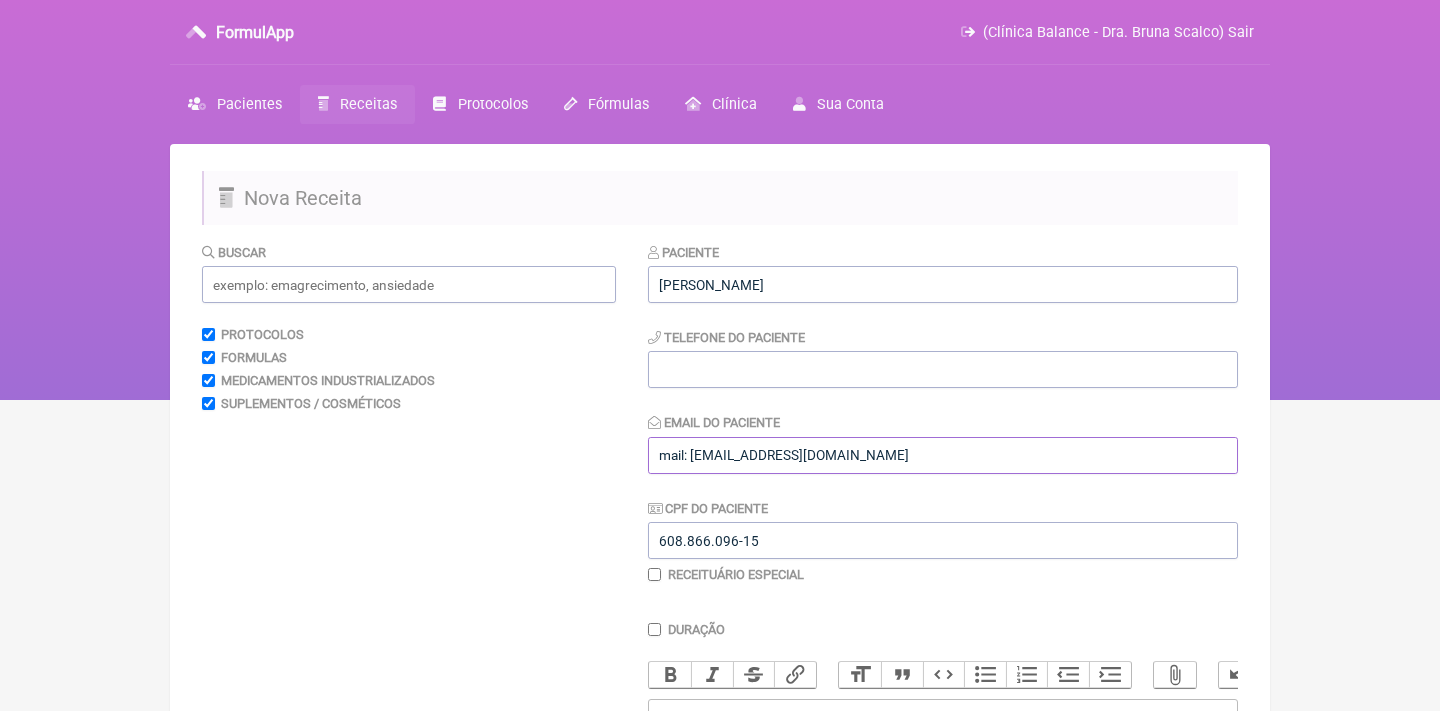 drag, startPoint x: 691, startPoint y: 452, endPoint x: 563, endPoint y: 458, distance: 128.14055 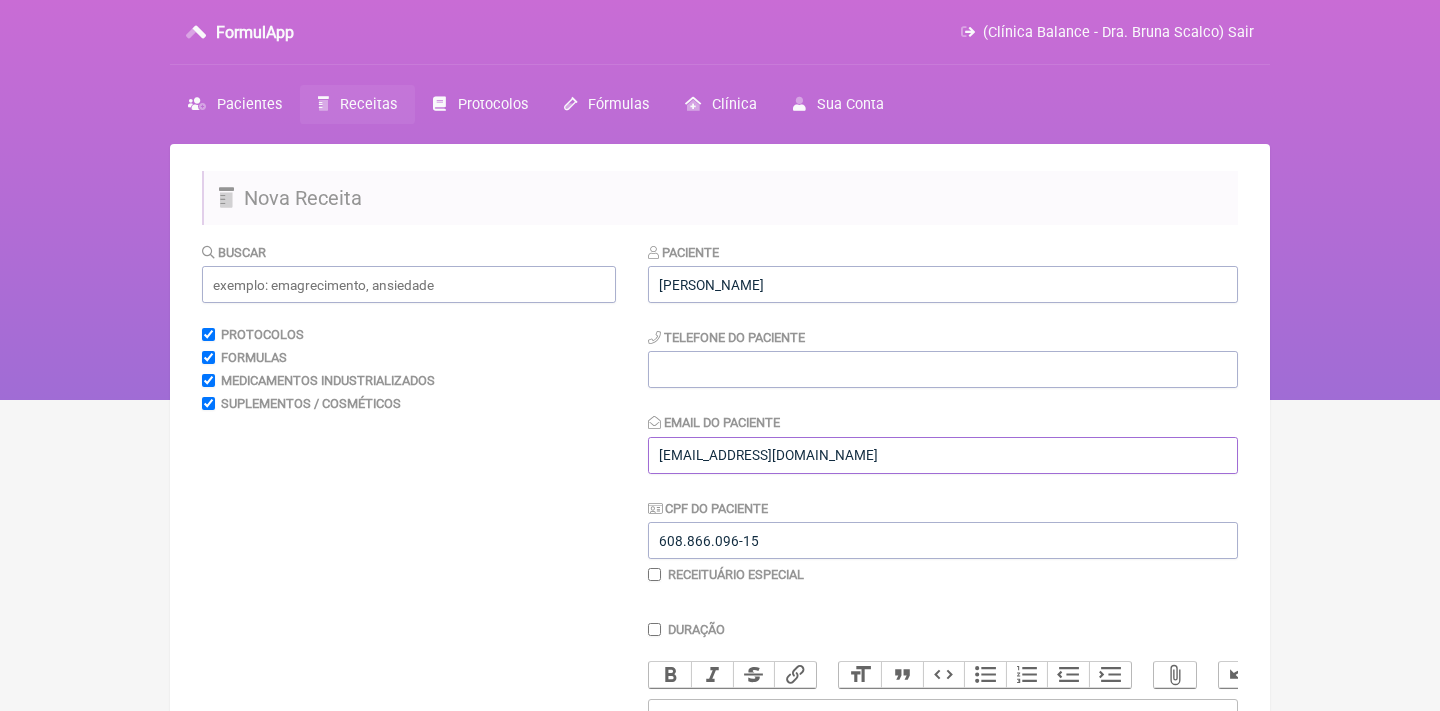 type on "acrocha1966@gmail.com" 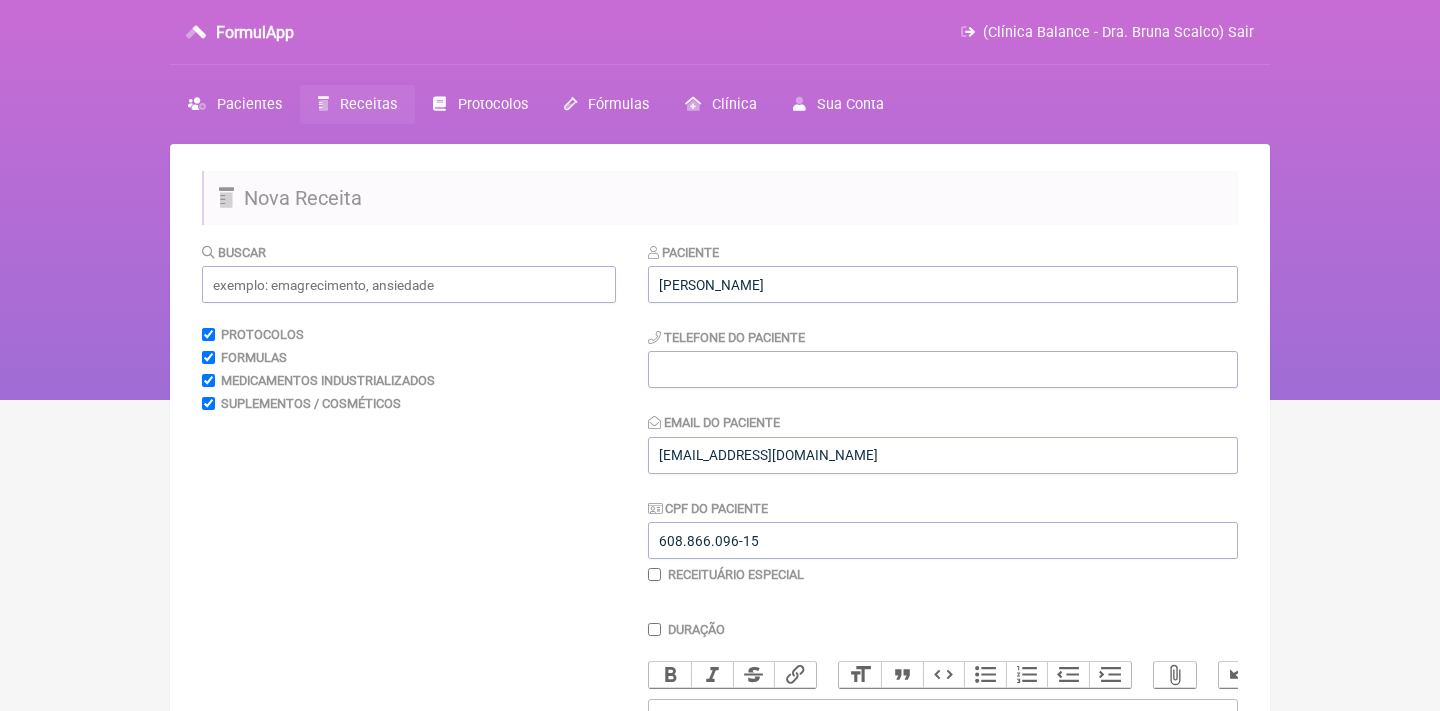 click on "Telefone do Paciente" at bounding box center (943, 357) 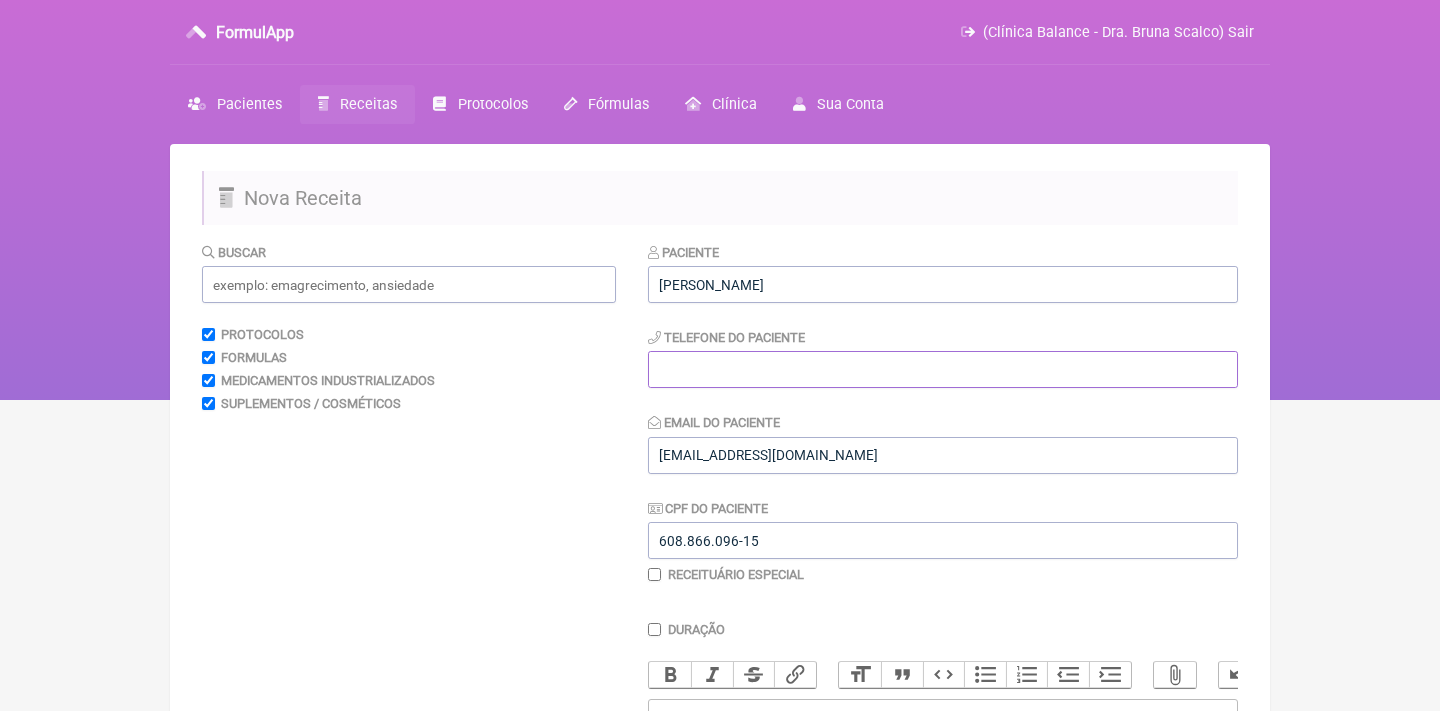 click at bounding box center (943, 369) 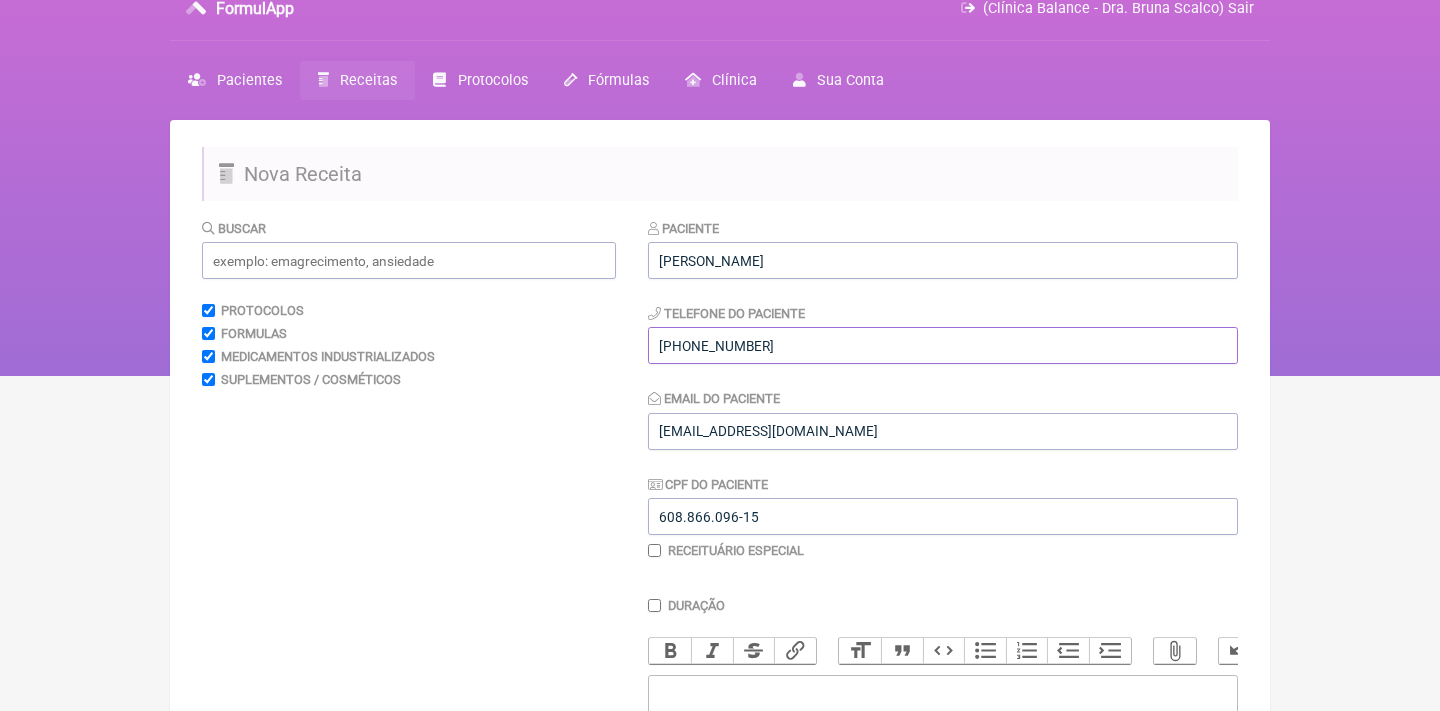 scroll, scrollTop: 192, scrollLeft: 0, axis: vertical 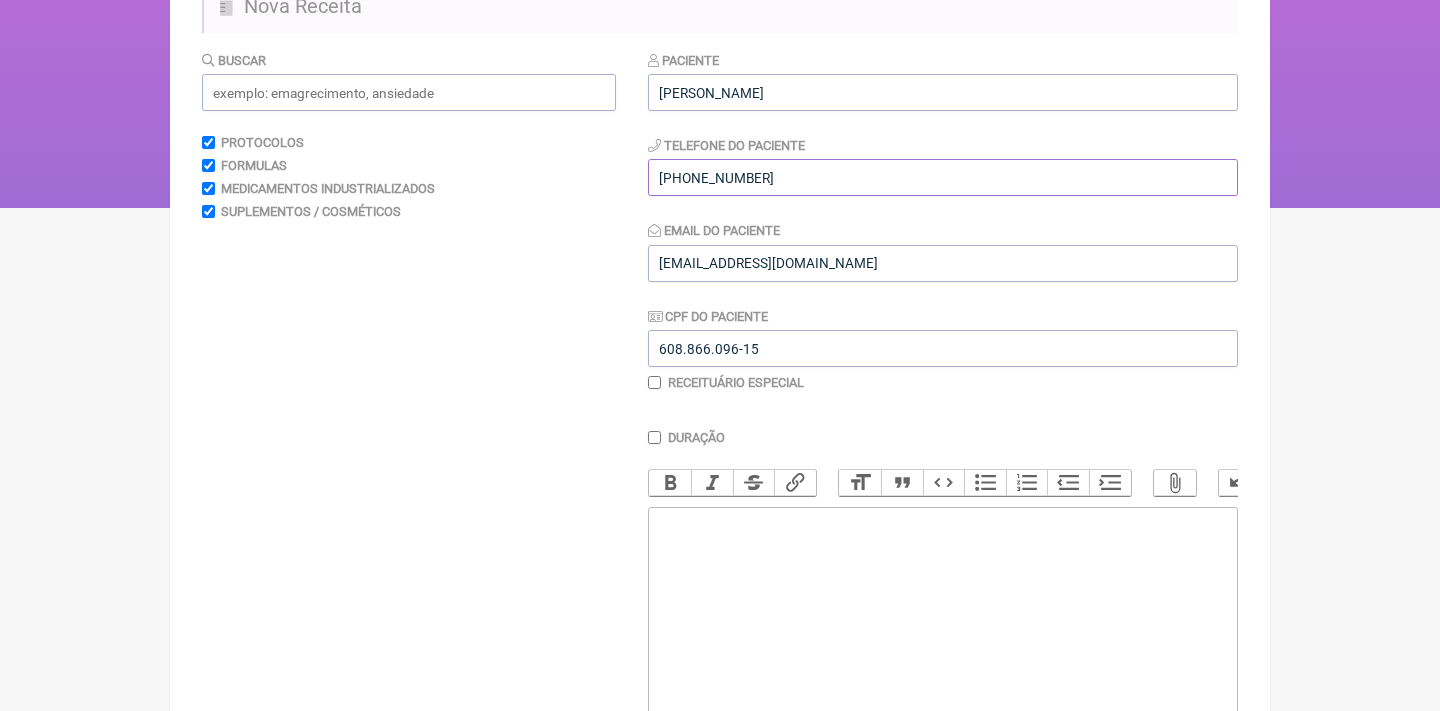 type on "+14754492818" 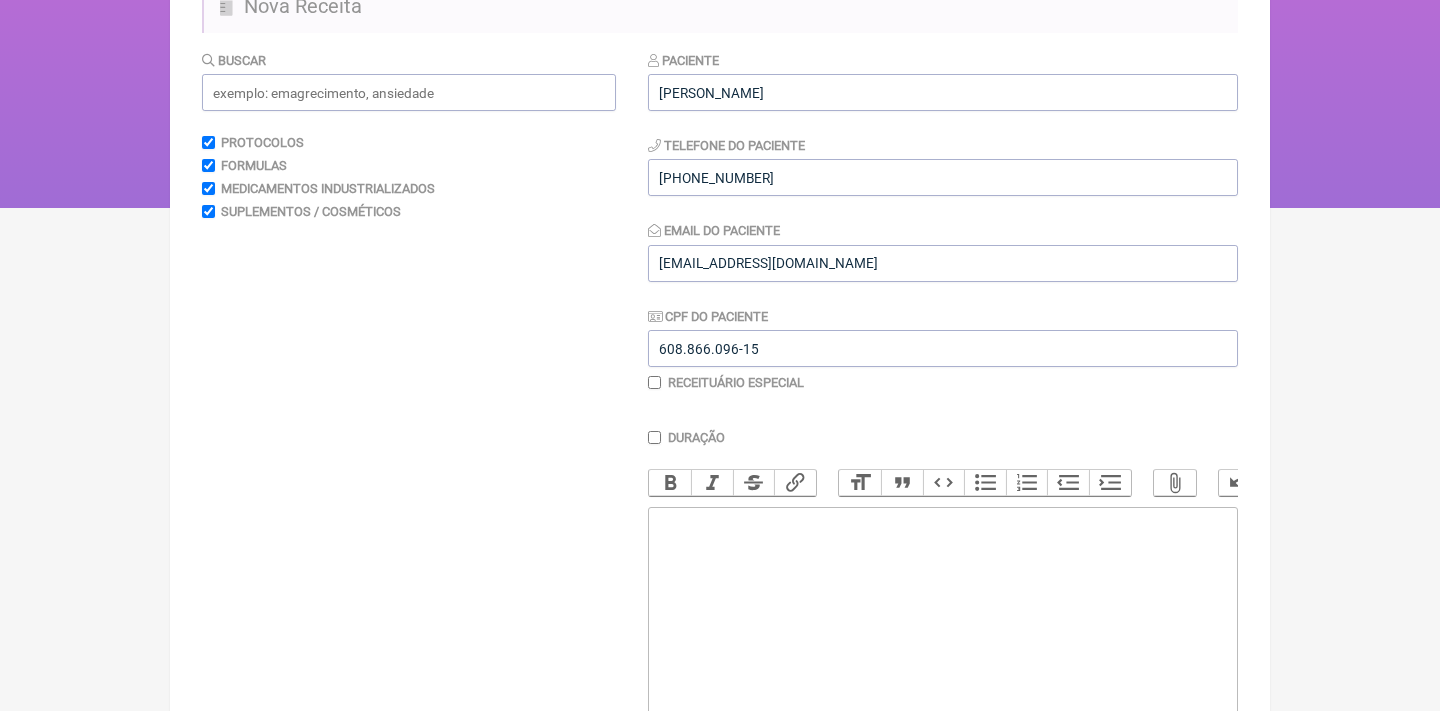 click 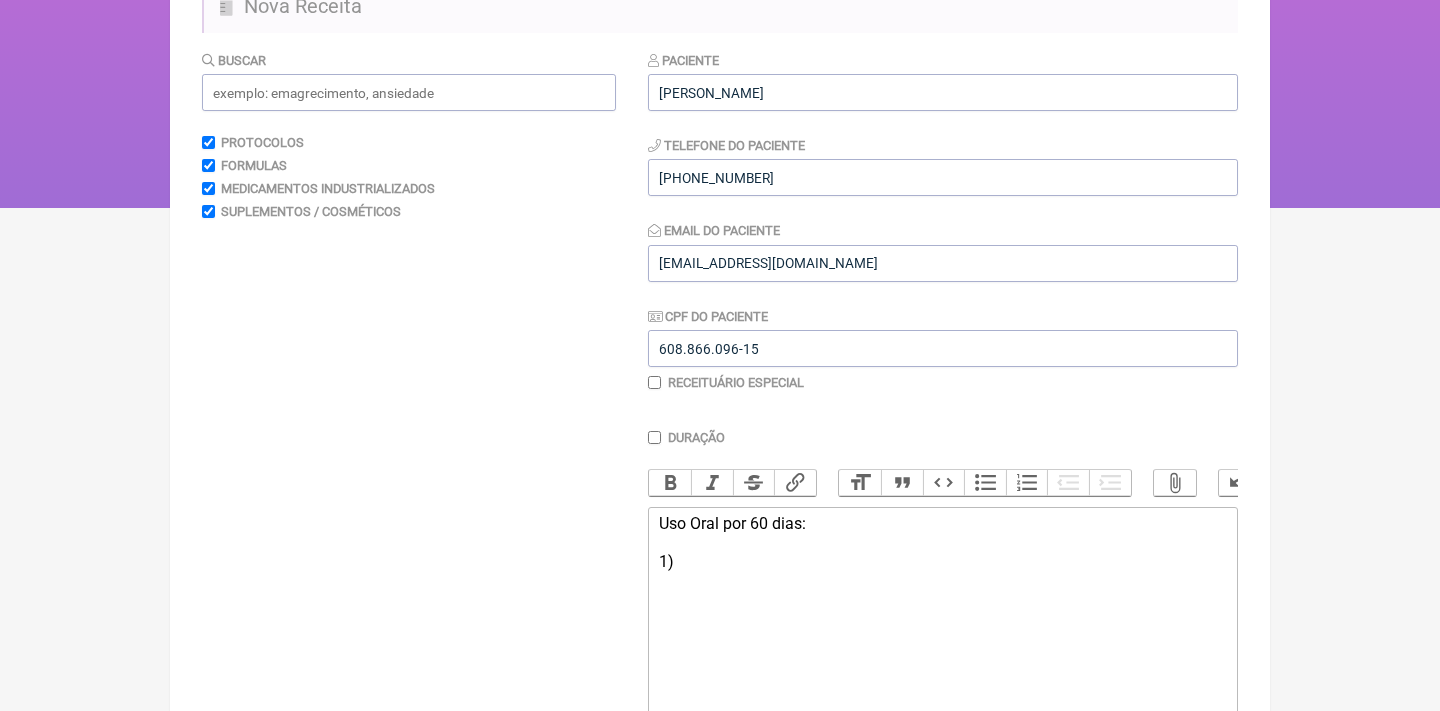 type on "<div>Uso Oral por 60 dias:<br><br>1)&nbsp;</div>" 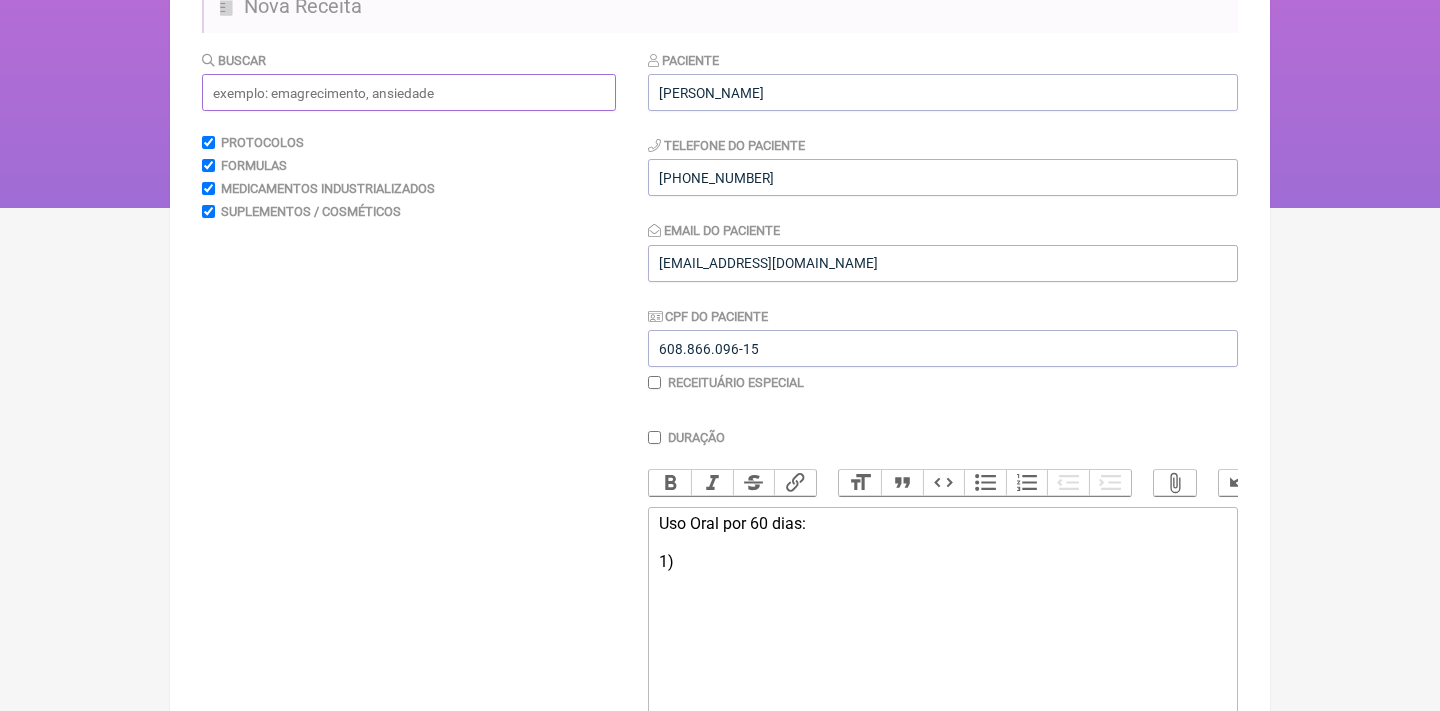 click at bounding box center (409, 92) 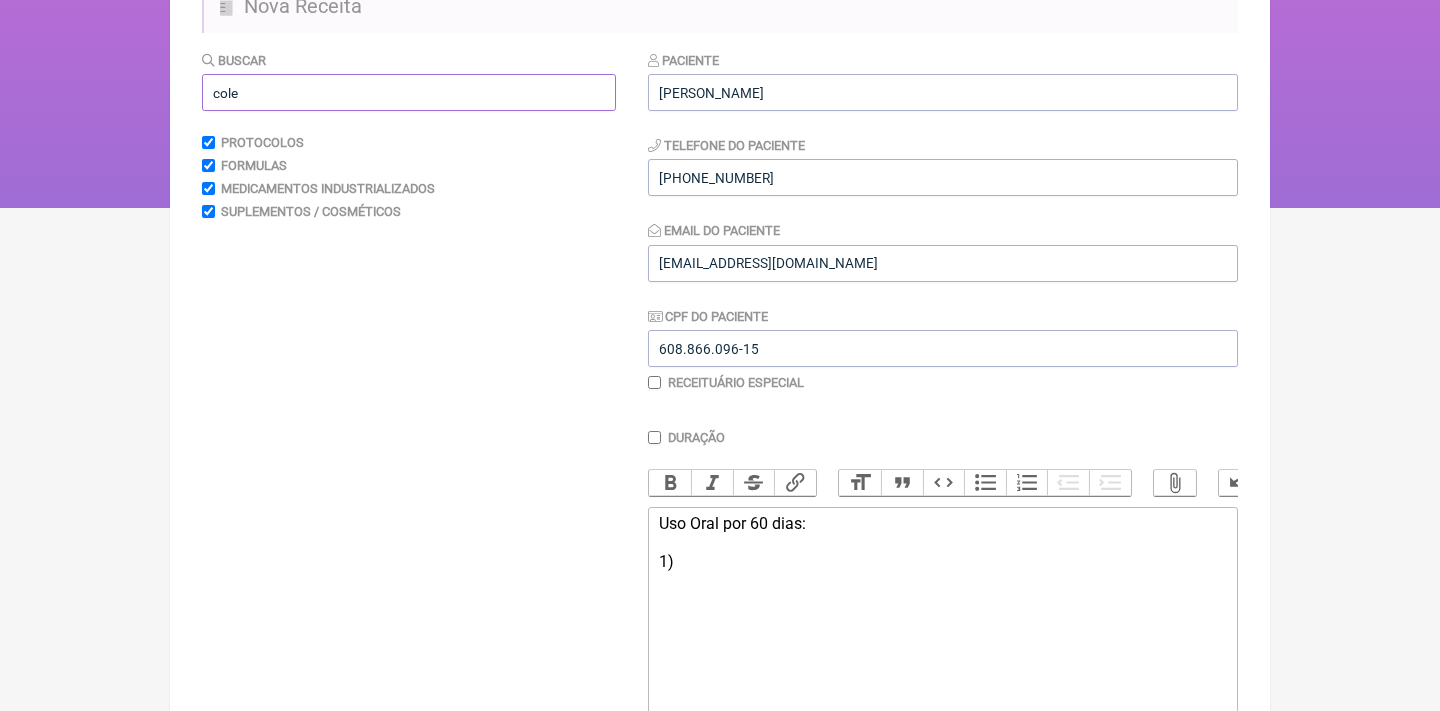 click on "cole" at bounding box center (409, 92) 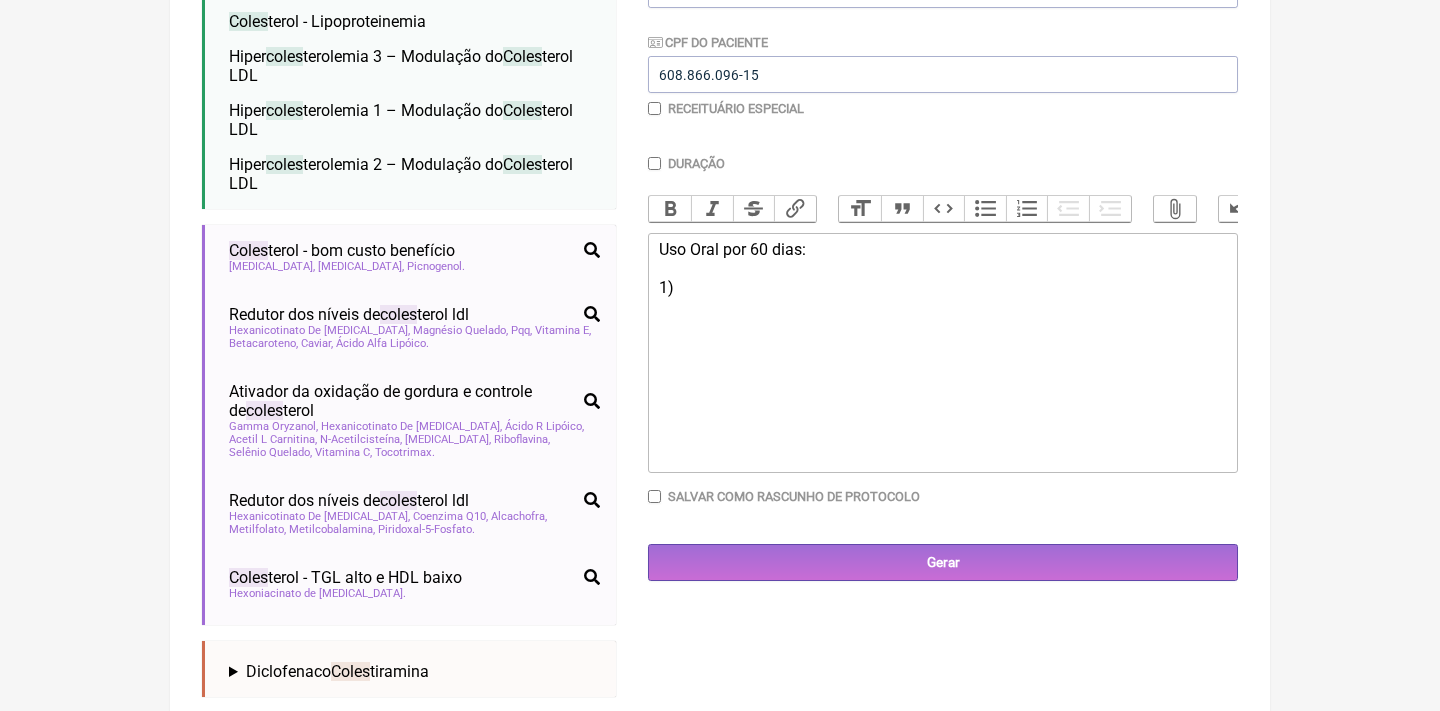 scroll, scrollTop: 487, scrollLeft: 0, axis: vertical 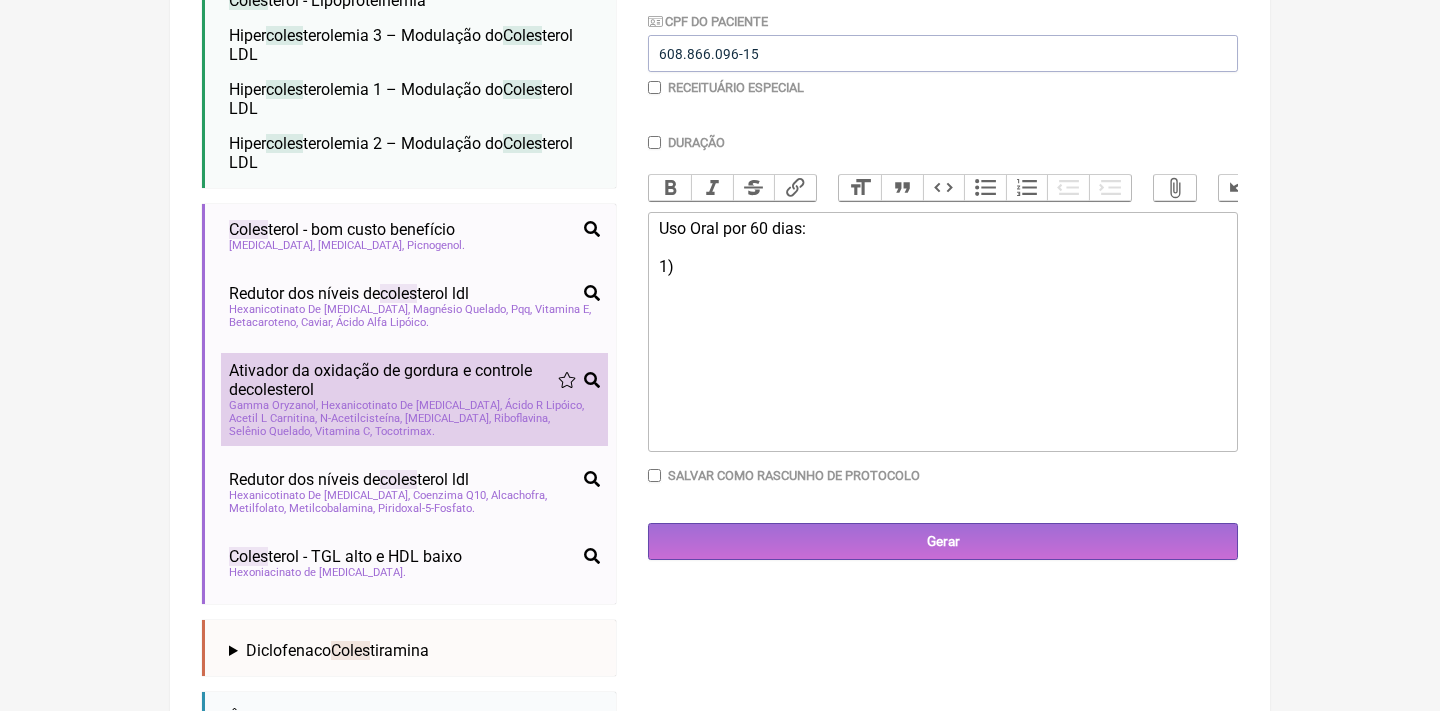 type on "coles" 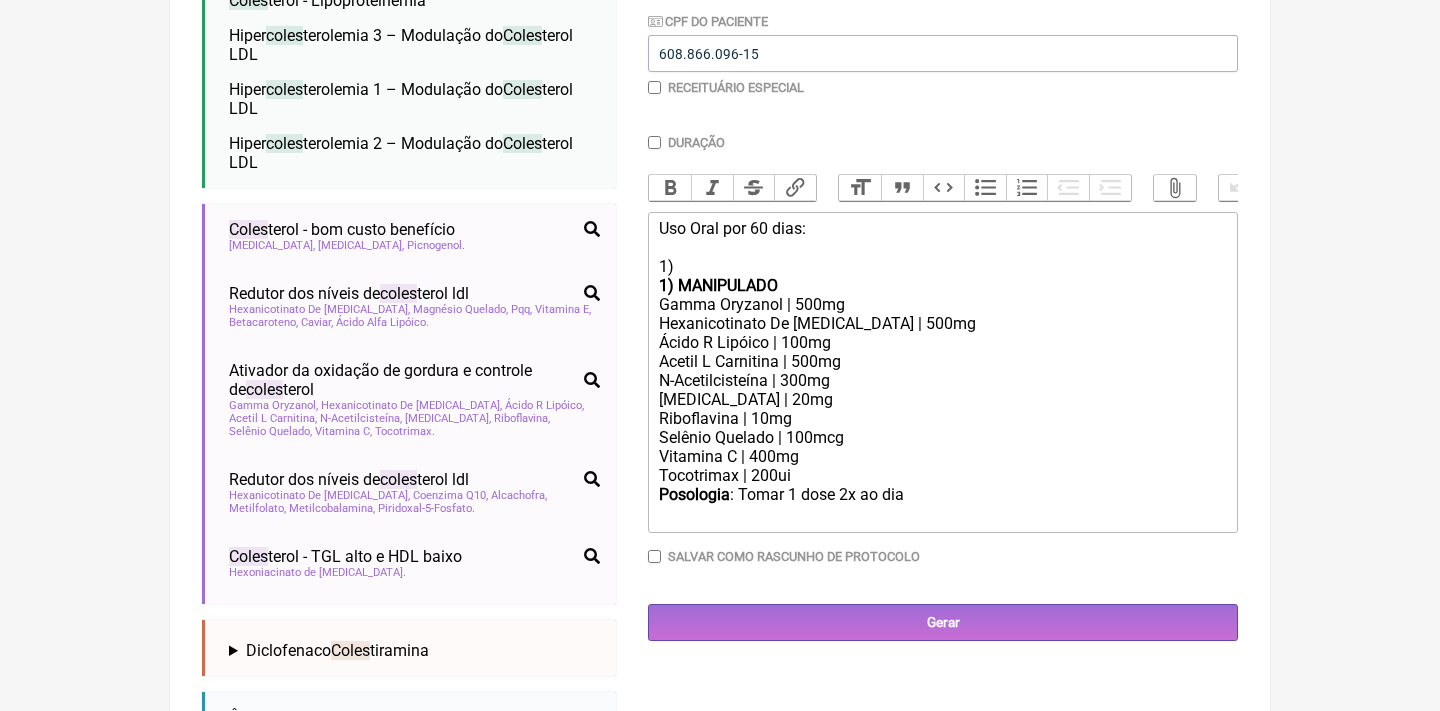 click on "1) MANIPULADO" 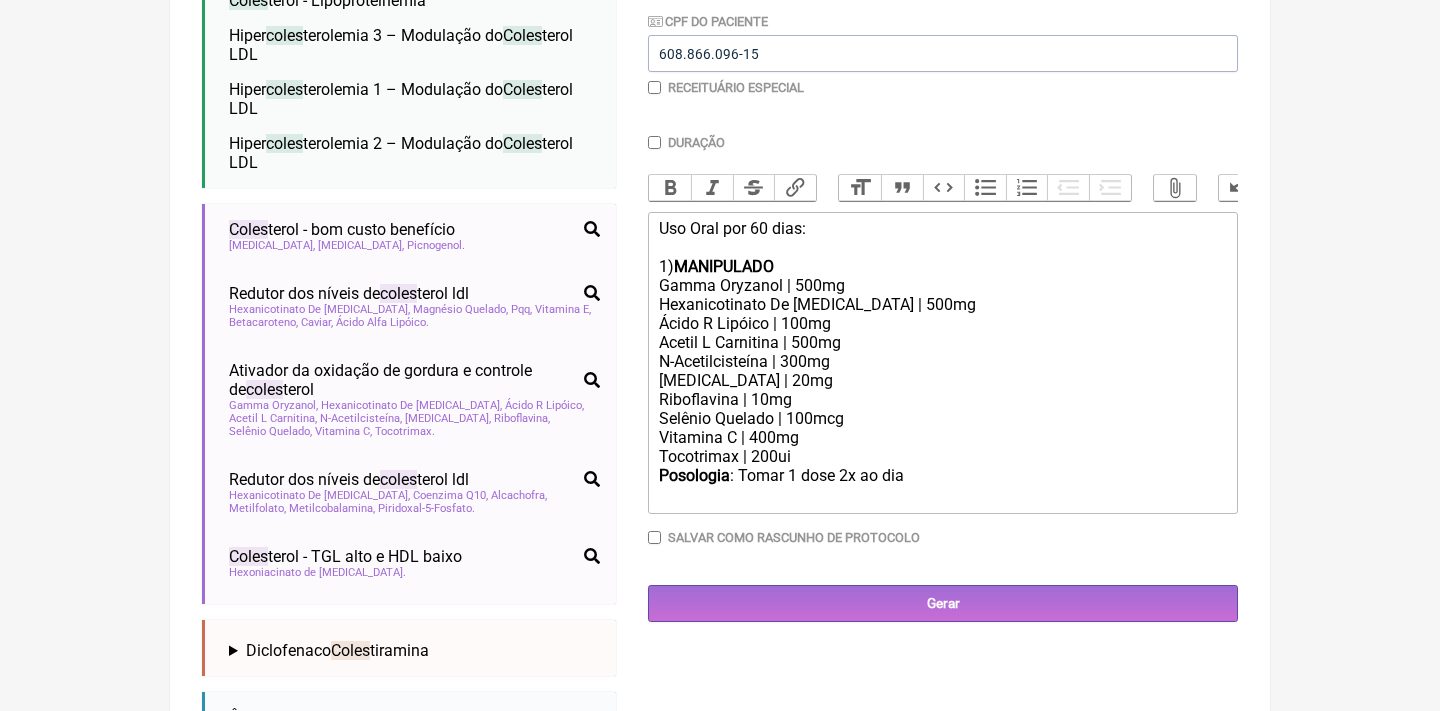 click on "Ácido R Lipóico | 100mg" 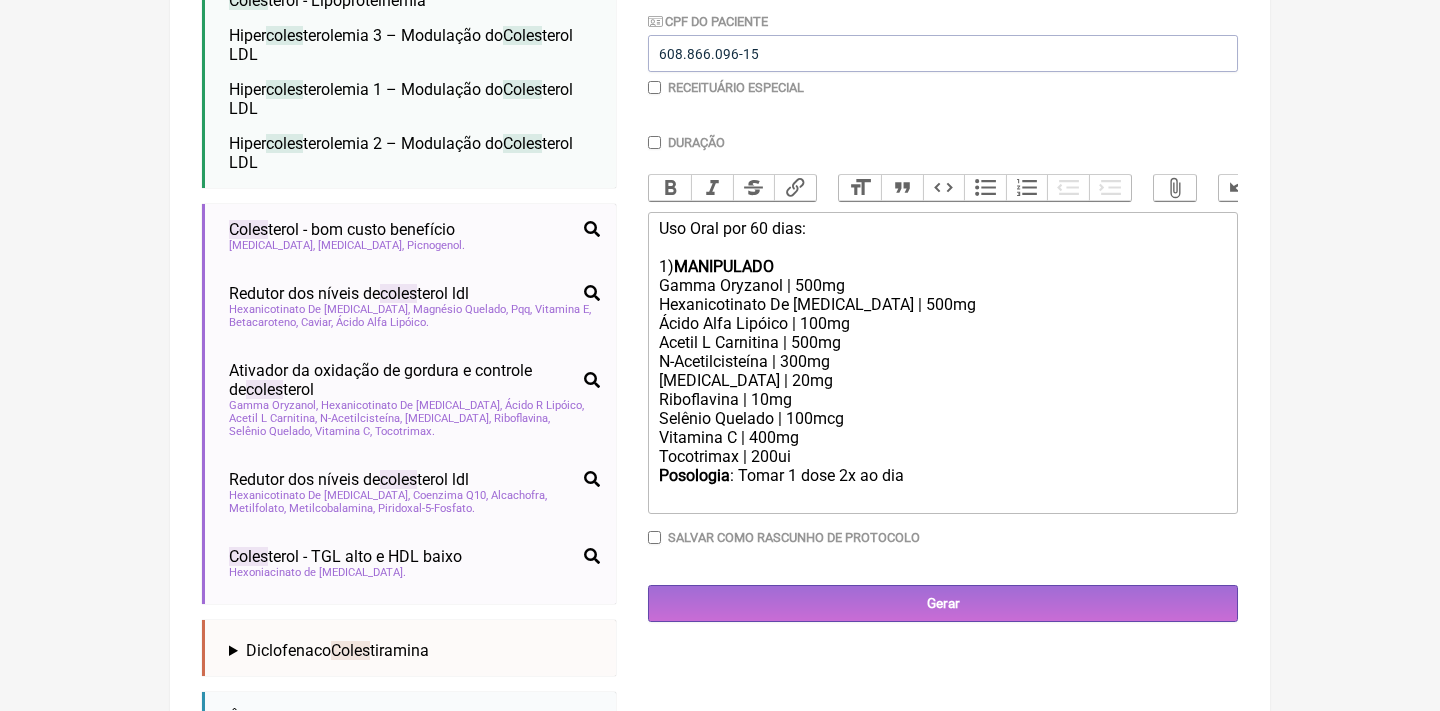 click on "Gamma Oryzanol | 500mg" 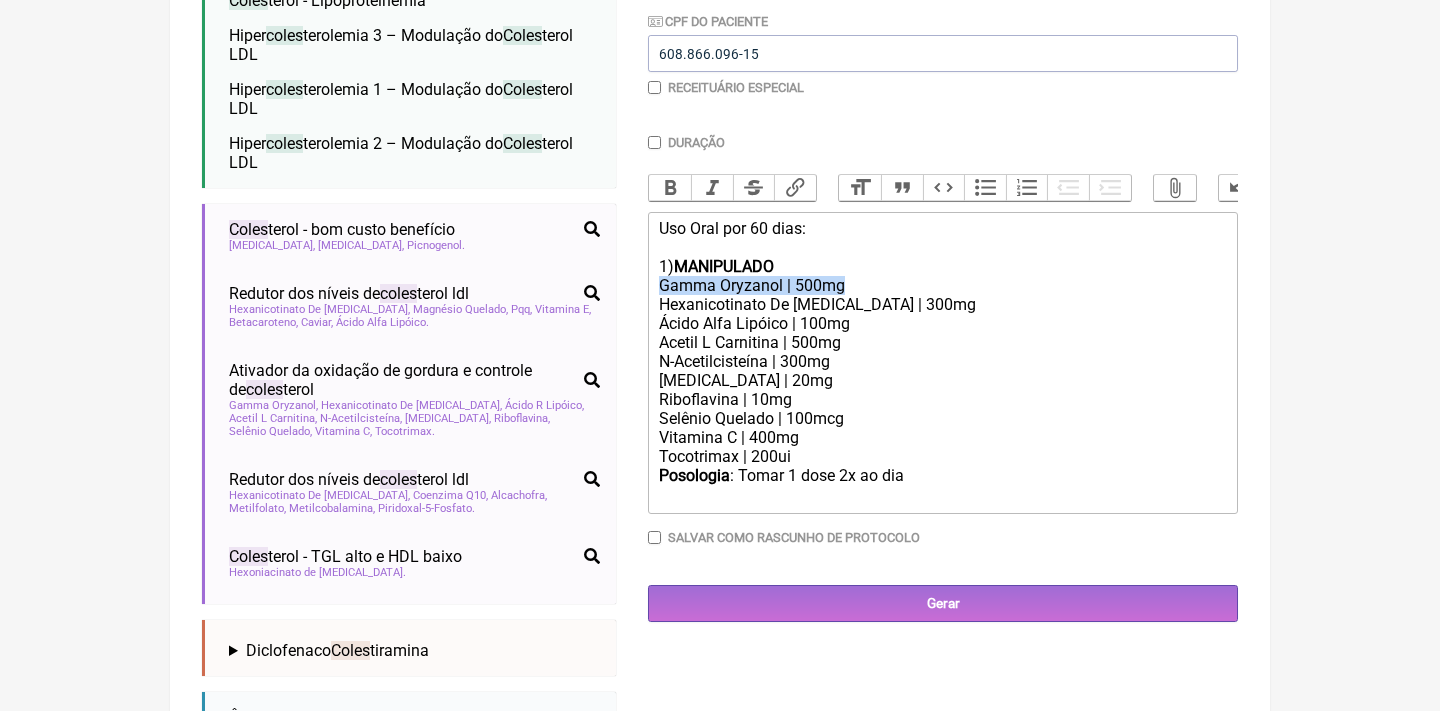 drag, startPoint x: 857, startPoint y: 281, endPoint x: 654, endPoint y: 273, distance: 203.15758 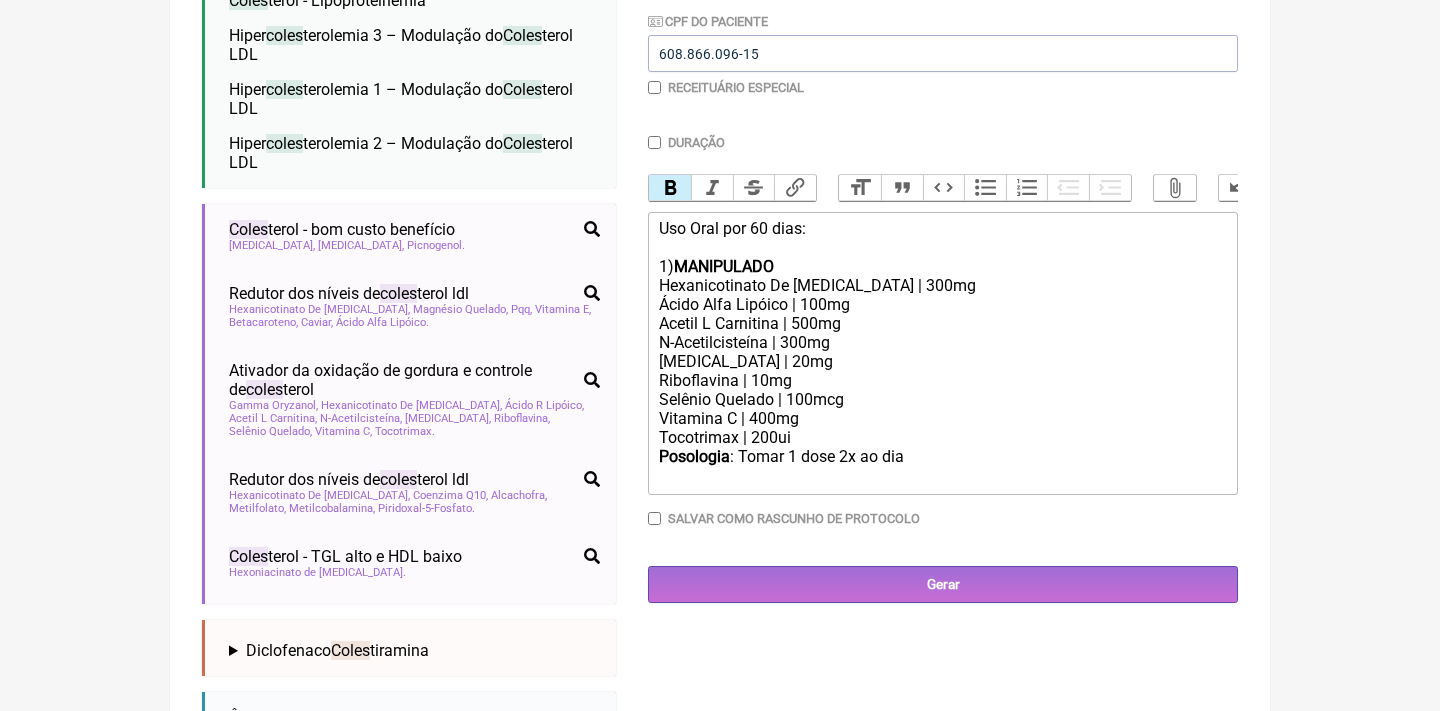 click on "Acetil L Carnitina | 500mg" 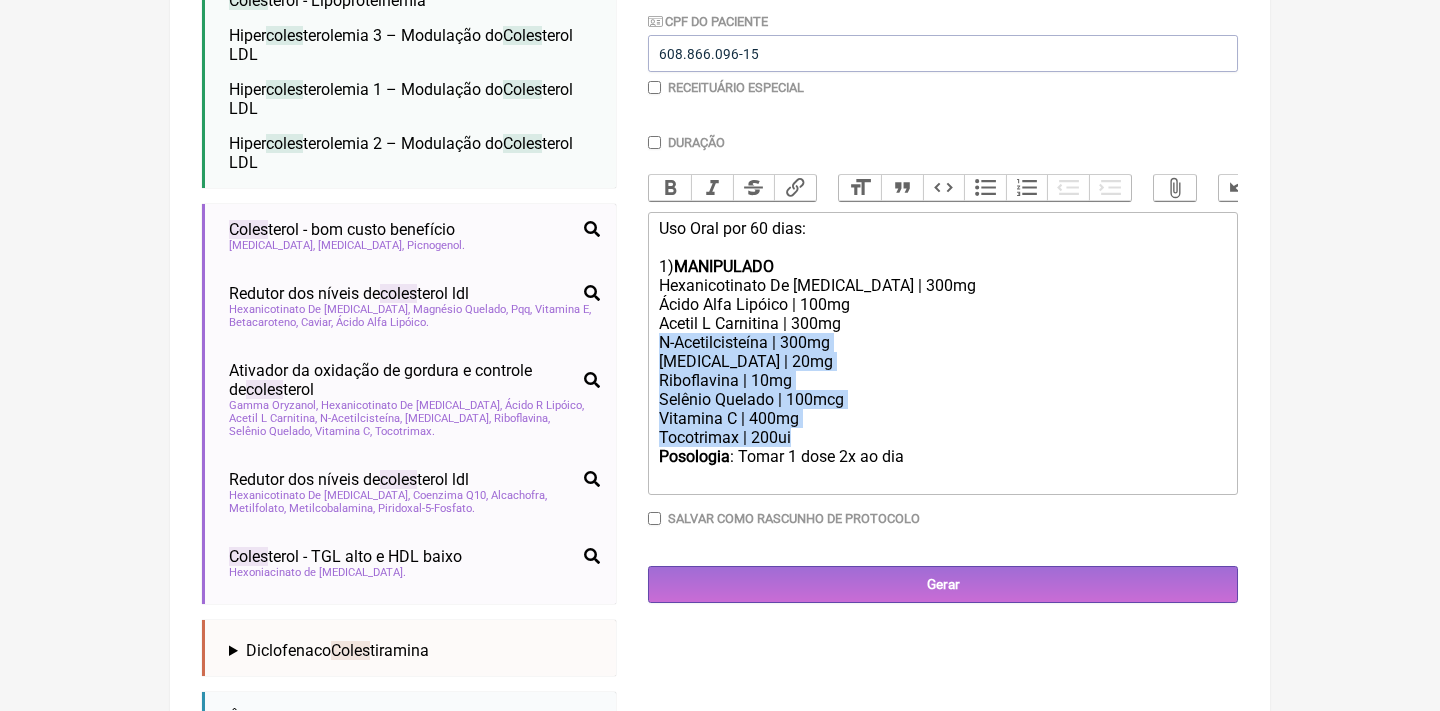 drag, startPoint x: 660, startPoint y: 332, endPoint x: 813, endPoint y: 418, distance: 175.51353 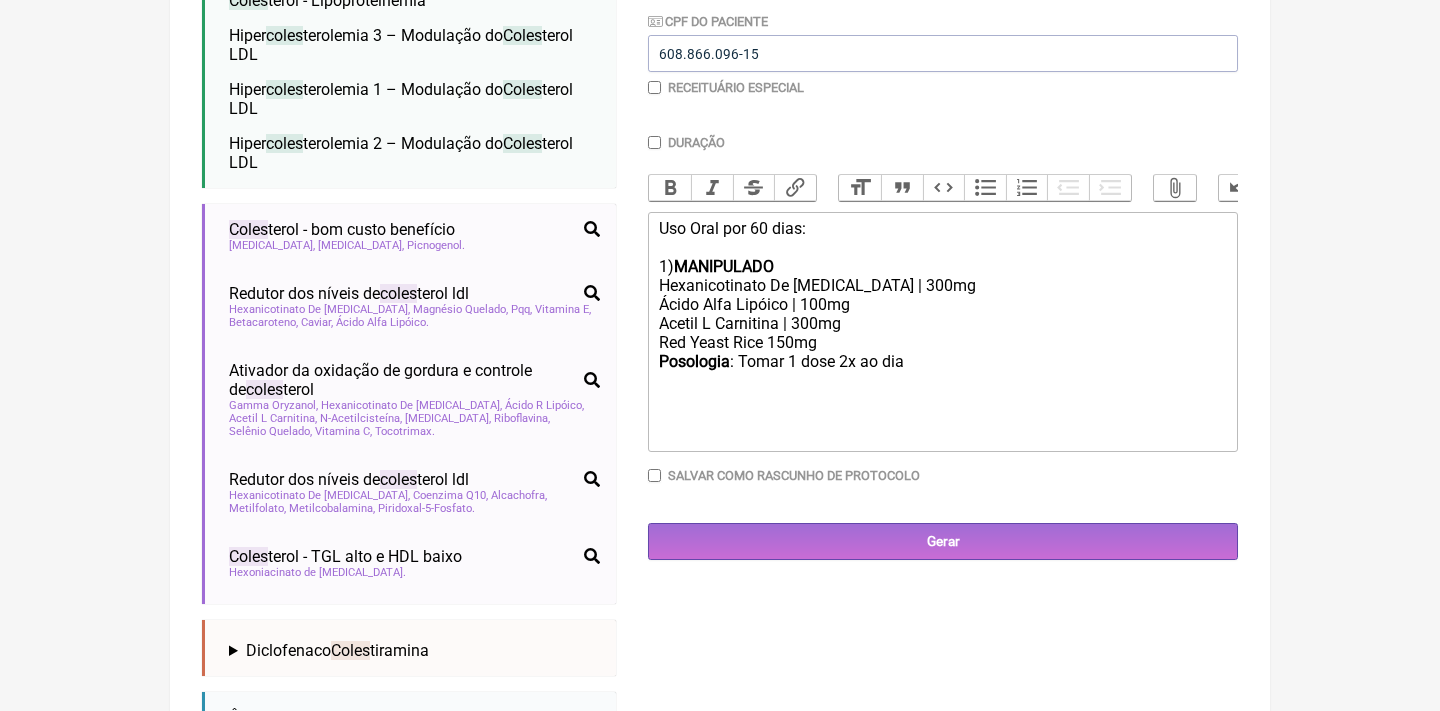 click on "Posologia : Tomar 1 dose 2x ao dia ㅤ" 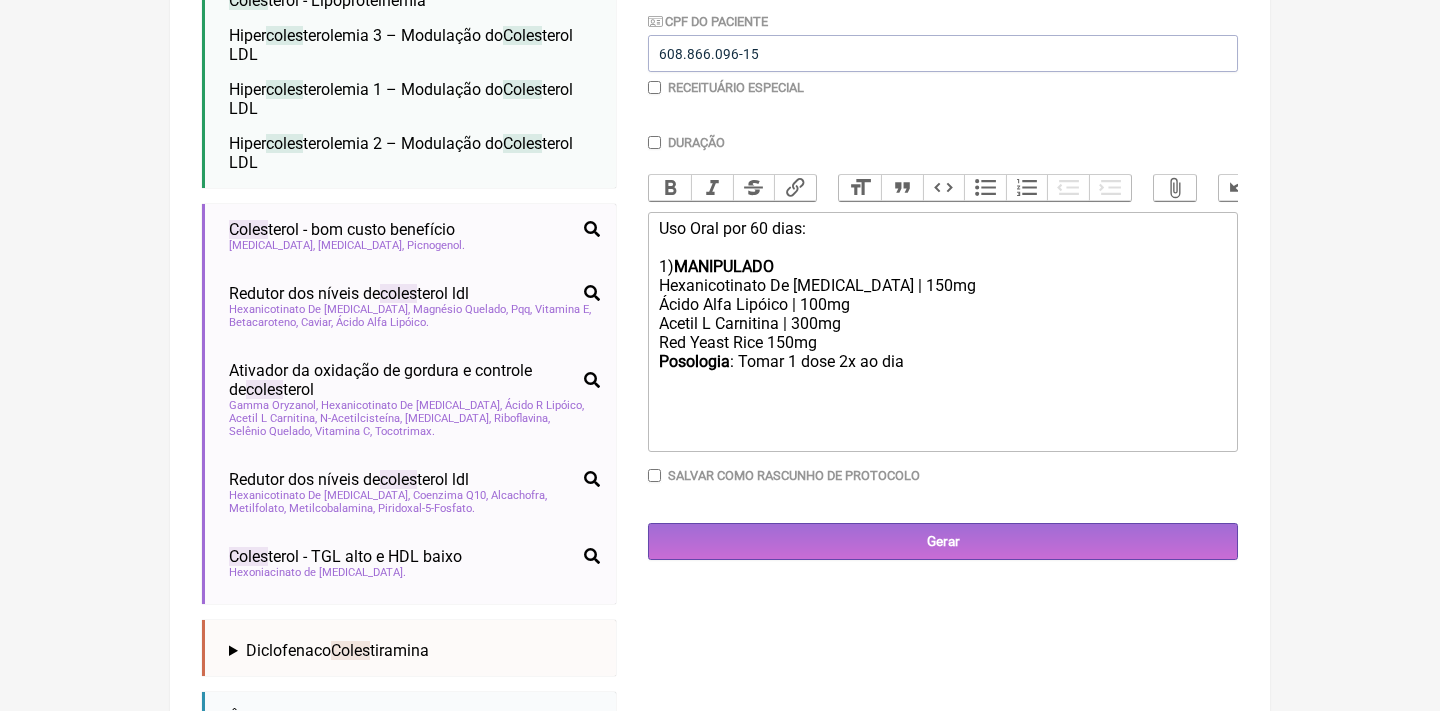 click on "Red Yeast Rice 150mg" 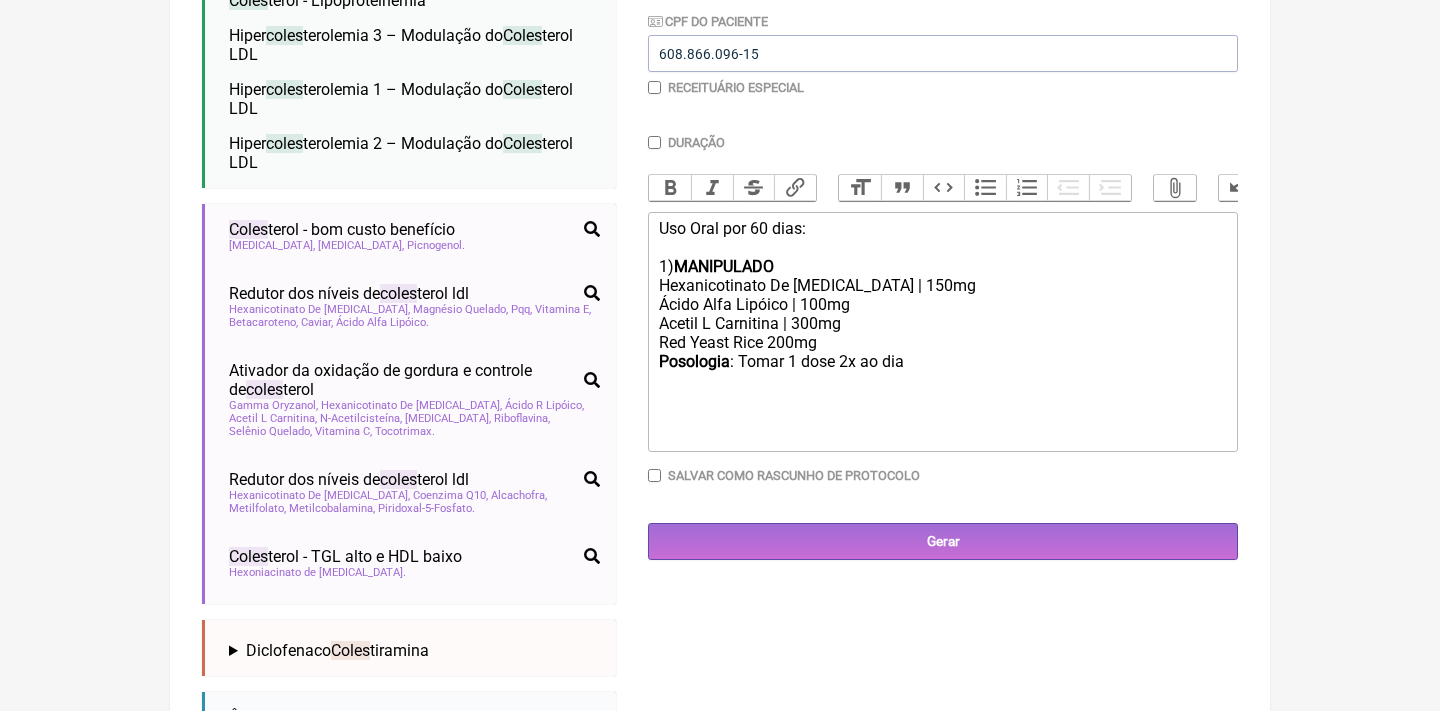 click on "Posologia : Tomar 1 dose 2x ao dia ㅤ" 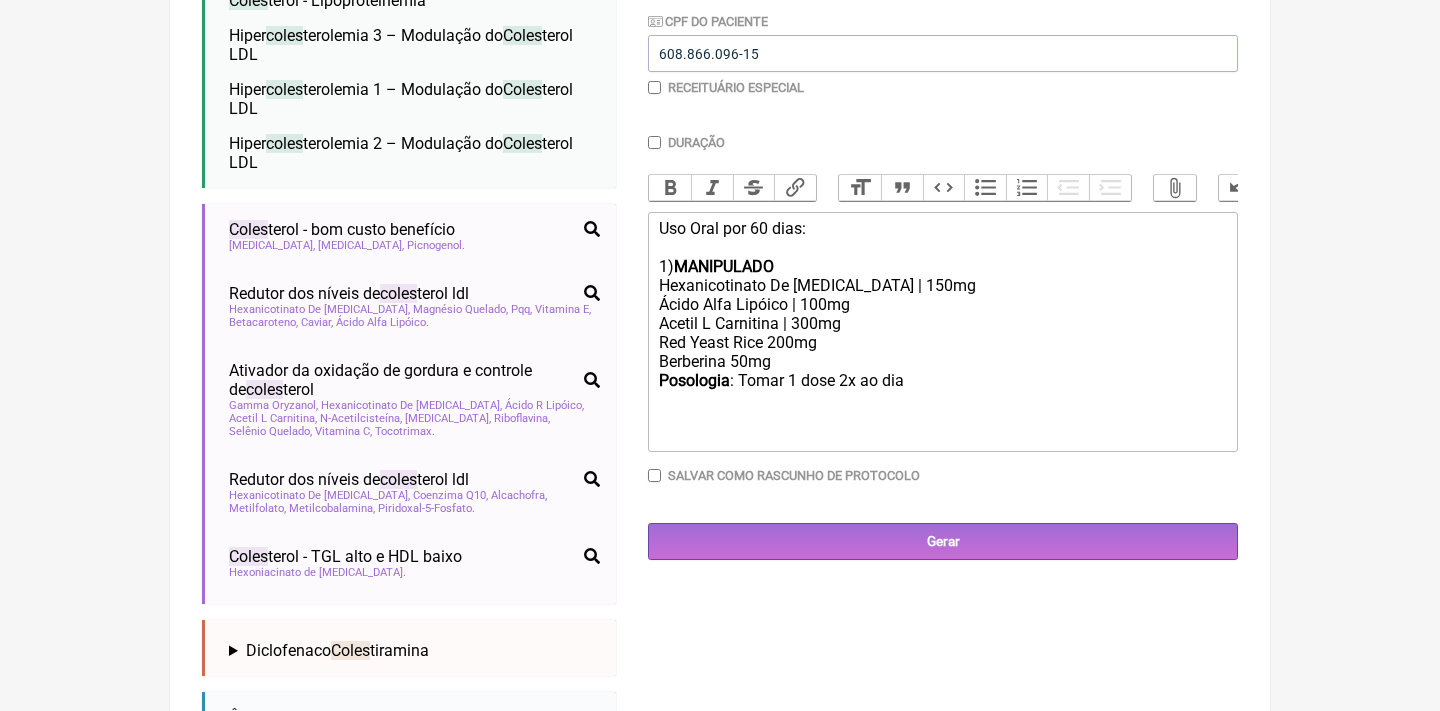 click on "Posologia : Tomar 1 dose 2x ao dia ㅤ" 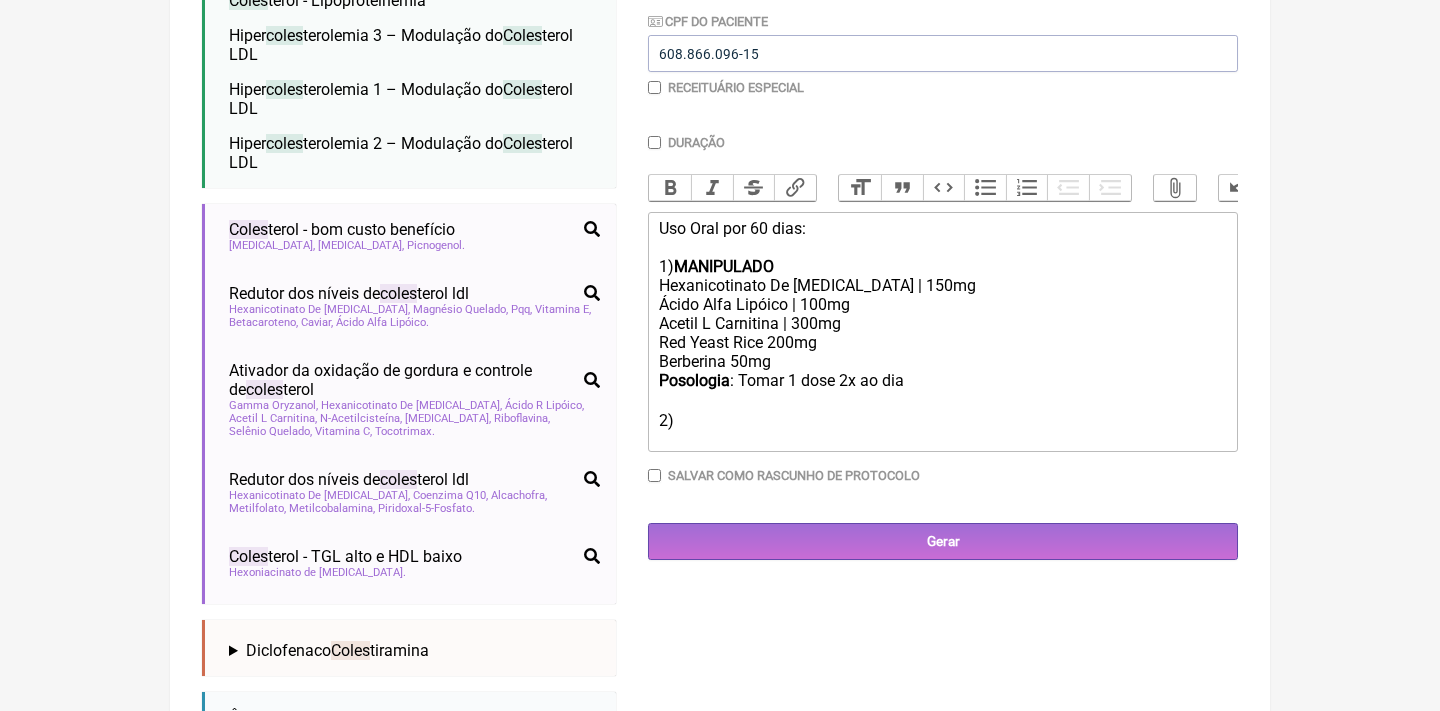 type on "<div>Uso Oral por 60 dias:<br><br>1)&nbsp;<strong>MANIPULADO</strong></div><div>Hexanicotinato De Inositol | 150mg</div><div>Ácido Alfa Lipóico | 100mg</div><div>Acetil L Carnitina | 300mg</div><div>Red Yeast Rice 200mg<br>Berberina 50mg</div><div><strong>Posologia</strong>: Tomar 1 dose 2x ao dia ㅤ<br><br>2)&nbsp;</div>" 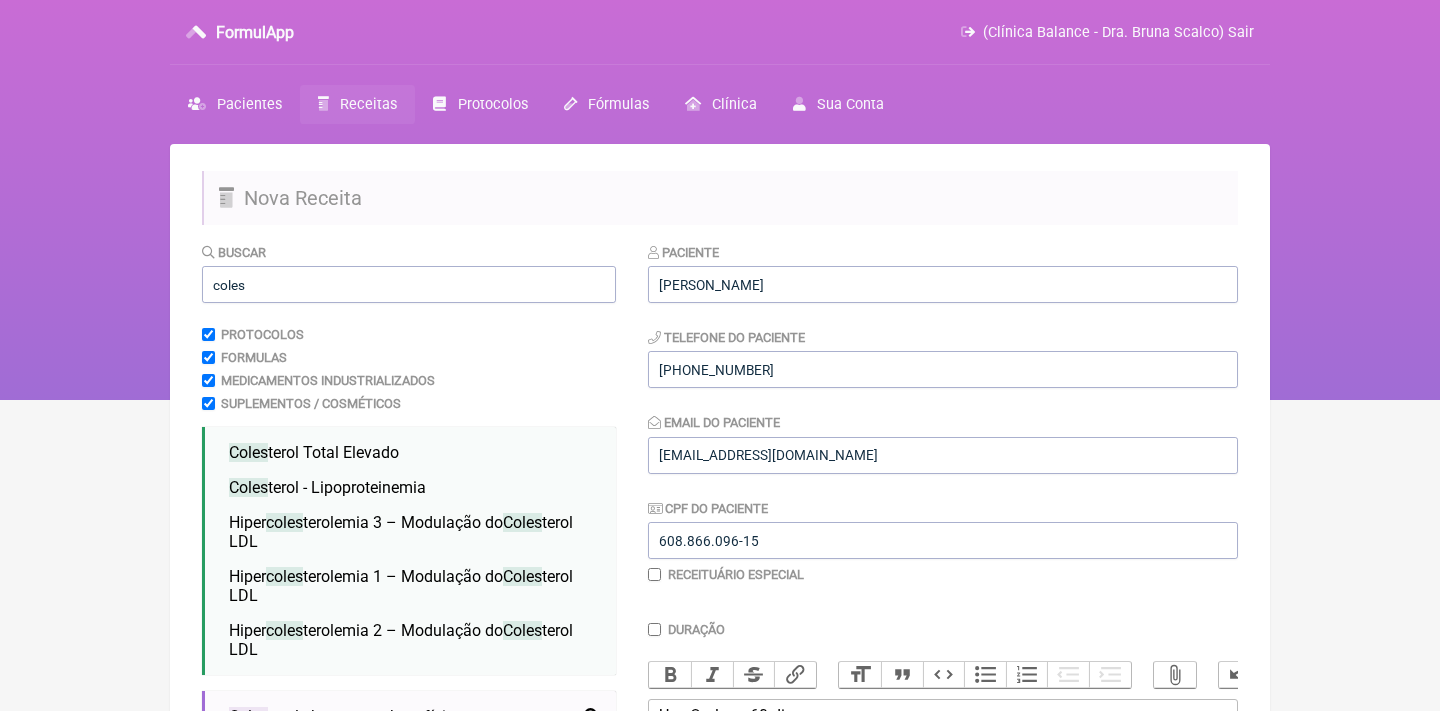 scroll, scrollTop: 0, scrollLeft: 0, axis: both 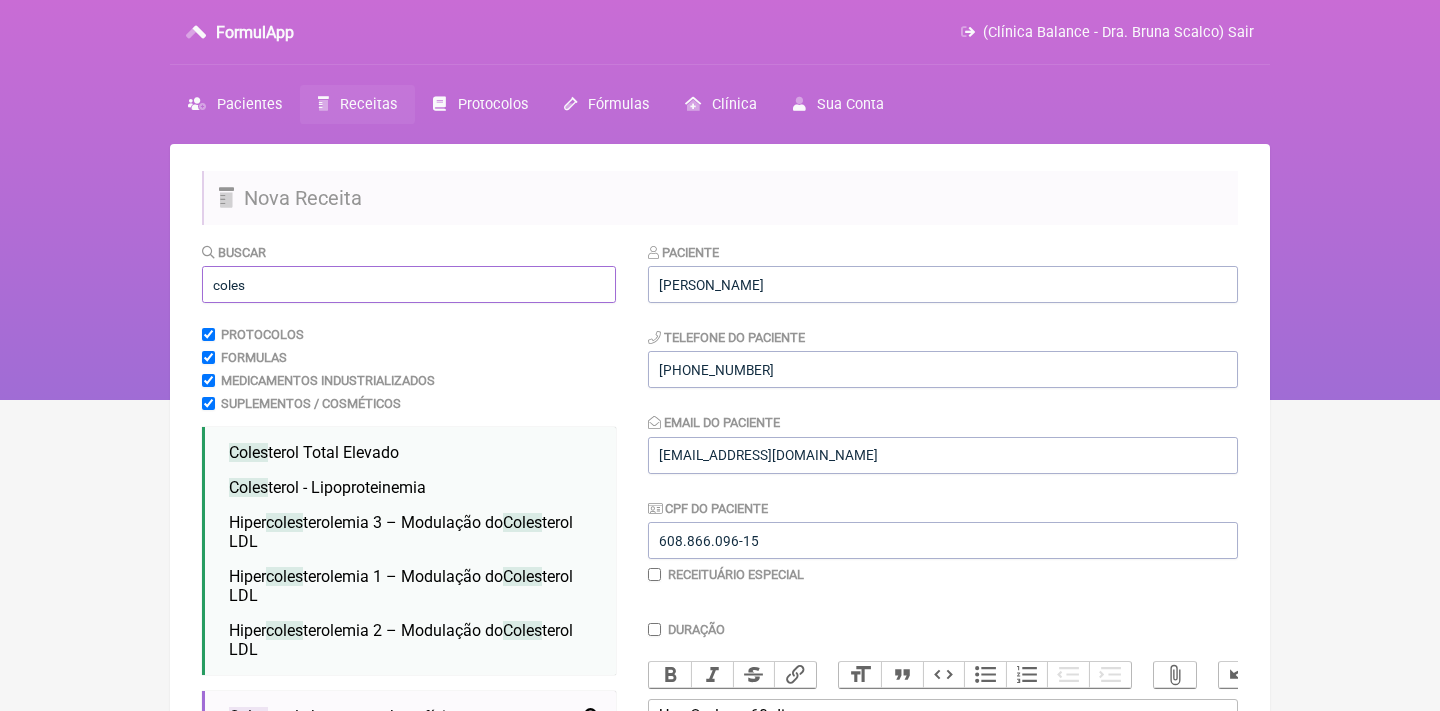 drag, startPoint x: 275, startPoint y: 300, endPoint x: 176, endPoint y: 281, distance: 100.80675 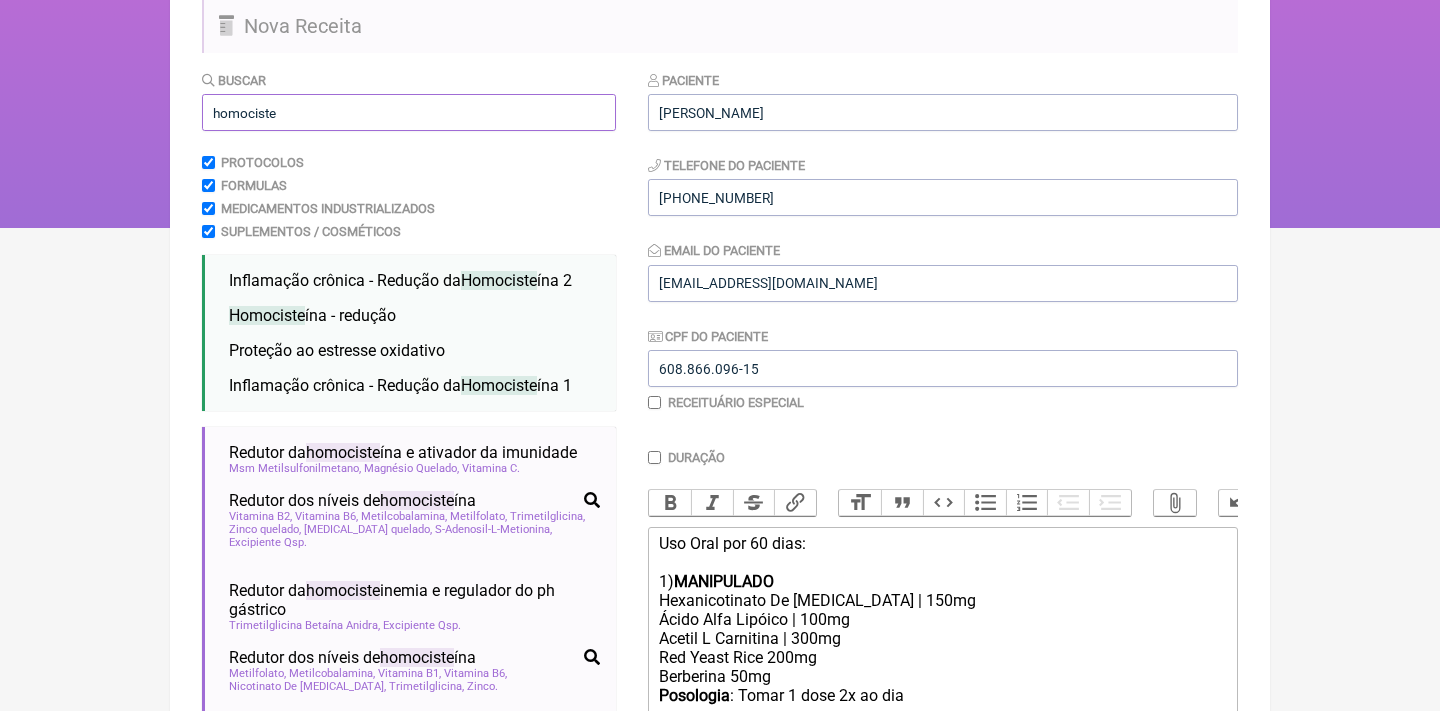 scroll, scrollTop: 292, scrollLeft: 0, axis: vertical 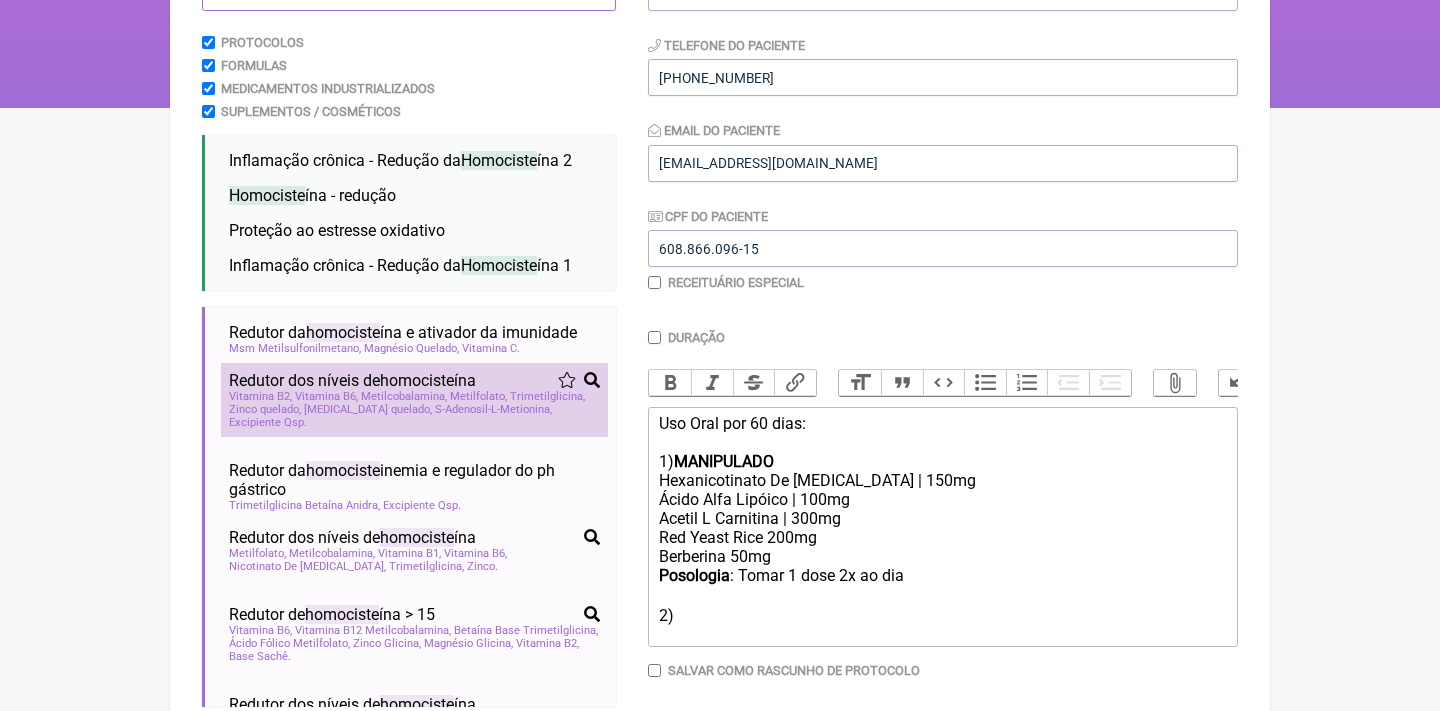 type on "homociste" 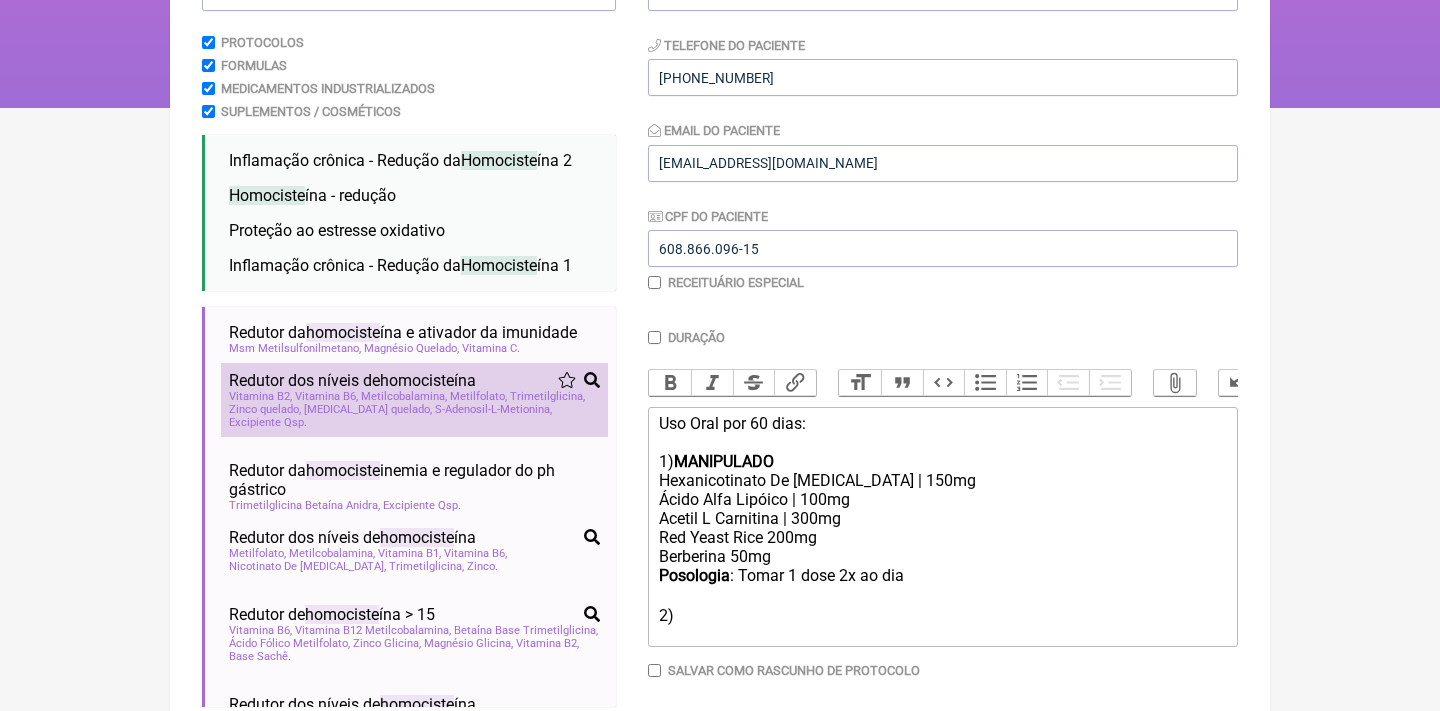 click on "Redutor dos níveis de  homociste ína" at bounding box center (352, 380) 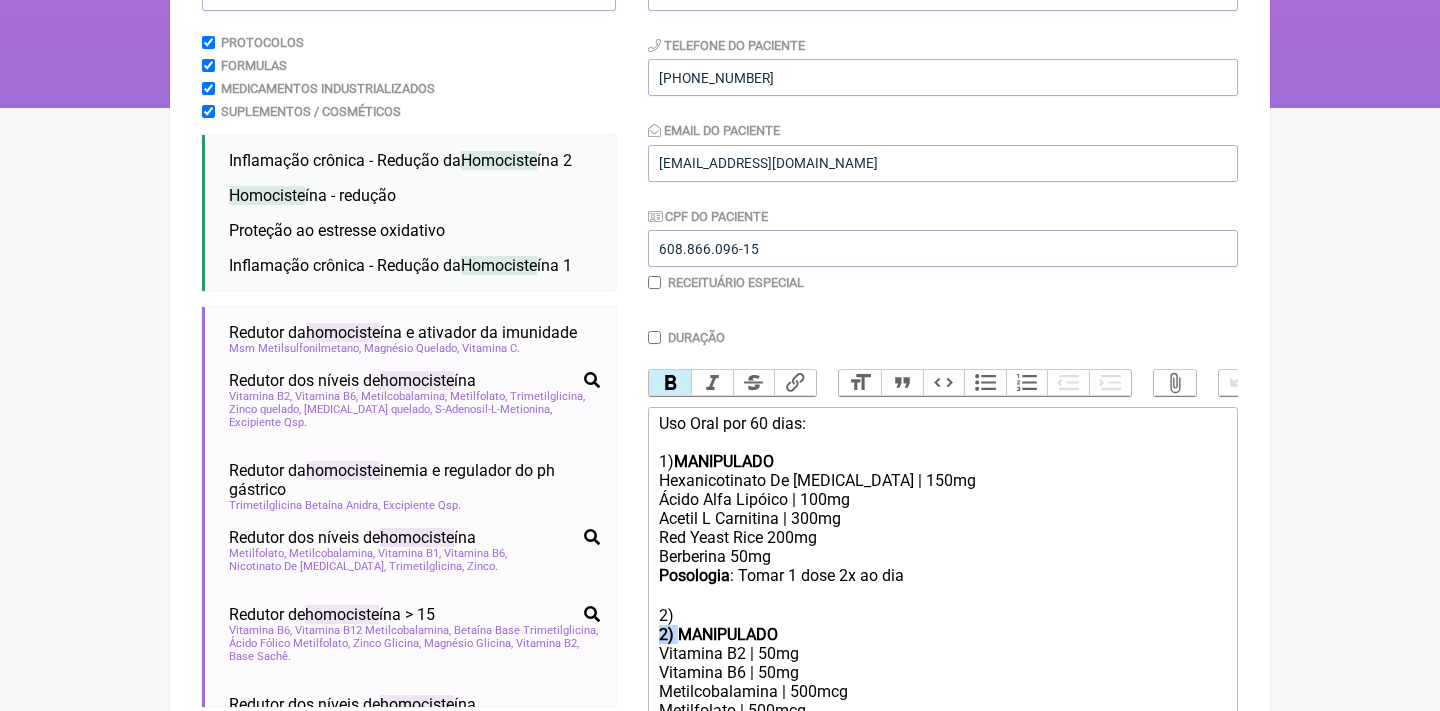 drag, startPoint x: 681, startPoint y: 625, endPoint x: 632, endPoint y: 620, distance: 49.25444 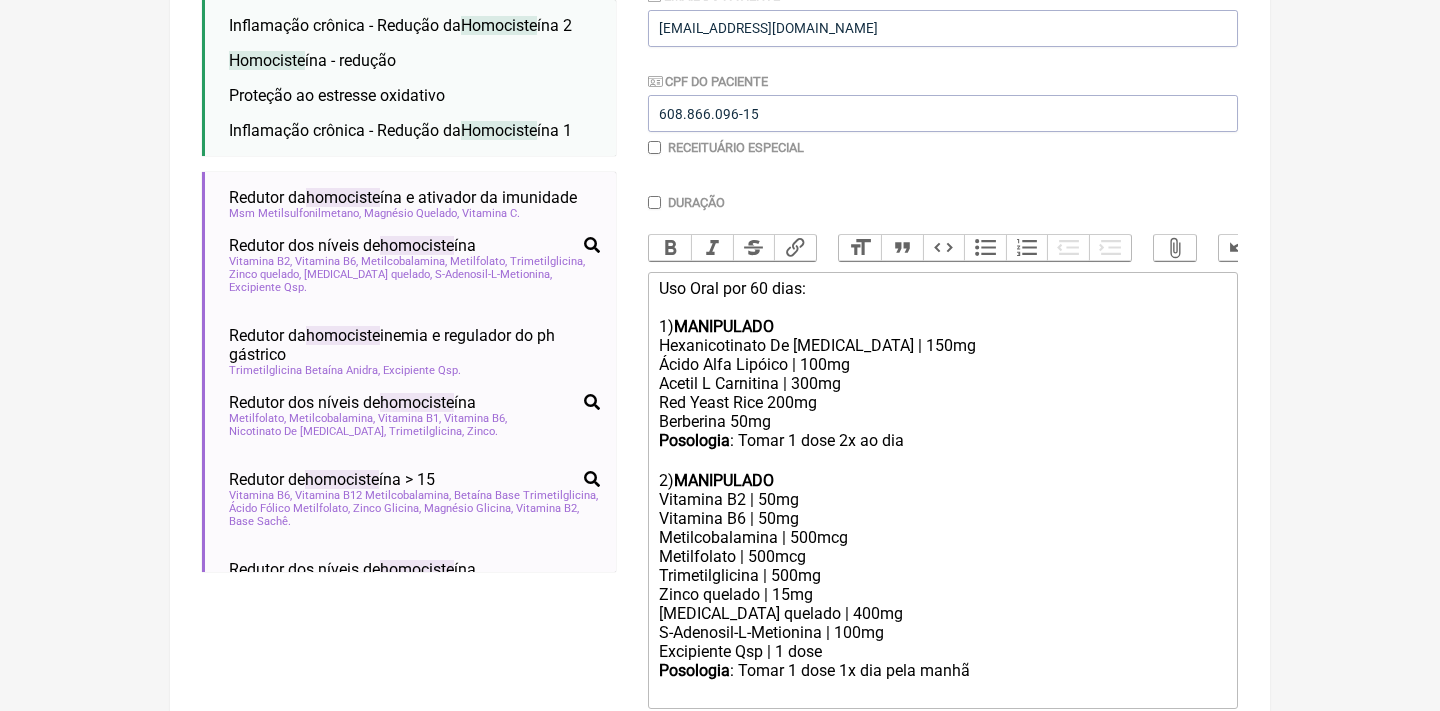 scroll, scrollTop: 429, scrollLeft: 0, axis: vertical 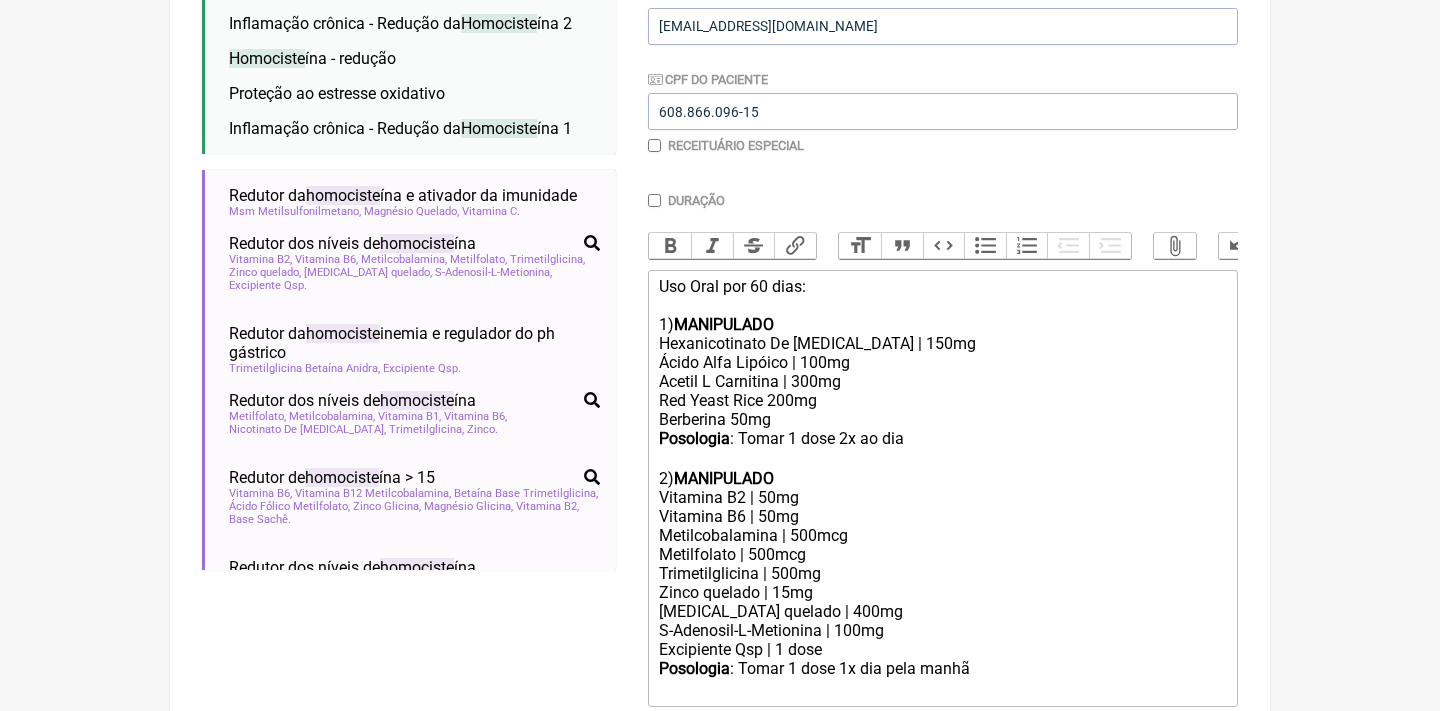 click on "Posologia : Tomar 1 dose 1x dia pela manhã ㅤ" 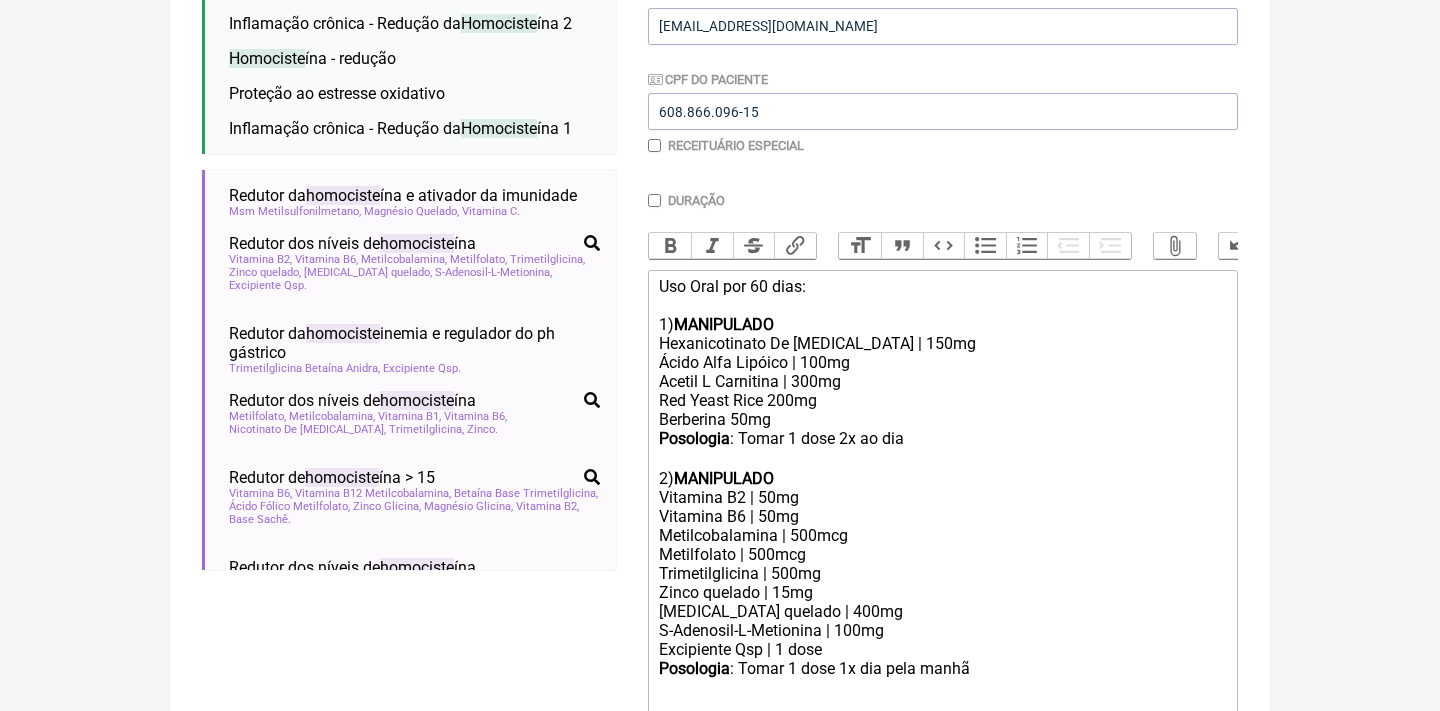 click on "Magnesio quelado | 400mg" 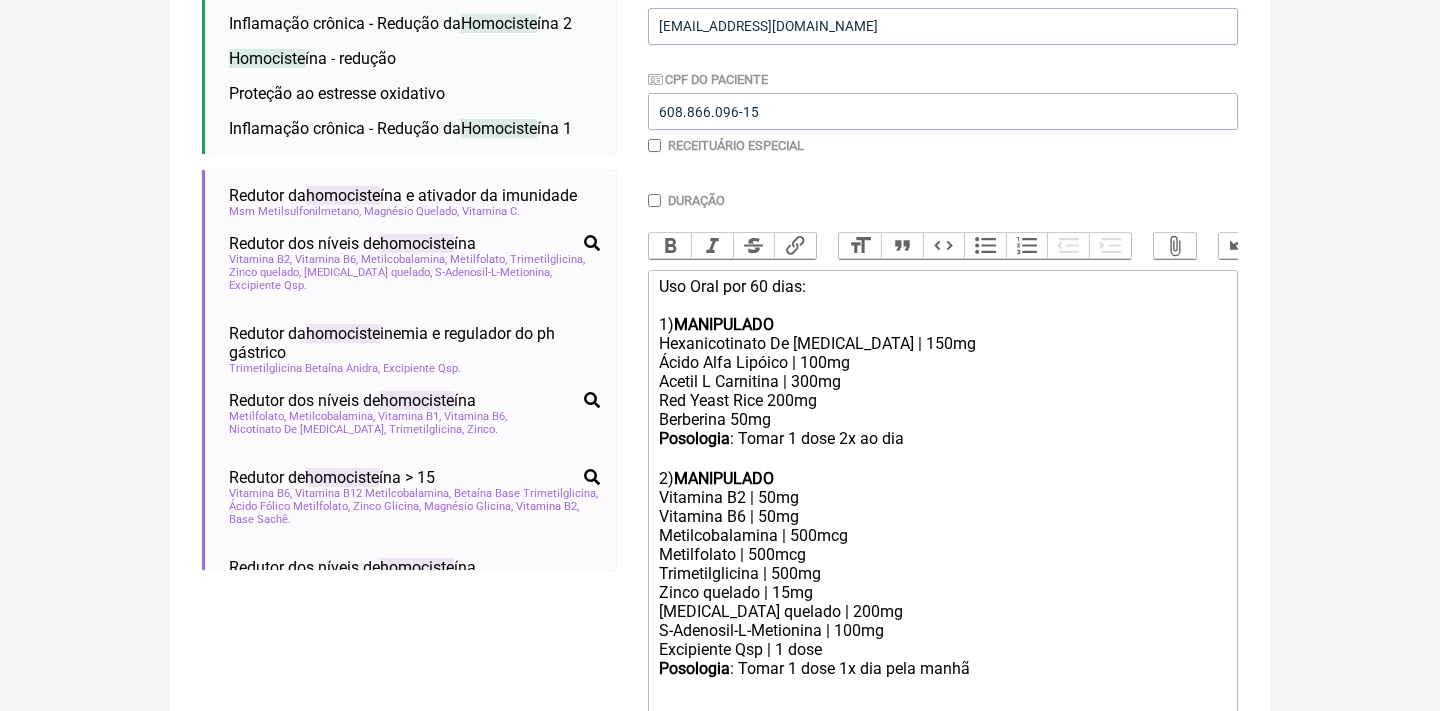 click on "Posologia : Tomar 1 dose 1x dia pela manhã ㅤ" 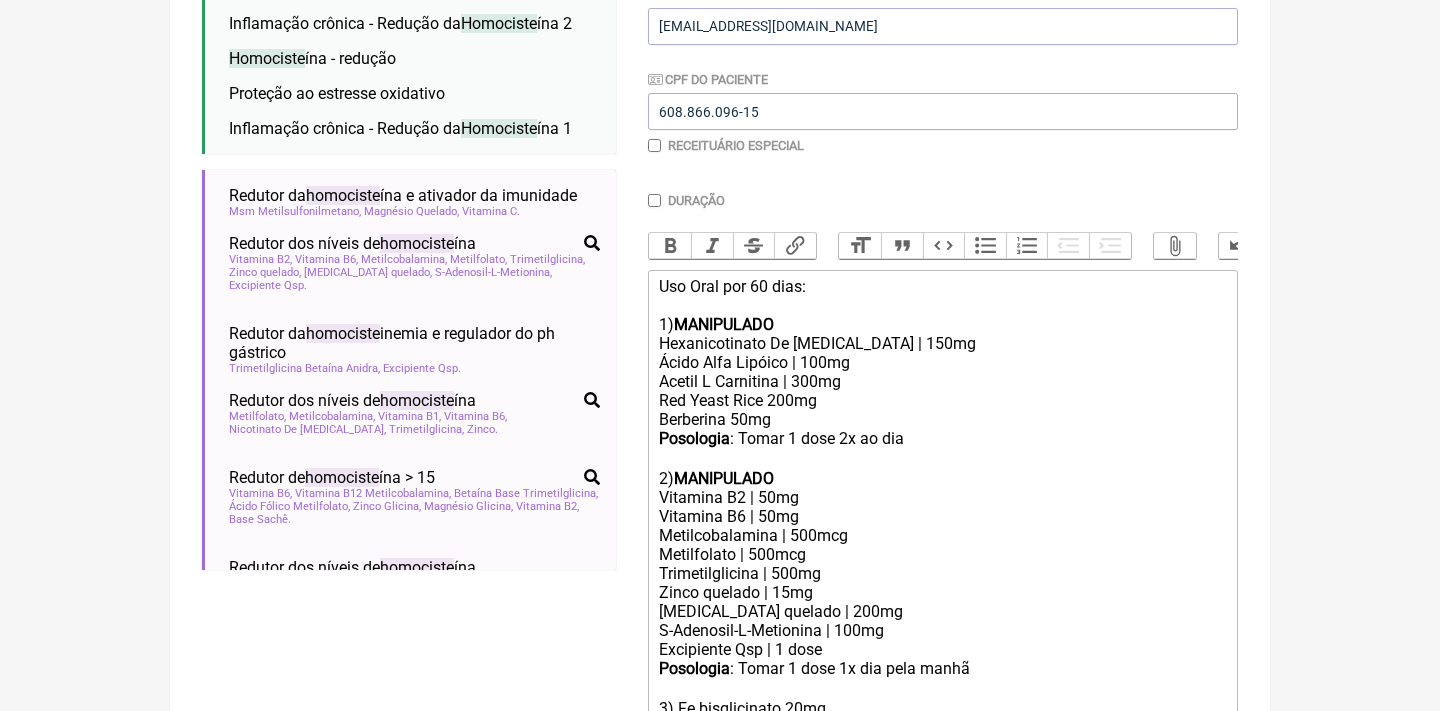 click on "MANIPULADO" 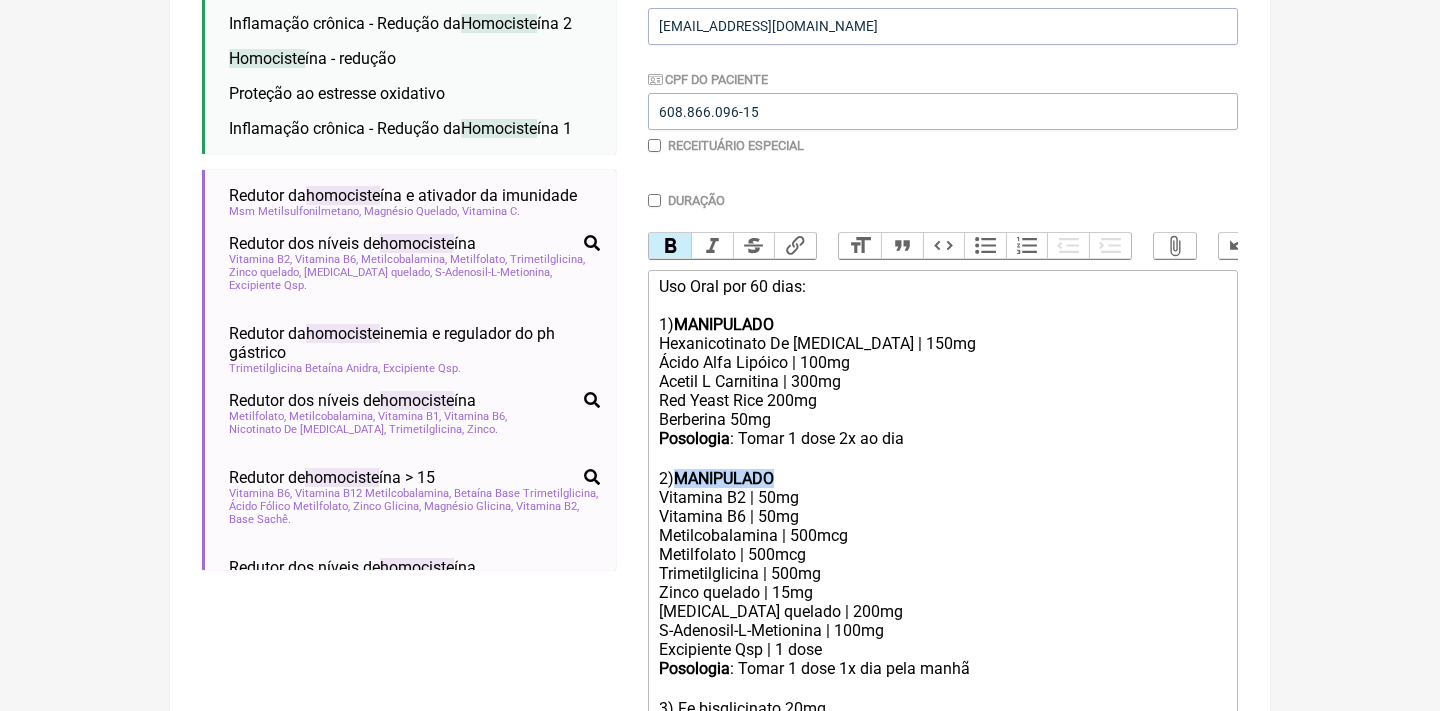 copy on "MANIPULADO" 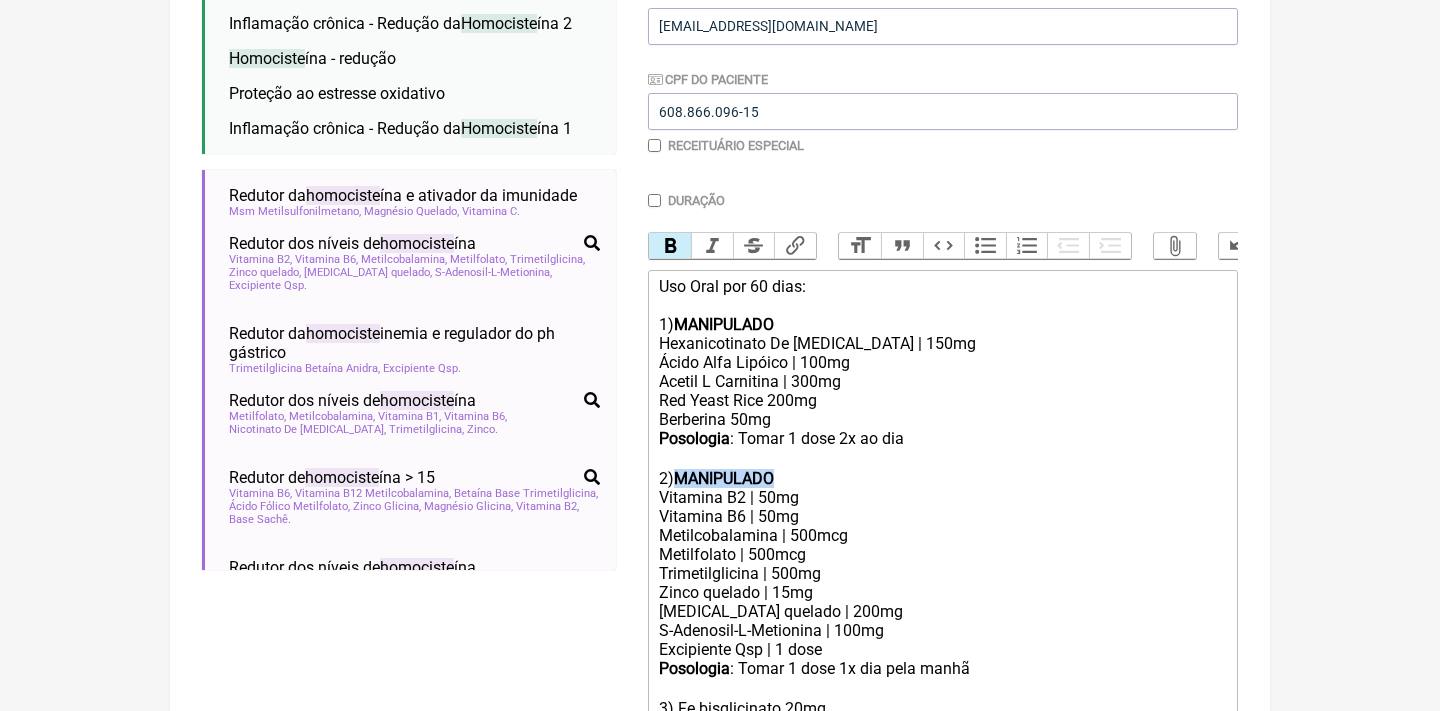 click on "Posologia : Tomar 1 dose 1x dia pela manhã ㅤ 3) Fe bisglicinato 20mg" 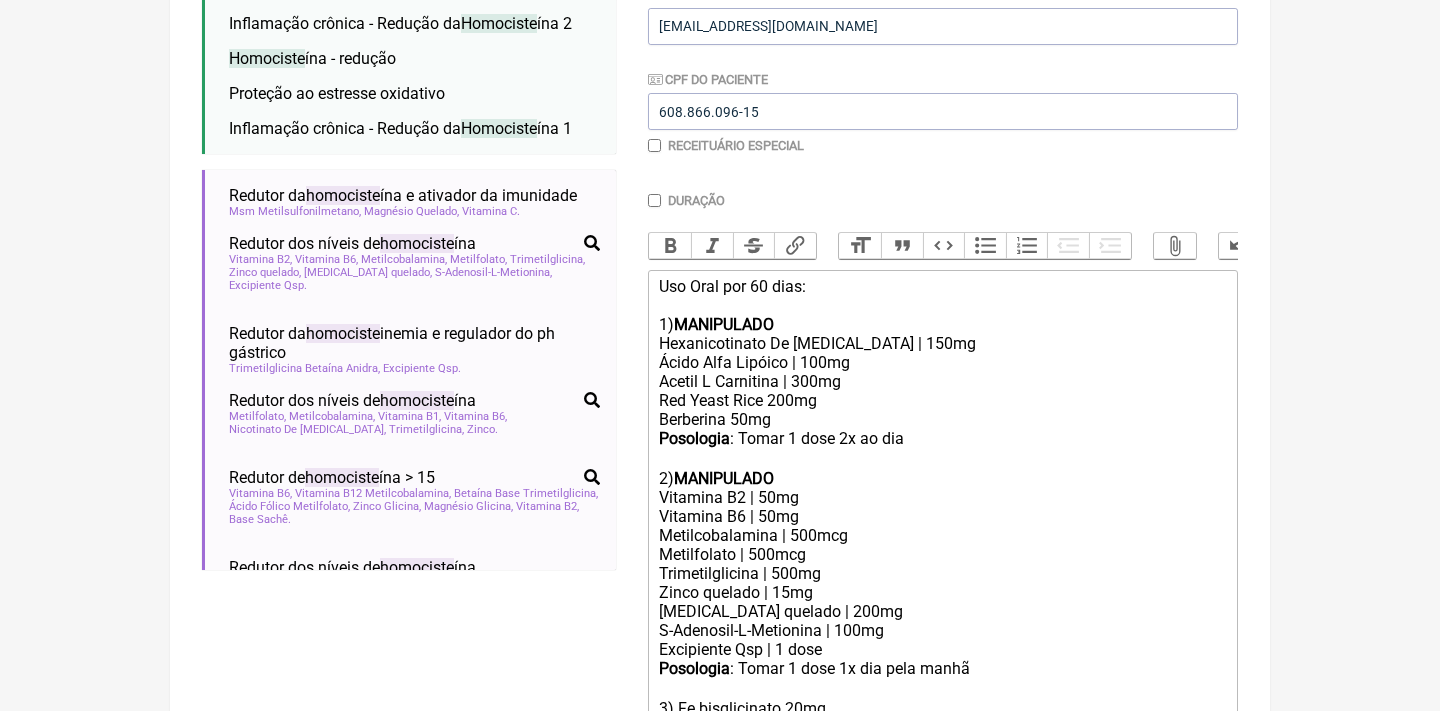 click on "Posologia : Tomar 1 dose 1x dia pela manhã ㅤ 3) Fe bisglicinato 20mg" 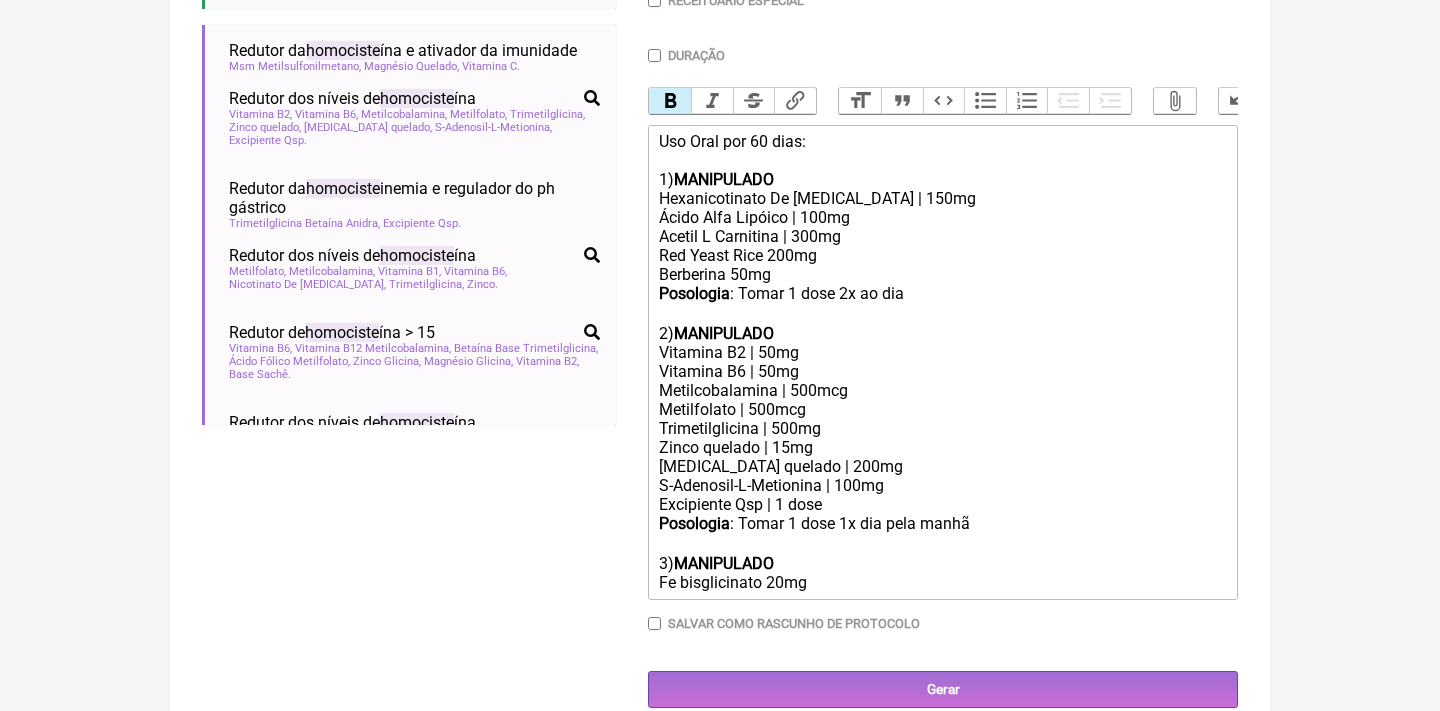 scroll, scrollTop: 573, scrollLeft: 0, axis: vertical 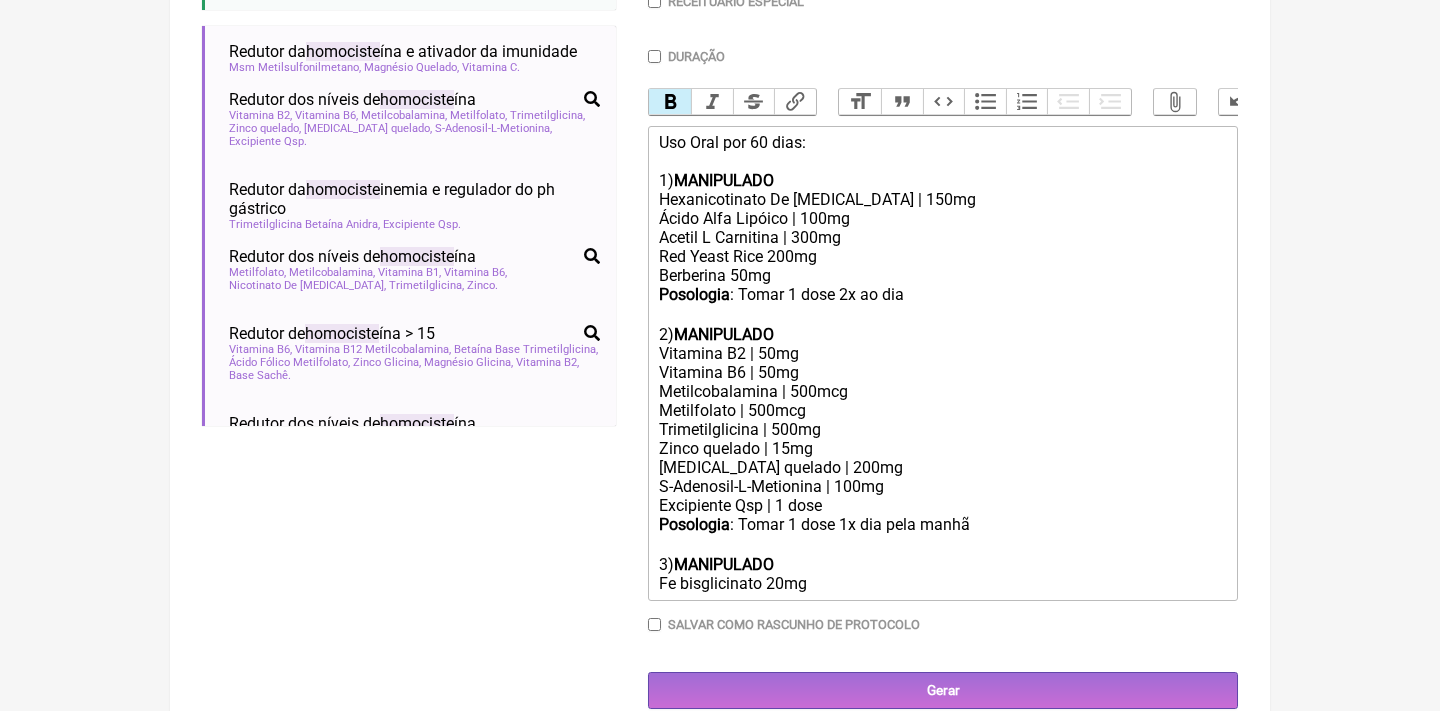 click on "Posologia : Tomar 1 dose 1x dia pela manhã ㅤ 3)  MANIPULADO Fe bisglicinato 20mg" 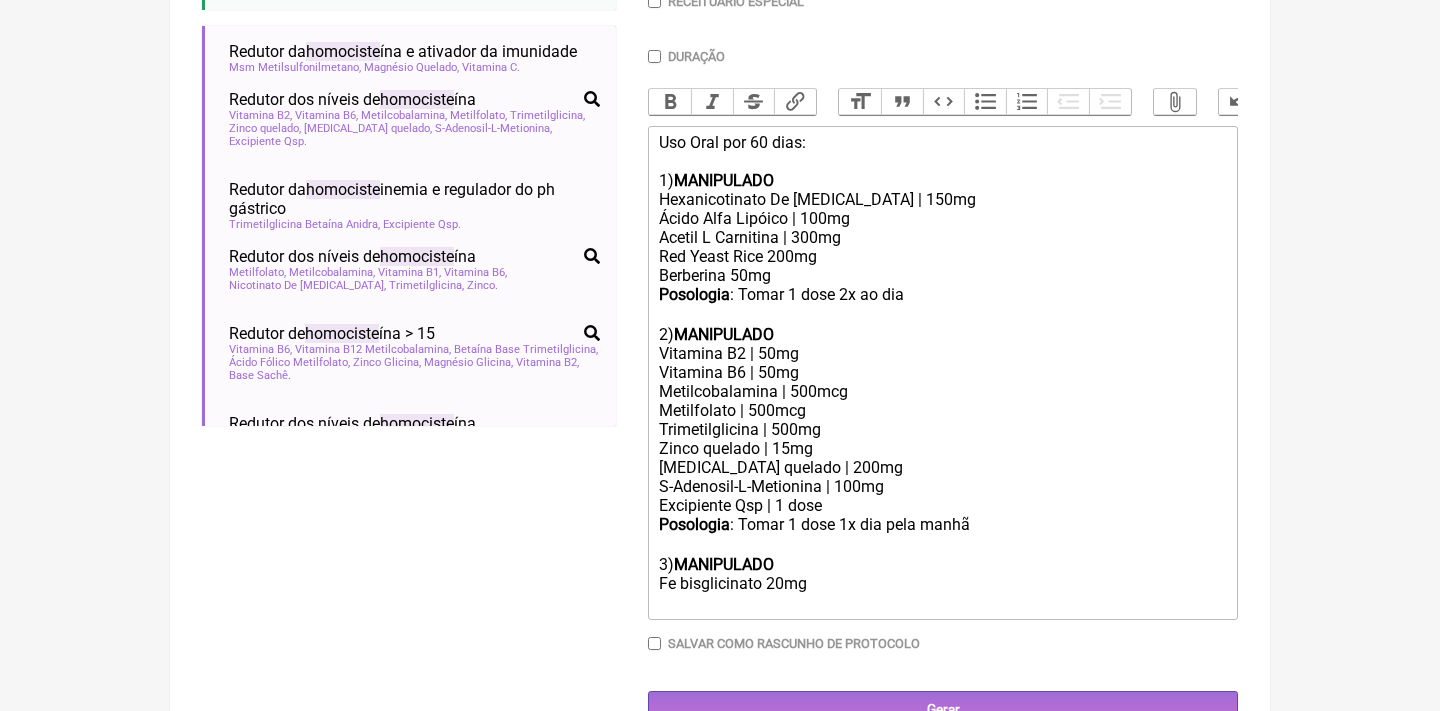 type on "<div>Uso Oral por 60 dias:<br><br>1) <strong>MANIPULADO</strong></div><div>Hexanicotinato De Inositol | 150mg</div><div>Ácido Alfa Lipóico | 100mg</div><div>Acetil L Carnitina | 300mg</div><div>Red Yeast Rice 200mg<br>Berberina 50mg</div><div><strong>Posologia</strong>: Tomar 1 dose 2x ao dia ㅤ<br><br>2)<strong>MANIPULADO</strong></div><div>Vitamina B2 | 50mg</div><div>Vitamina B6 | 50mg</div><div>Metilcobalamina | 500mcg</div><div>Metilfolato | 500mcg</div><div>Trimetilglicina | 500mg</div><div>Zinco quelado | 15mg</div><div>Magnesio quelado | 200mg</div><div>S-Adenosil-L-Metionina | 100mg</div><div>Excipiente Qsp | 1 dose</div><div><strong>Posologia</strong>: Tomar 1 dose 1x dia pela manhã ㅤ<br><br>3) <strong>MANIPULADO<br></strong>Fe bisglicinato 20mg<br><br></div>" 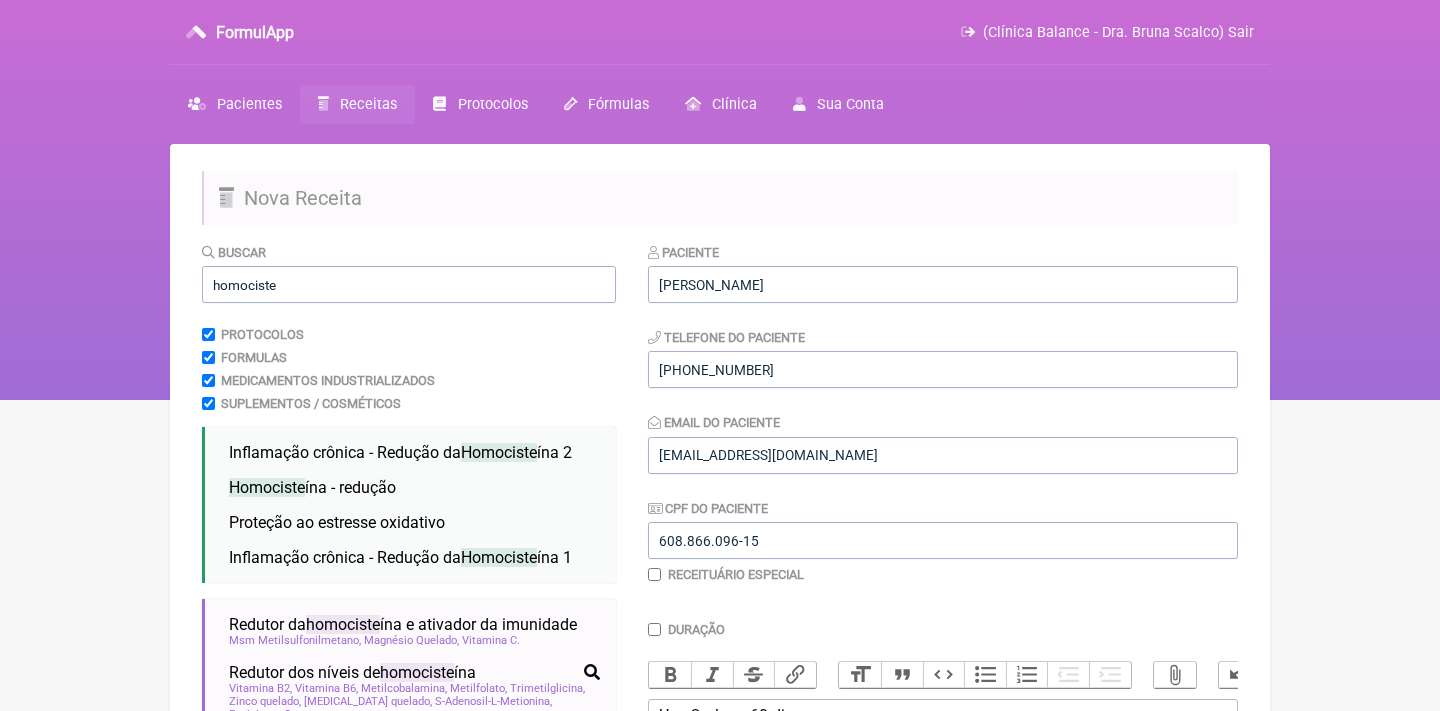 scroll, scrollTop: 0, scrollLeft: 0, axis: both 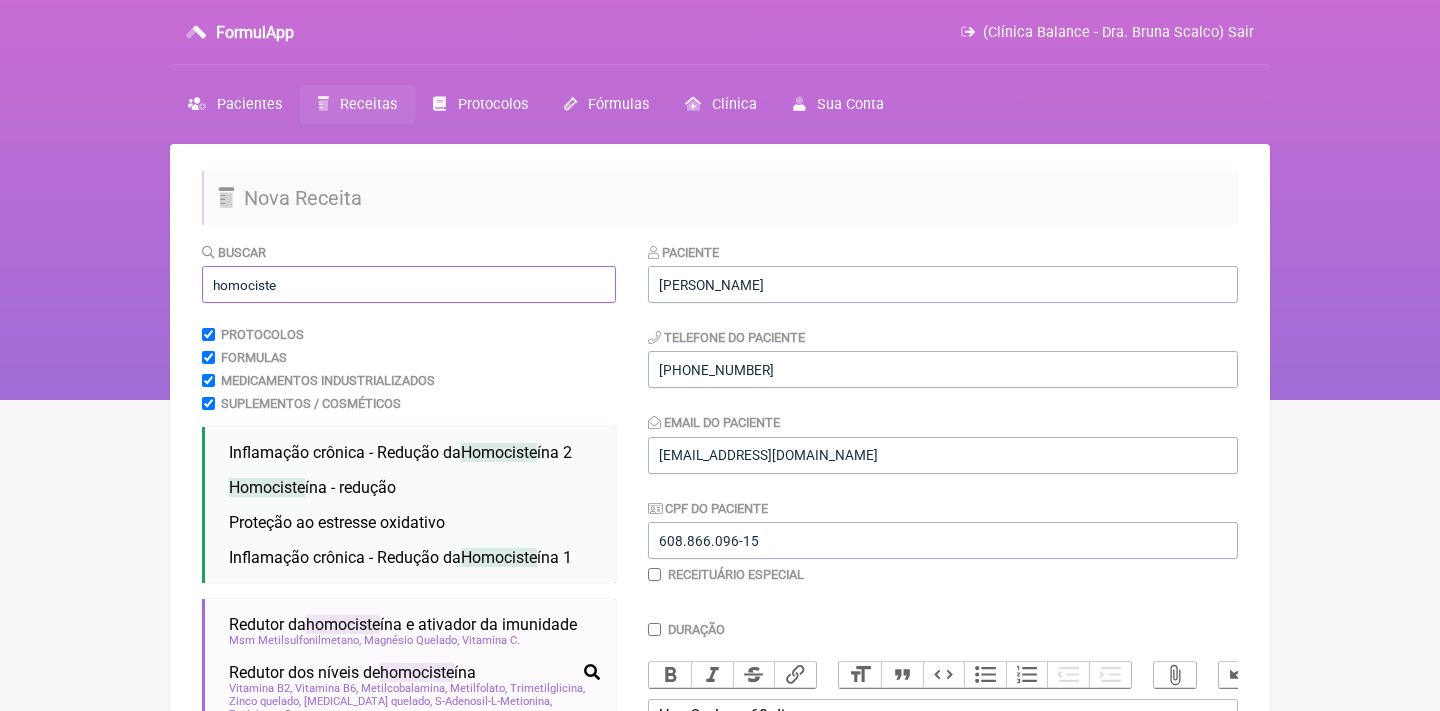drag, startPoint x: 310, startPoint y: 290, endPoint x: 141, endPoint y: 273, distance: 169.85287 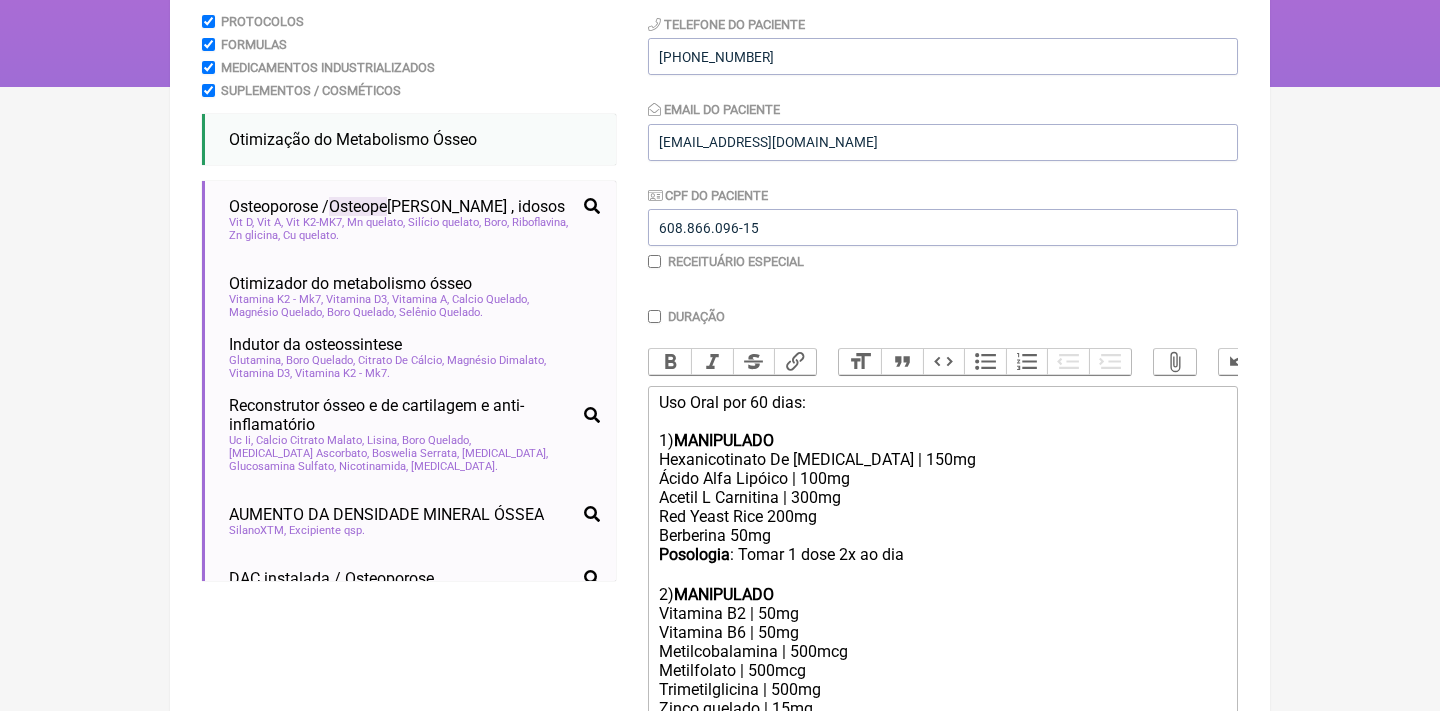 scroll, scrollTop: 315, scrollLeft: 0, axis: vertical 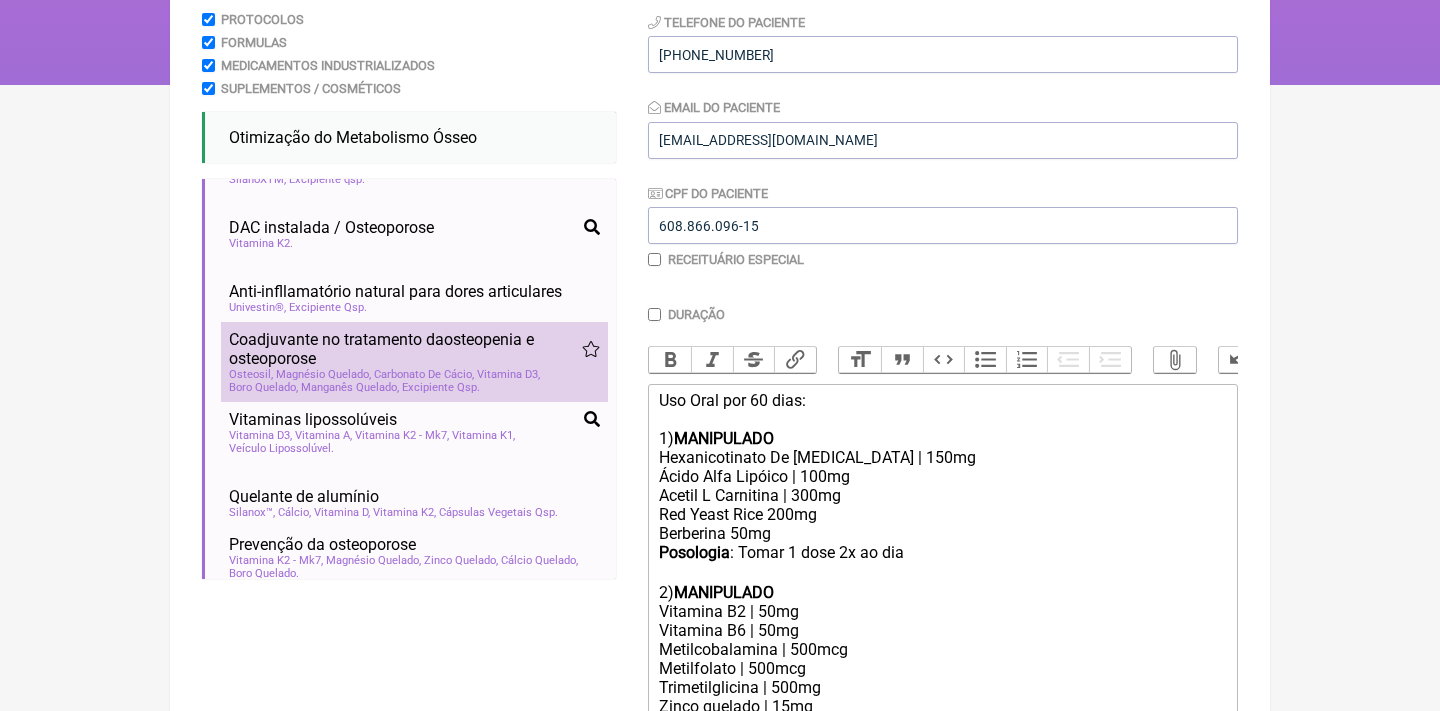 type on "osteopenia" 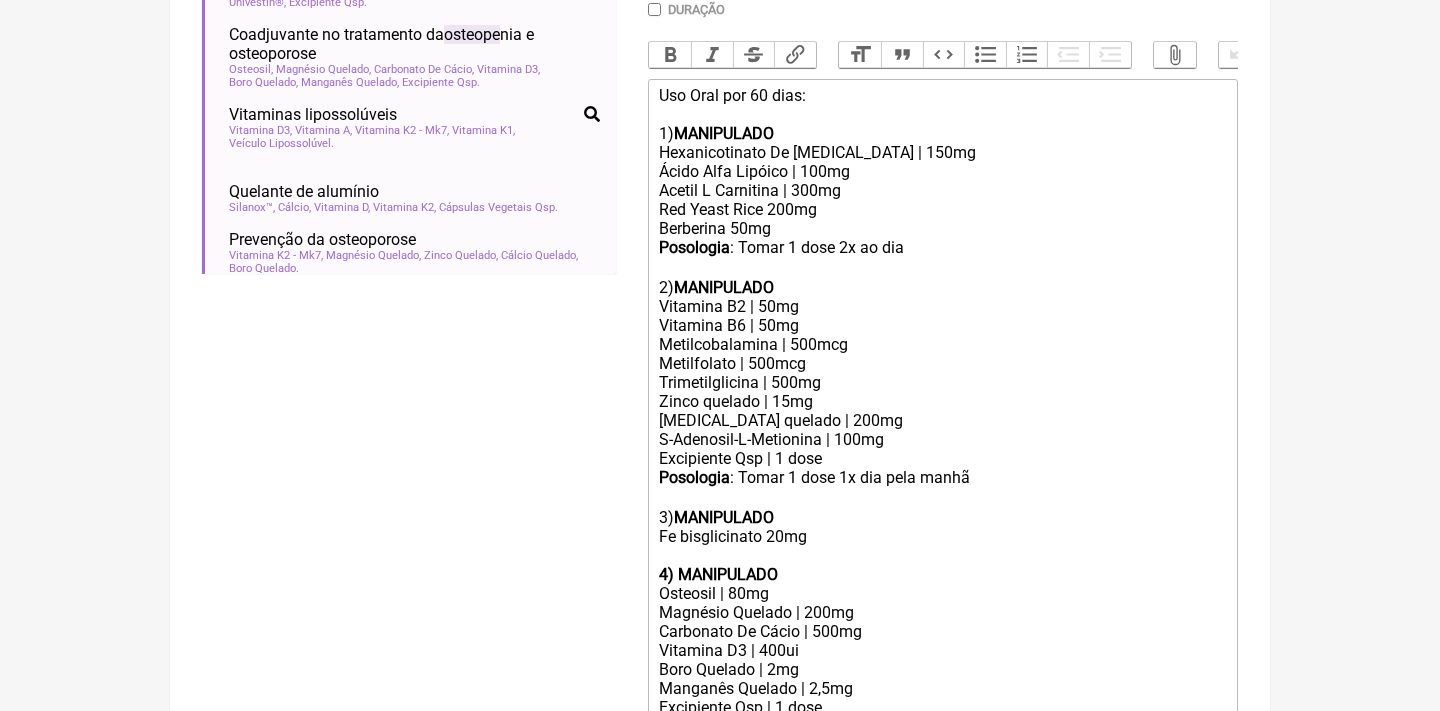 scroll, scrollTop: 758, scrollLeft: 0, axis: vertical 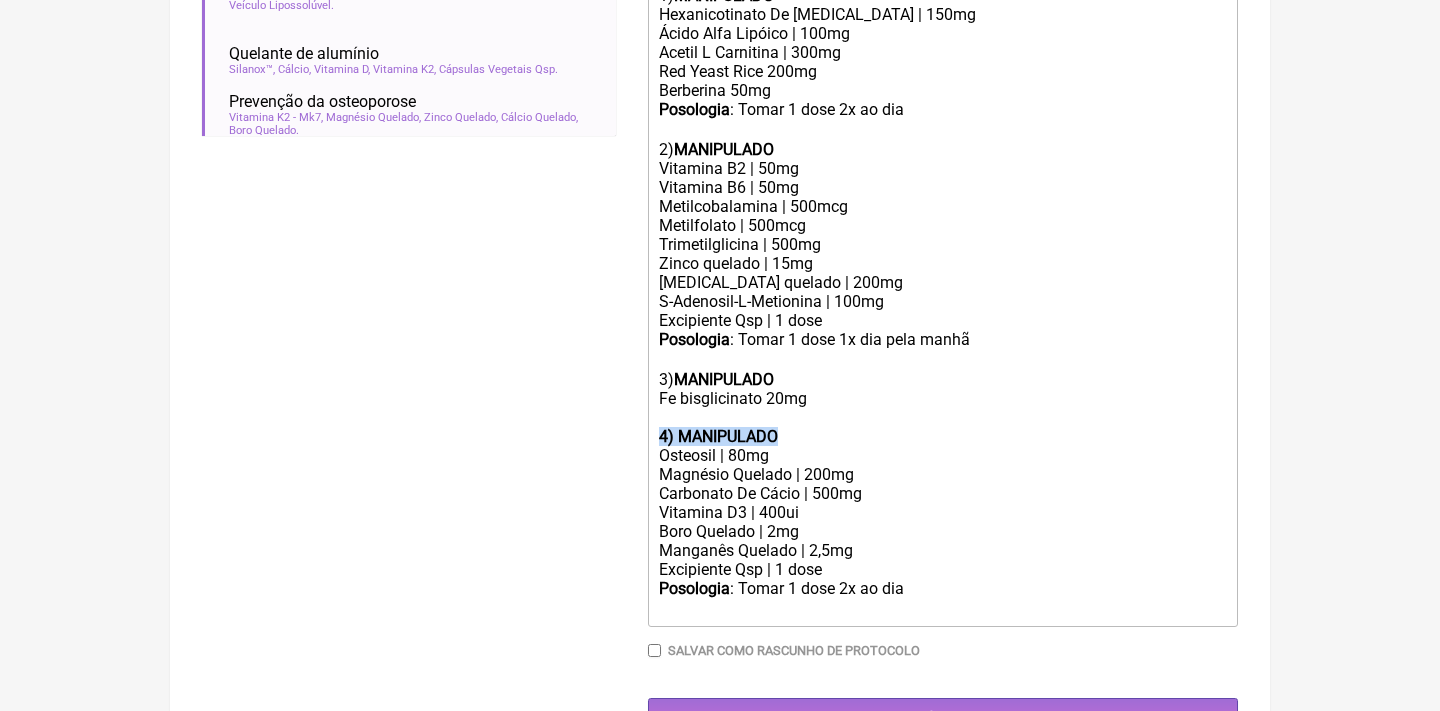 drag, startPoint x: 817, startPoint y: 401, endPoint x: 643, endPoint y: 402, distance: 174.00287 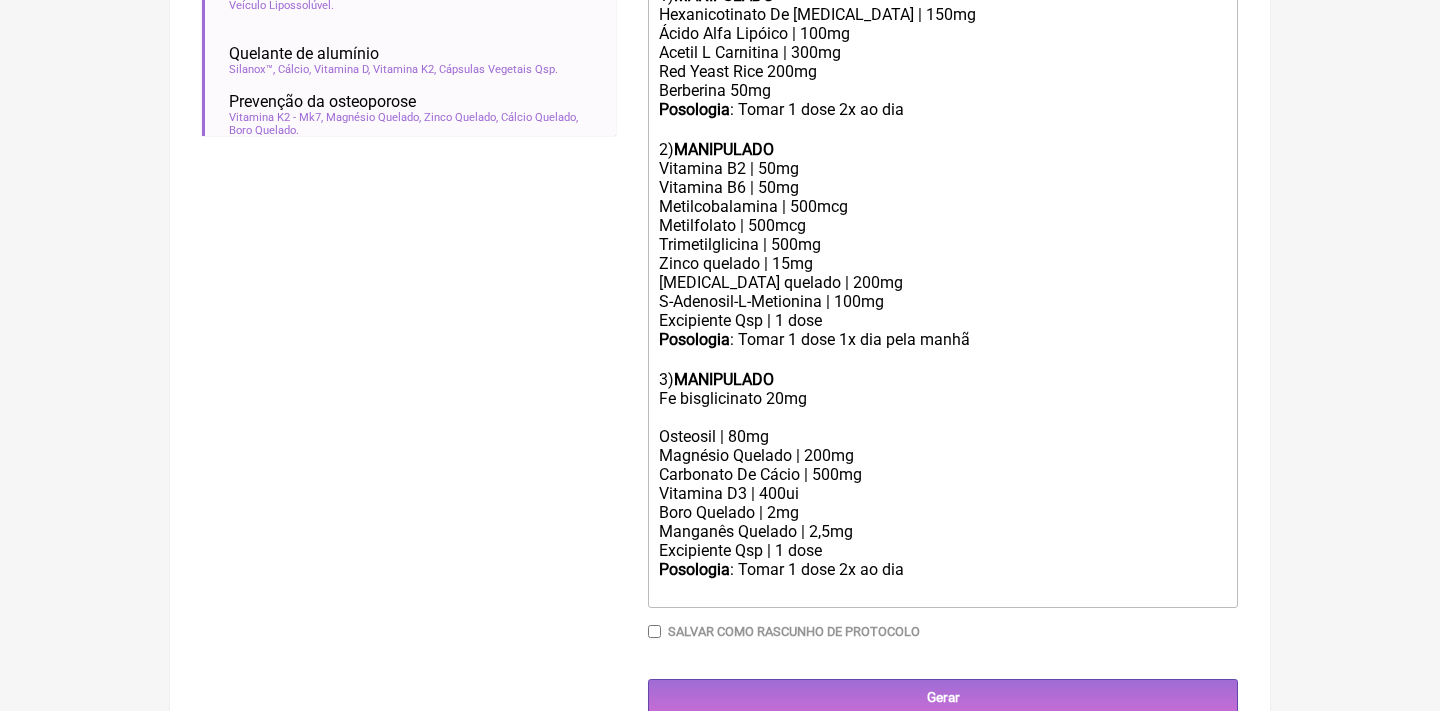 scroll, scrollTop: 735, scrollLeft: 0, axis: vertical 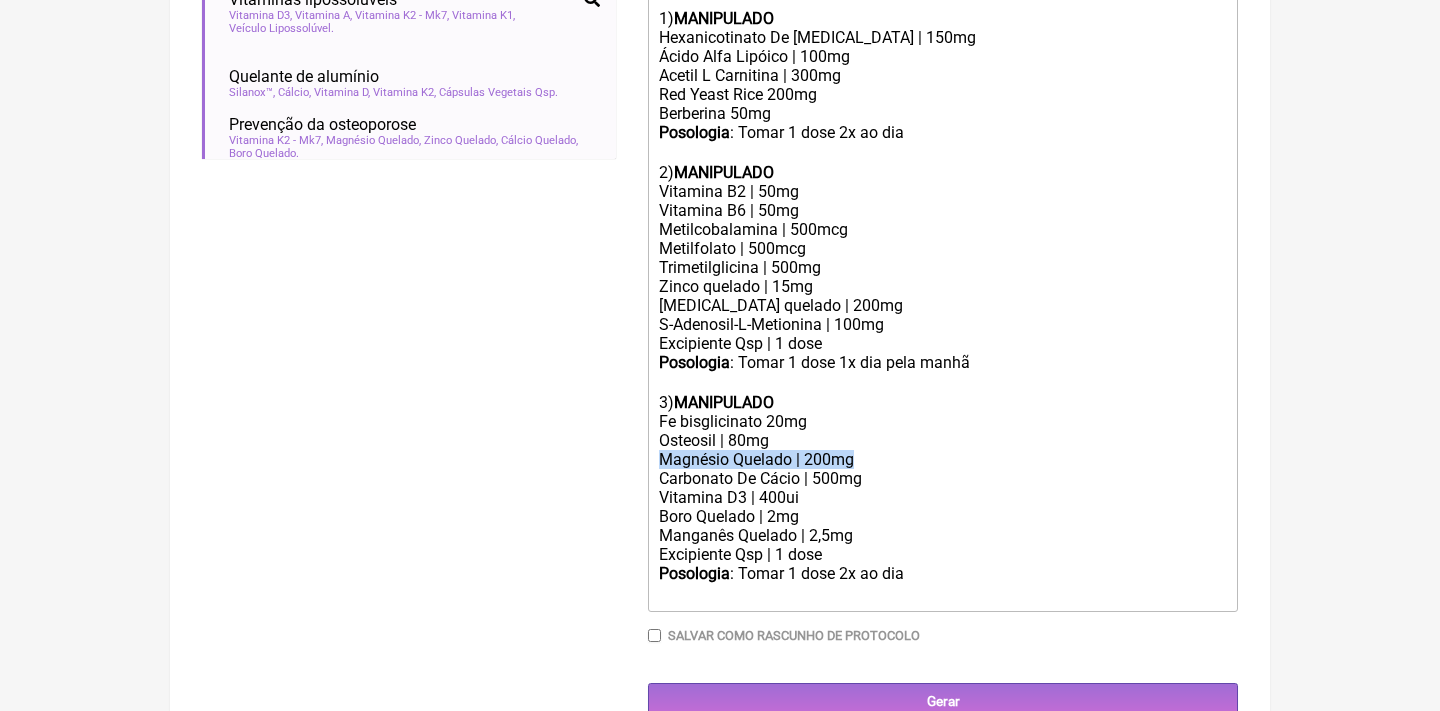 drag, startPoint x: 868, startPoint y: 428, endPoint x: 620, endPoint y: 421, distance: 248.09877 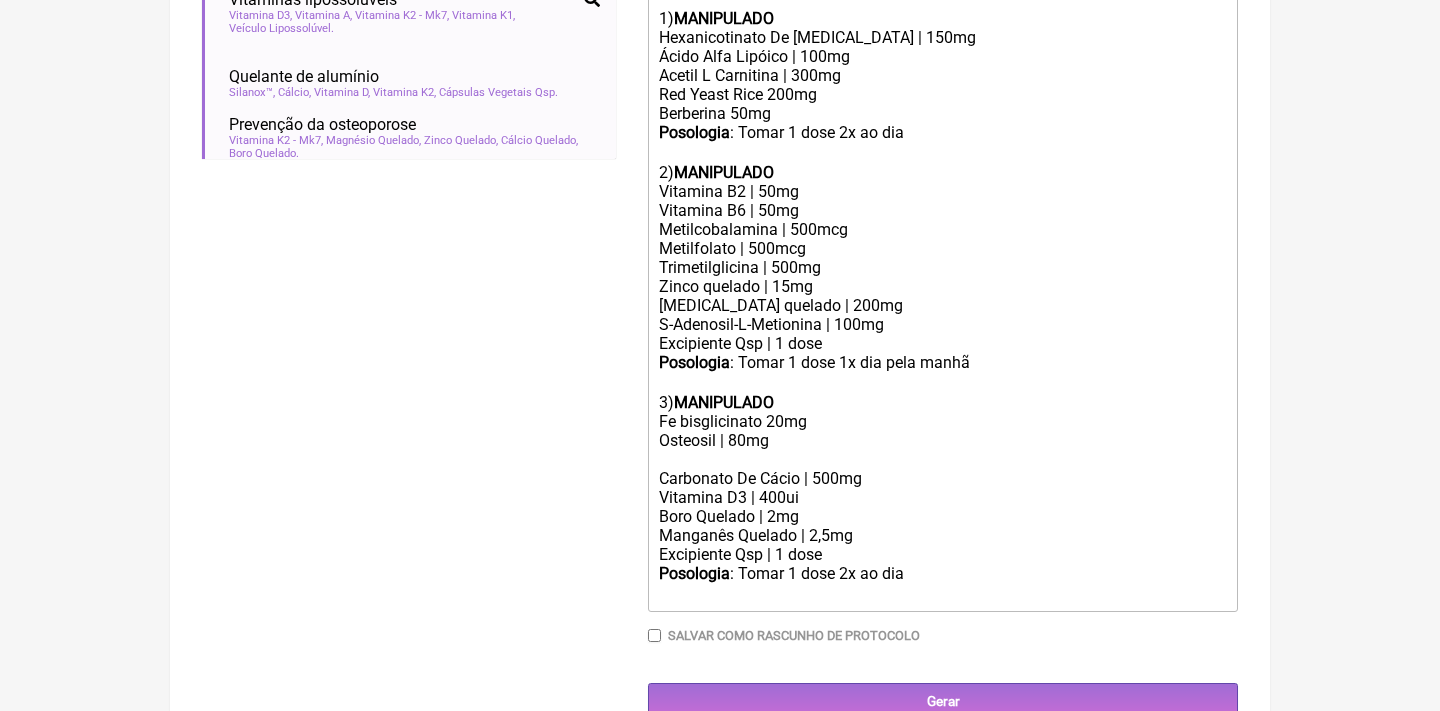 scroll, scrollTop: 717, scrollLeft: 0, axis: vertical 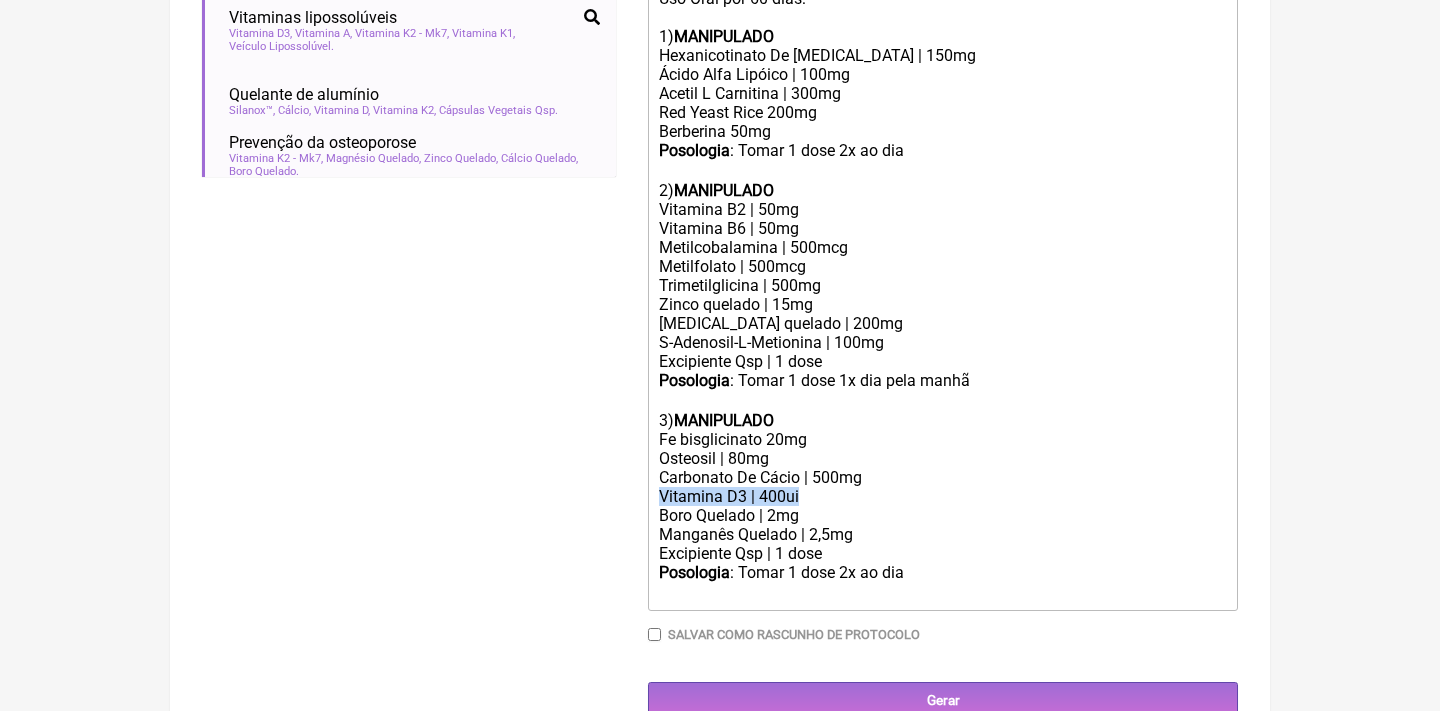 drag, startPoint x: 802, startPoint y: 468, endPoint x: 619, endPoint y: 459, distance: 183.22118 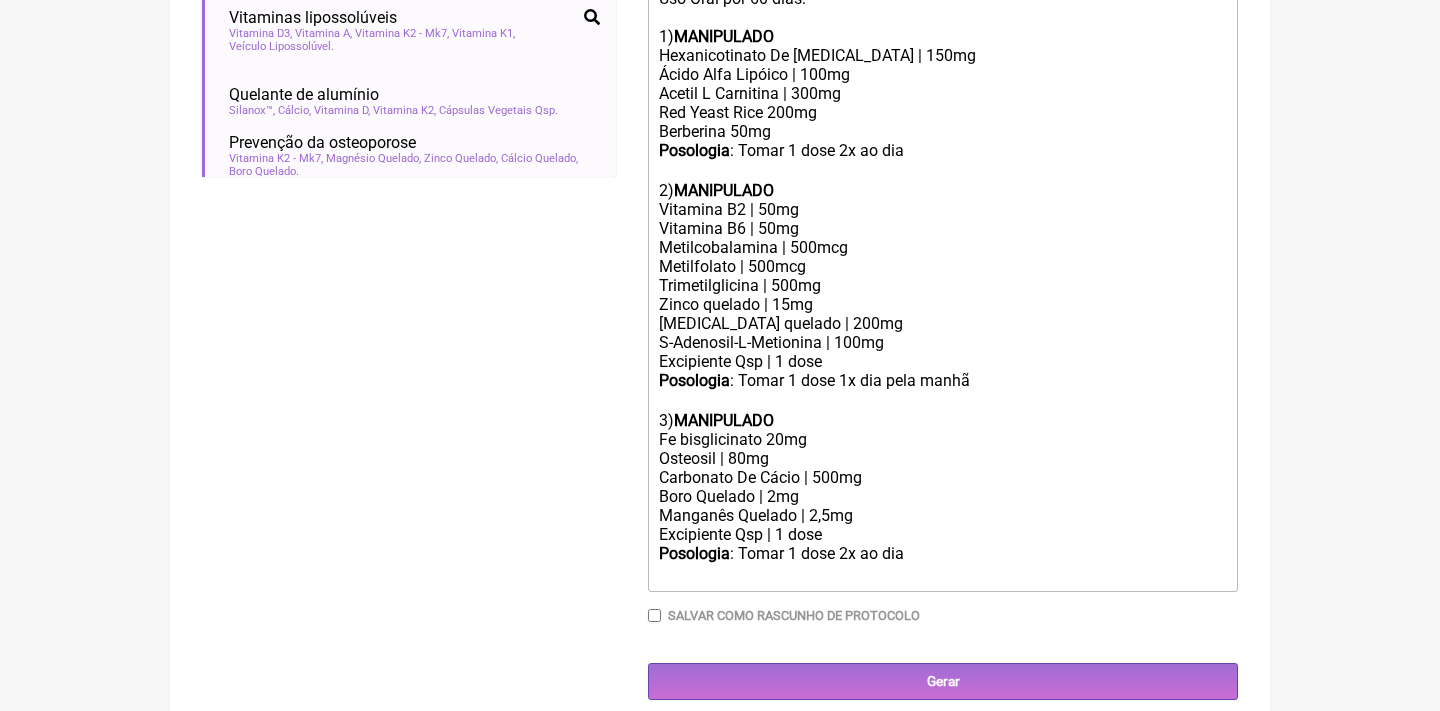 scroll, scrollTop: 699, scrollLeft: 0, axis: vertical 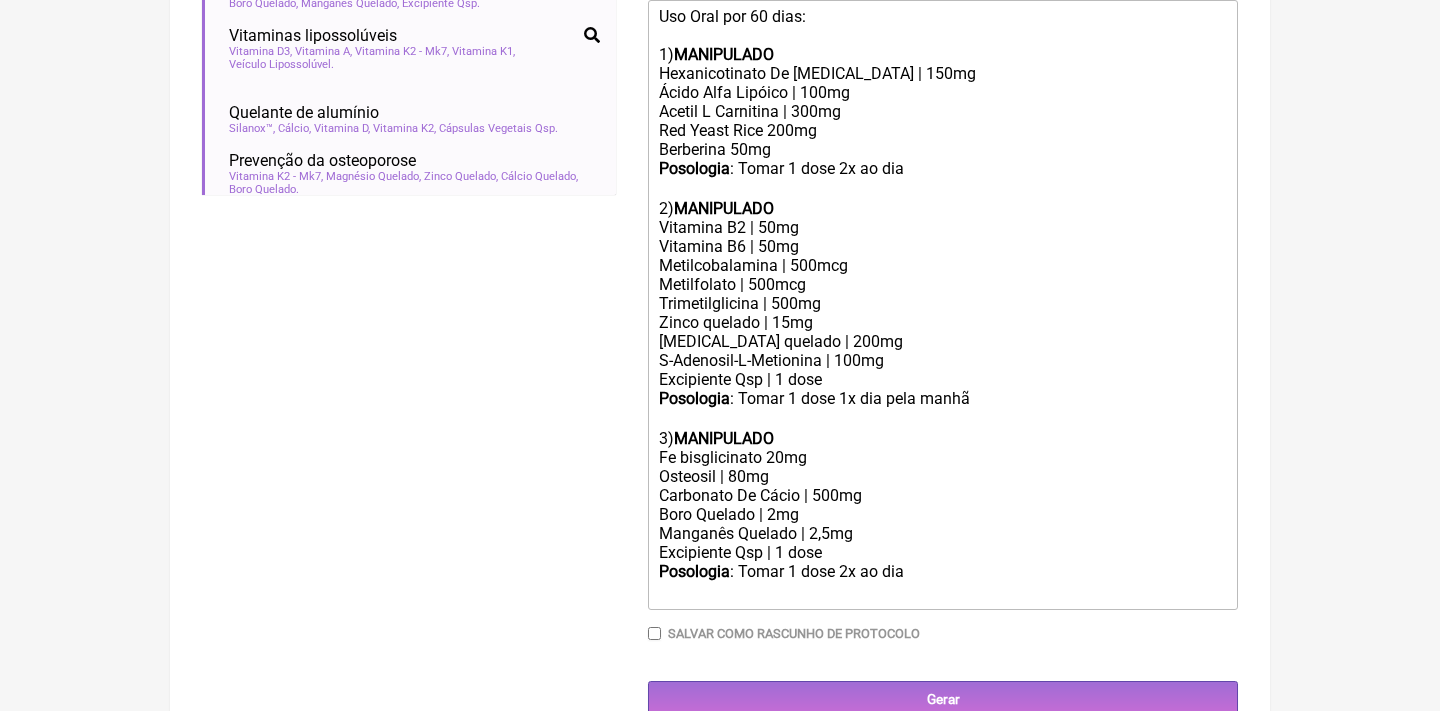 click on "Posologia : Tomar 1 dose 2x ao dia ㅤ" 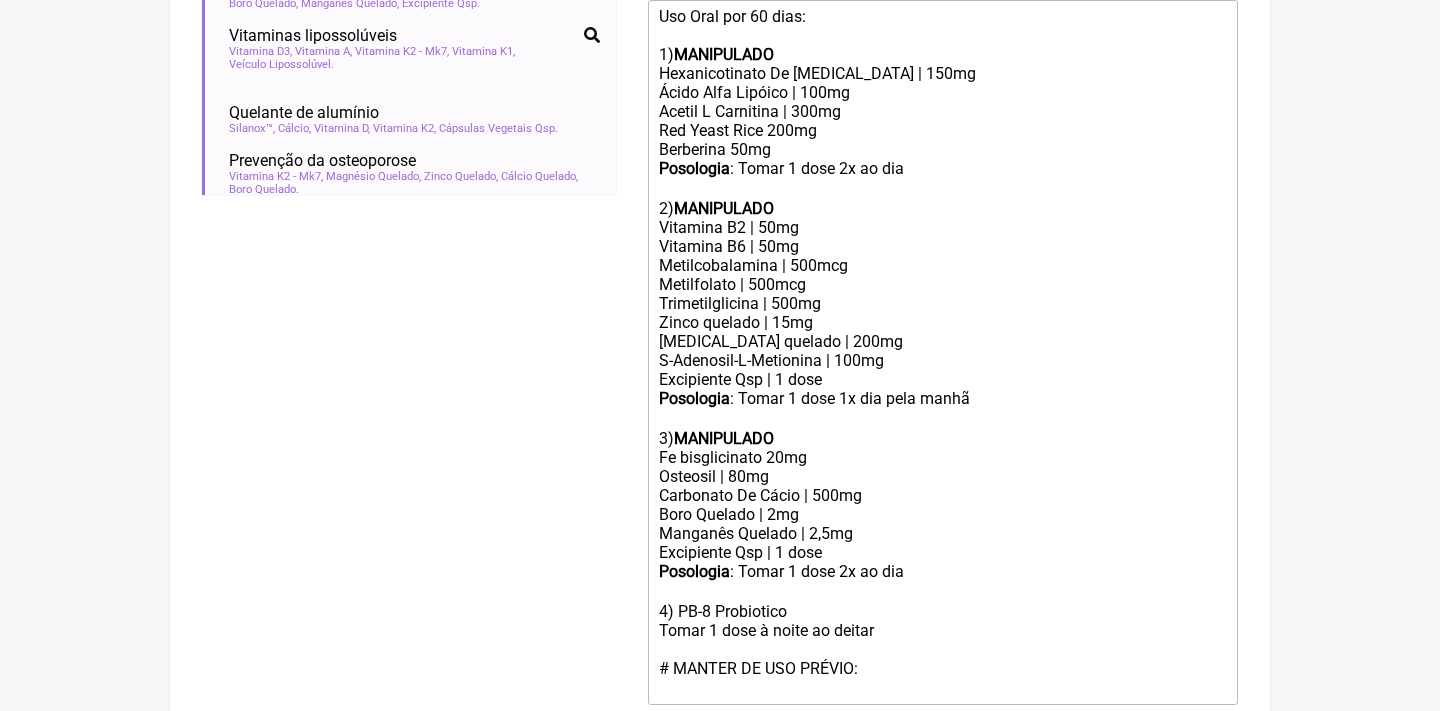 drag, startPoint x: 901, startPoint y: 597, endPoint x: 648, endPoint y: 576, distance: 253.87004 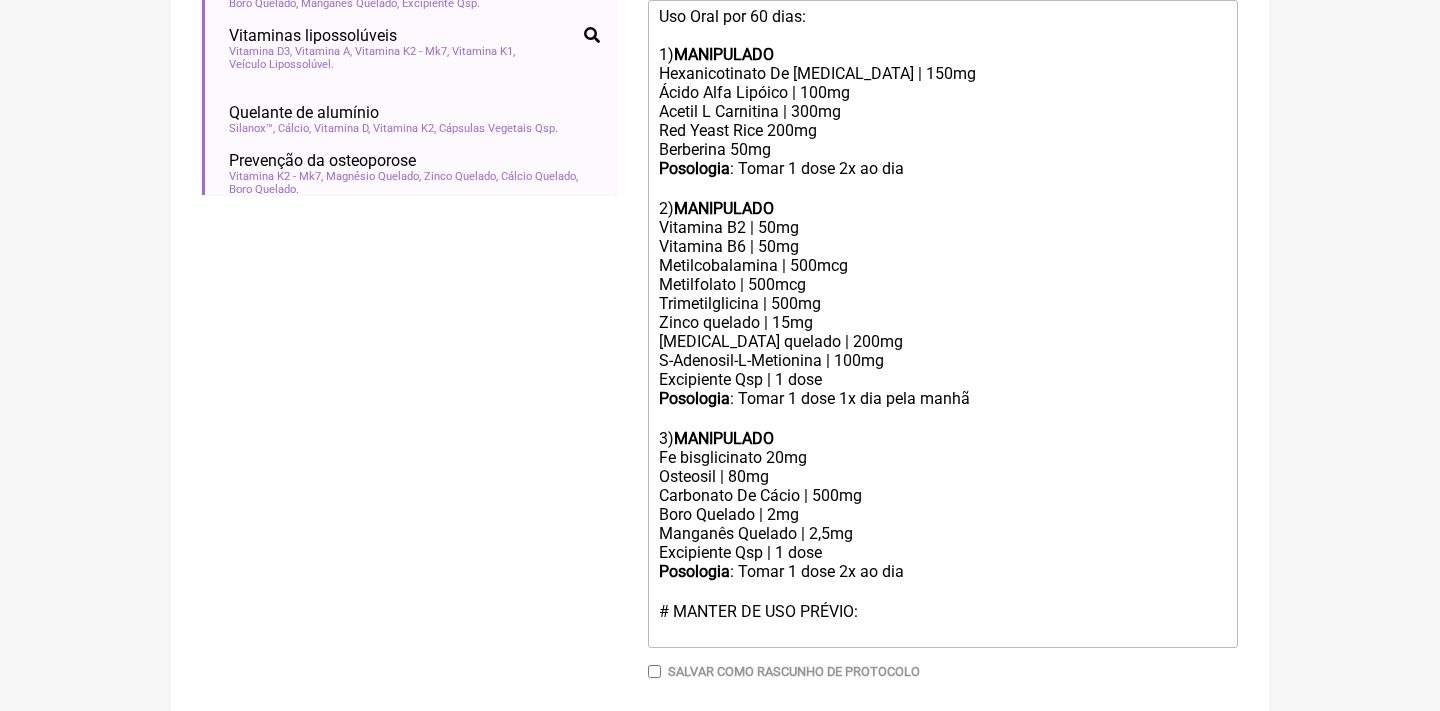 click on "Posologia : Tomar 1 dose 2x ao dia ㅤ # MANTER DE USO PRÉVIO:" 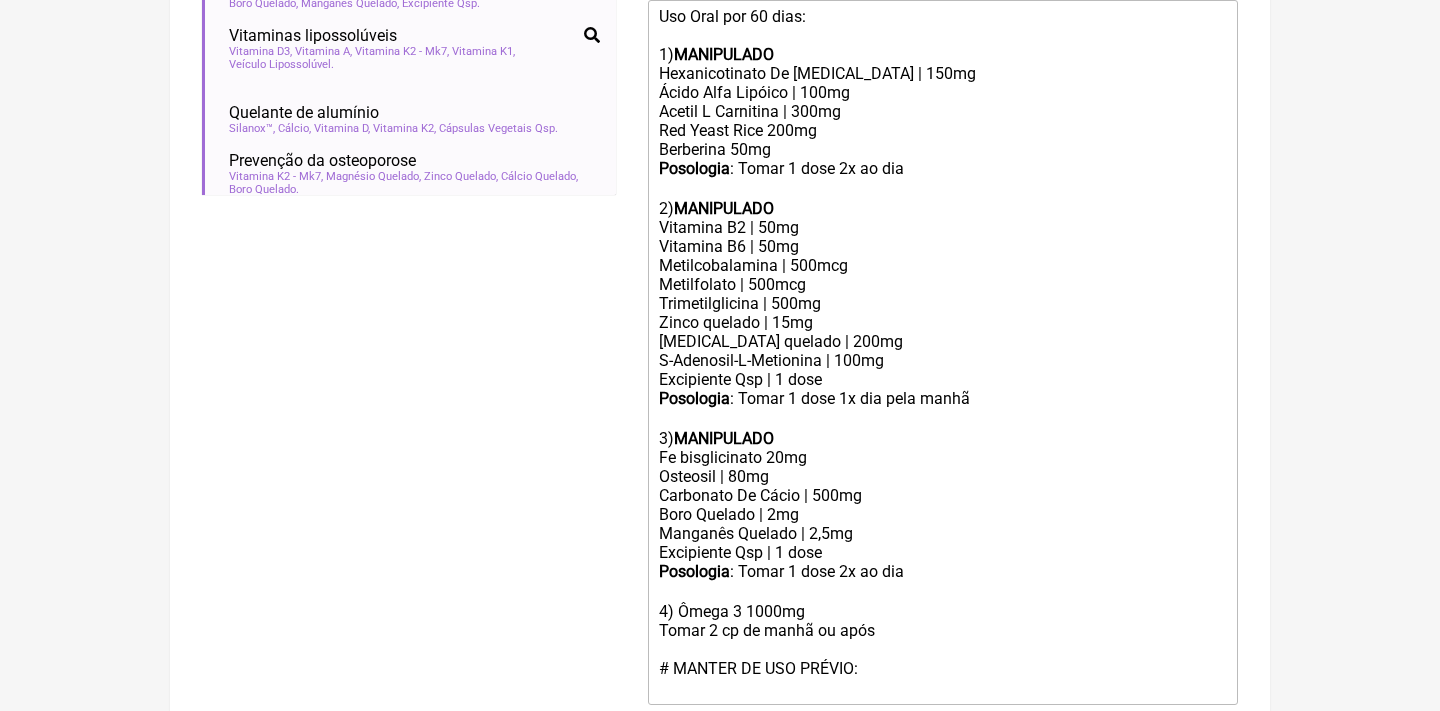 click on "Posologia : Tomar 1 dose 2x ao dia ㅤ 4) Ômega 3 1000mg Tomar 2 cp de manhã ou após  # MANTER DE USO PRÉVIO:" 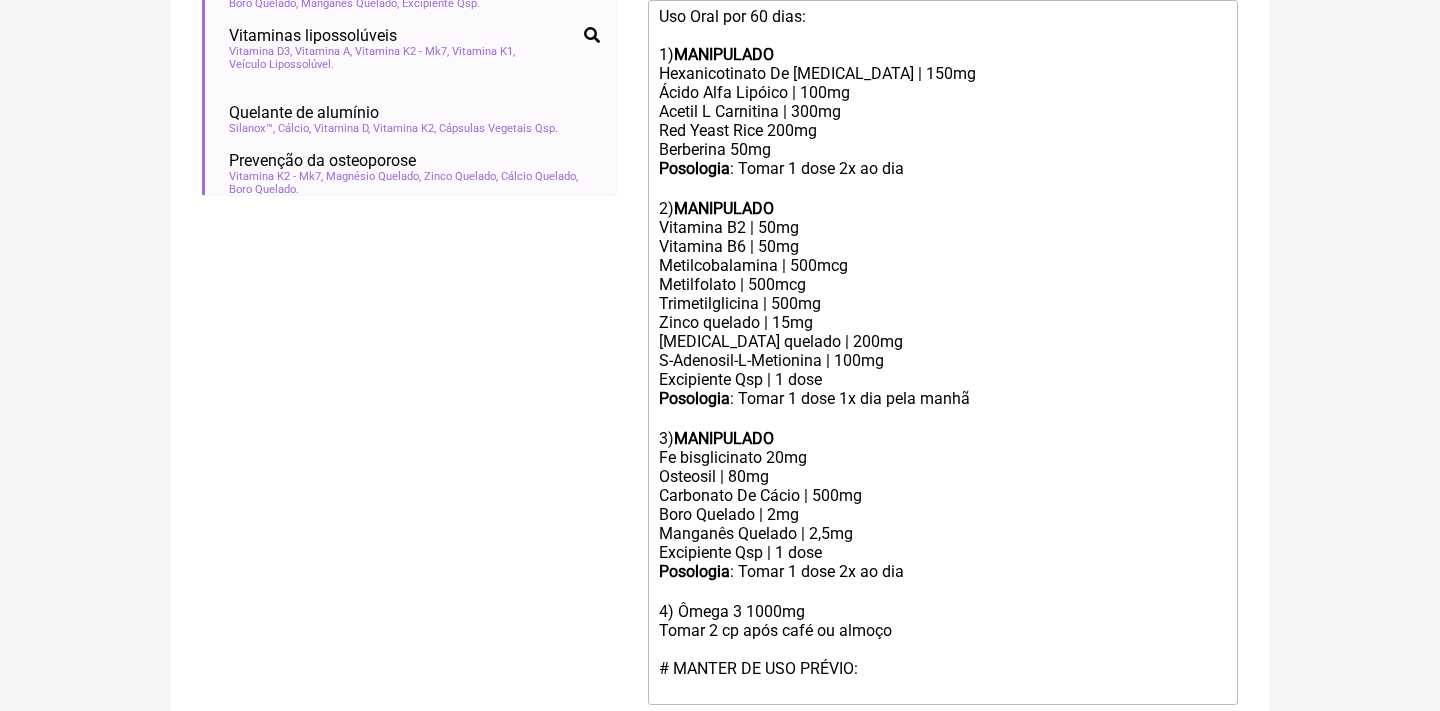 click on "Posologia : Tomar 1 dose 2x ao dia ㅤ 4) Ômega 3 1000mg Tomar 2 cp após café ou almoço # MANTER DE USO PRÉVIO:" 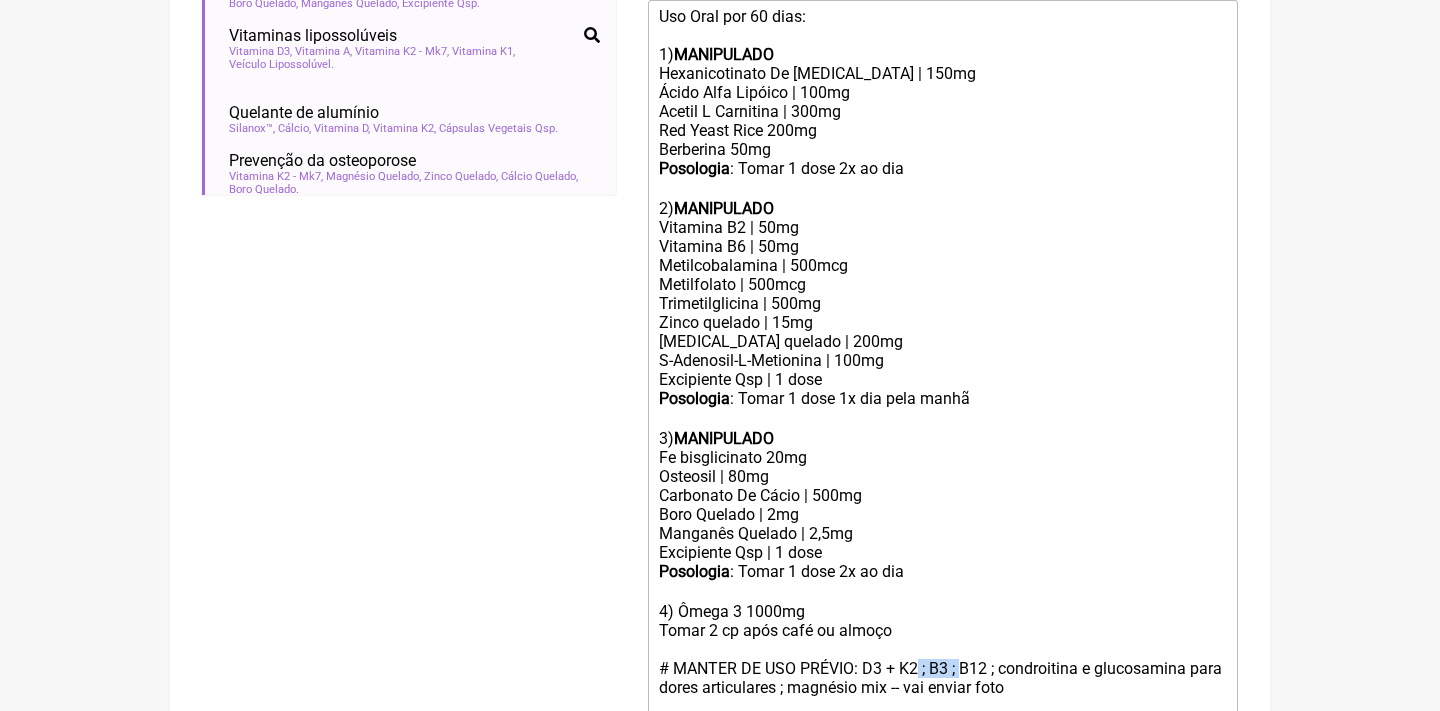 drag, startPoint x: 929, startPoint y: 626, endPoint x: 977, endPoint y: 628, distance: 48.04165 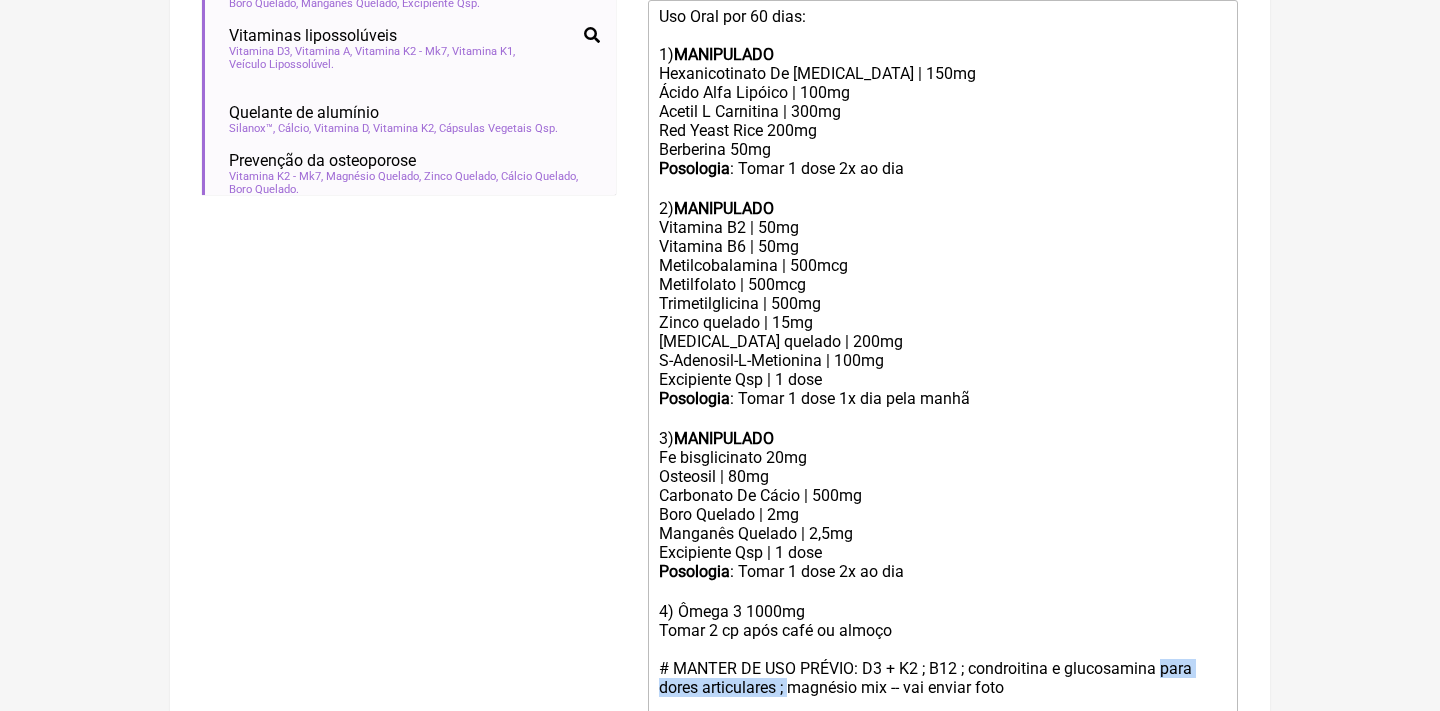 drag, startPoint x: 1173, startPoint y: 624, endPoint x: 794, endPoint y: 647, distance: 379.69724 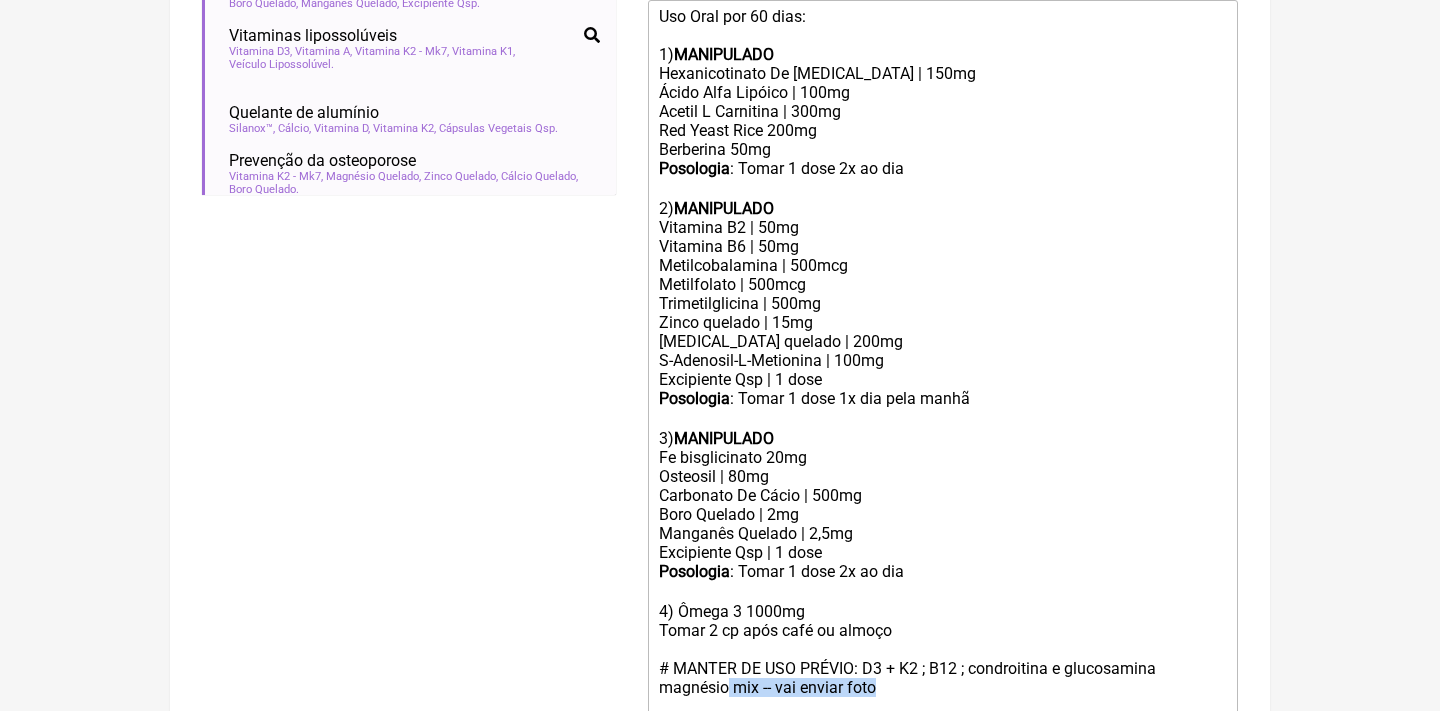 drag, startPoint x: 902, startPoint y: 645, endPoint x: 731, endPoint y: 645, distance: 171 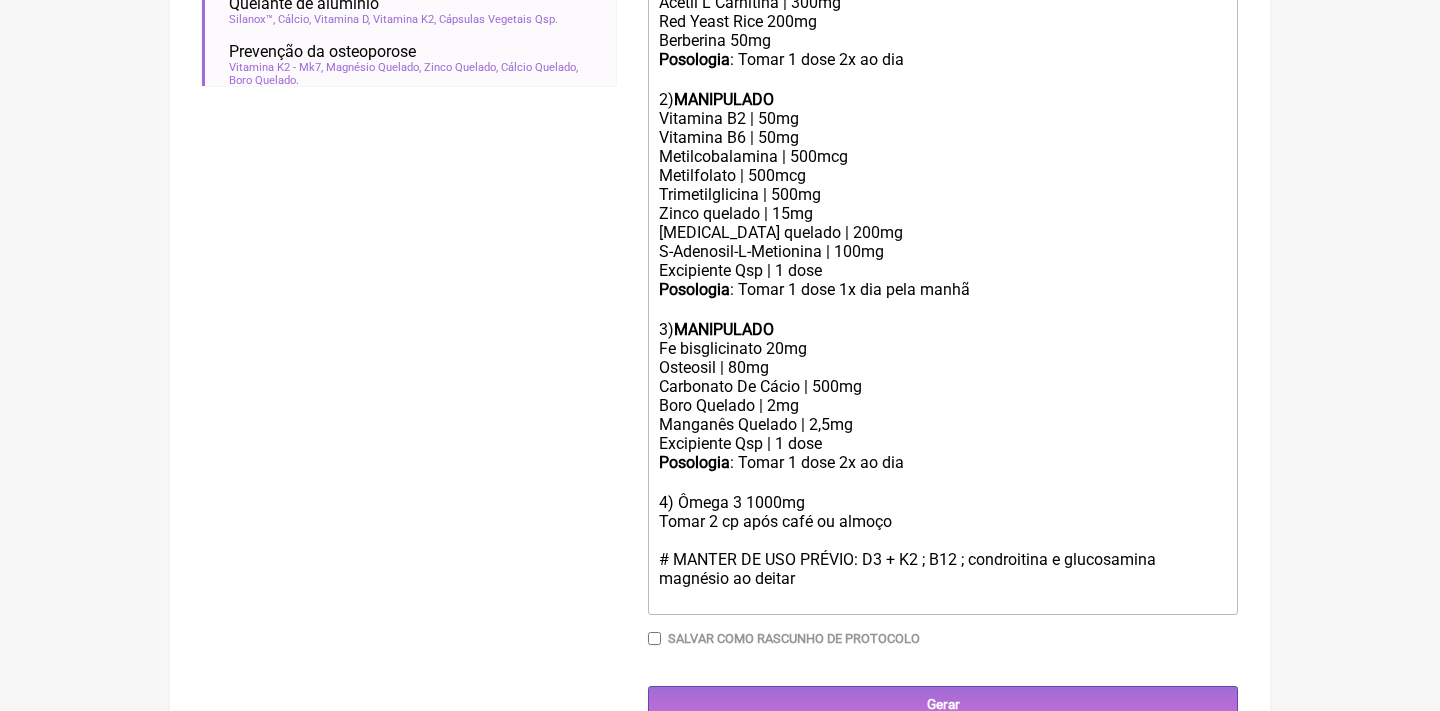 scroll, scrollTop: 807, scrollLeft: 0, axis: vertical 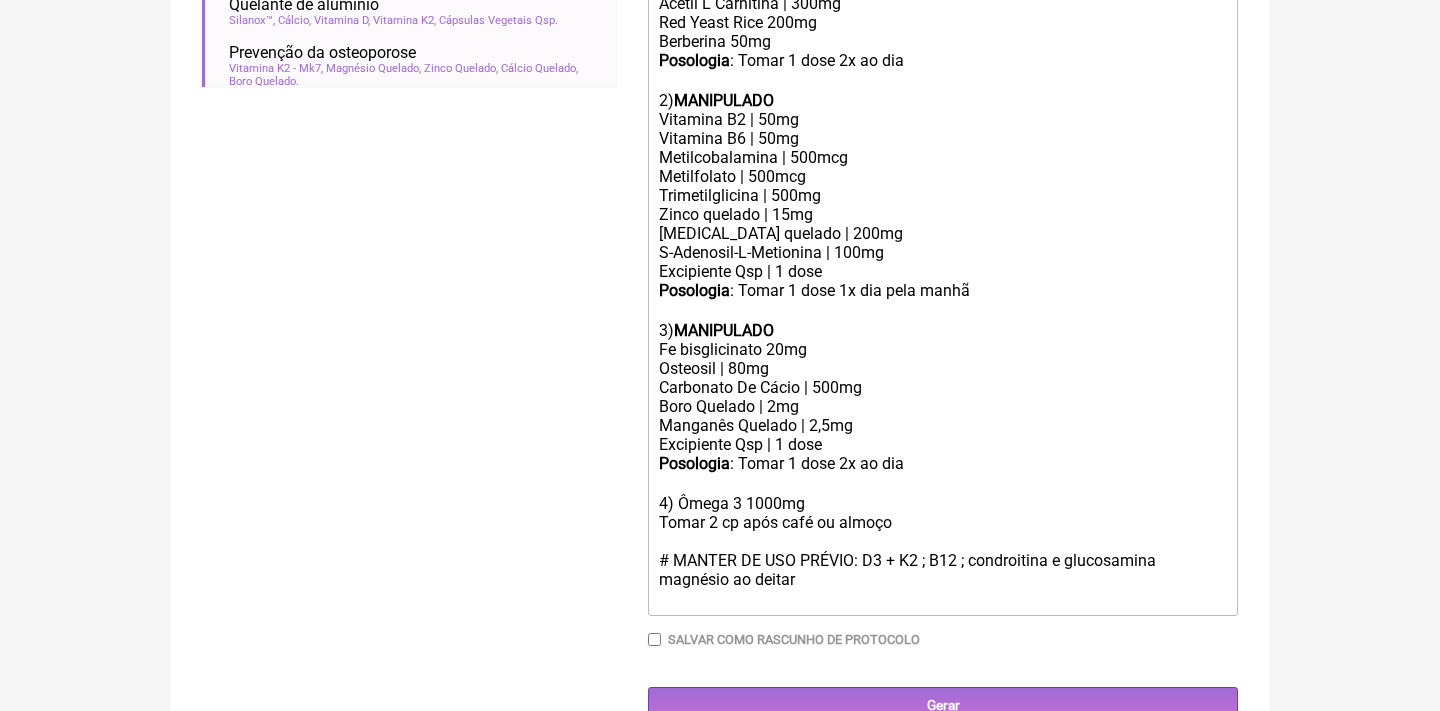 click on "Uso Oral por 60 dias: 1)  MANIPULADO Hexanicotinato De Inositol | 150mg Ácido Alfa Lipóico | 100mg Acetil L Carnitina | 300mg Red Yeast Rice 200mg Berberina 50mg Posologia : Tomar 1 dose 2x ao dia ㅤ 2) MANIPULADO Vitamina B2 | 50mg Vitamina B6 | 50mg Metilcobalamina | 500mcg Metilfolato | 500mcg Trimetilglicina | 500mg Zinco quelado | 15mg Magnesio quelado | 200mg S-Adenosil-L-Metionina | 100mg Excipiente Qsp | 1 dose Posologia : Tomar 1 dose 1x dia pela manhã ㅤ 3)  MANIPULADO Fe bisglicinato 20mg Osteosil | 80mg Carbonato De Cácio | 500mg Boro Quelado | 2mg Manganês Quelado | 2,5mg Excipiente Qsp | 1 dose Posologia : Tomar 1 dose 2x ao dia ㅤ 4) Ômega 3 1000mg Tomar 2 cp após café ou almoço # MANTER DE USO PRÉVIO: D3 + K2 ; B12 ; condroitina e glucosamina magnésio ao deitar" 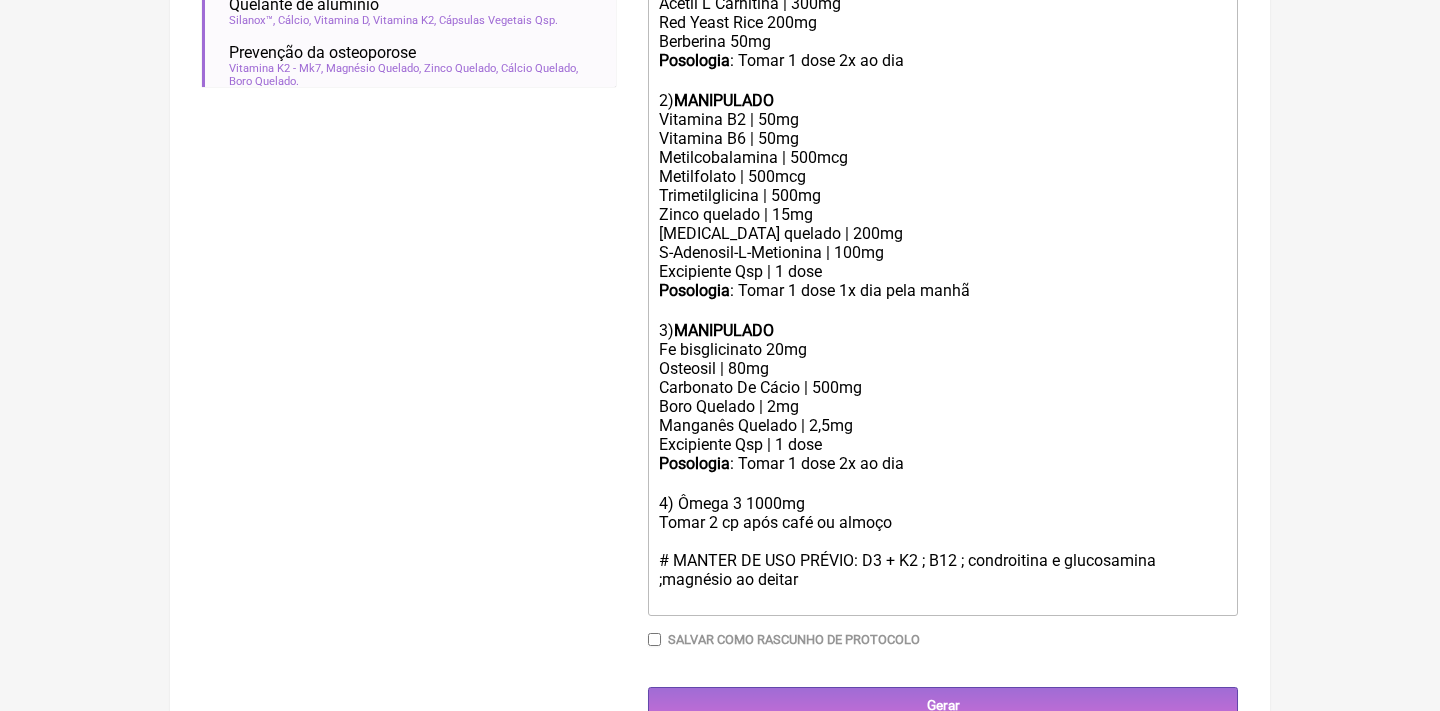 type on "<div>Uso Oral por 60 dias:<br><br>1) <strong>MANIPULADO</strong></div><div>Hexanicotinato De Inositol | 150mg</div><div>Ácido Alfa Lipóico | 100mg</div><div>Acetil L Carnitina | 300mg</div><div>Red Yeast Rice 200mg<br>Berberina 50mg</div><div><strong>Posologia</strong>: Tomar 1 dose 2x ao dia ㅤ<br><br>2)<strong>MANIPULADO</strong></div><div>Vitamina B2 | 50mg</div><div>Vitamina B6 | 50mg</div><div>Metilcobalamina | 500mcg</div><div>Metilfolato | 500mcg</div><div>Trimetilglicina | 500mg</div><div>Zinco quelado | 15mg</div><div>Magnesio quelado | 200mg</div><div>S-Adenosil-L-Metionina | 100mg</div><div>Excipiente Qsp | 1 dose</div><div><strong>Posologia</strong>: Tomar 1 dose 1x dia pela manhã ㅤ<br><br>3) <strong>MANIPULADO<br></strong>Fe bisglicinato 20mg</div><div>Osteosil | 80mg</div><div>Carbonato De Cácio | 500mg</div><div>Boro Quelado | 2mg</div><div>Manganês Quelado | 2,5mg</div><div>Excipiente Qsp | 1 dose</div><div><strong>Posologia</strong>: Tomar 1 dose 2x ao dia ㅤ<br><br>4) Ômega 3 1000mg<br>Toma..." 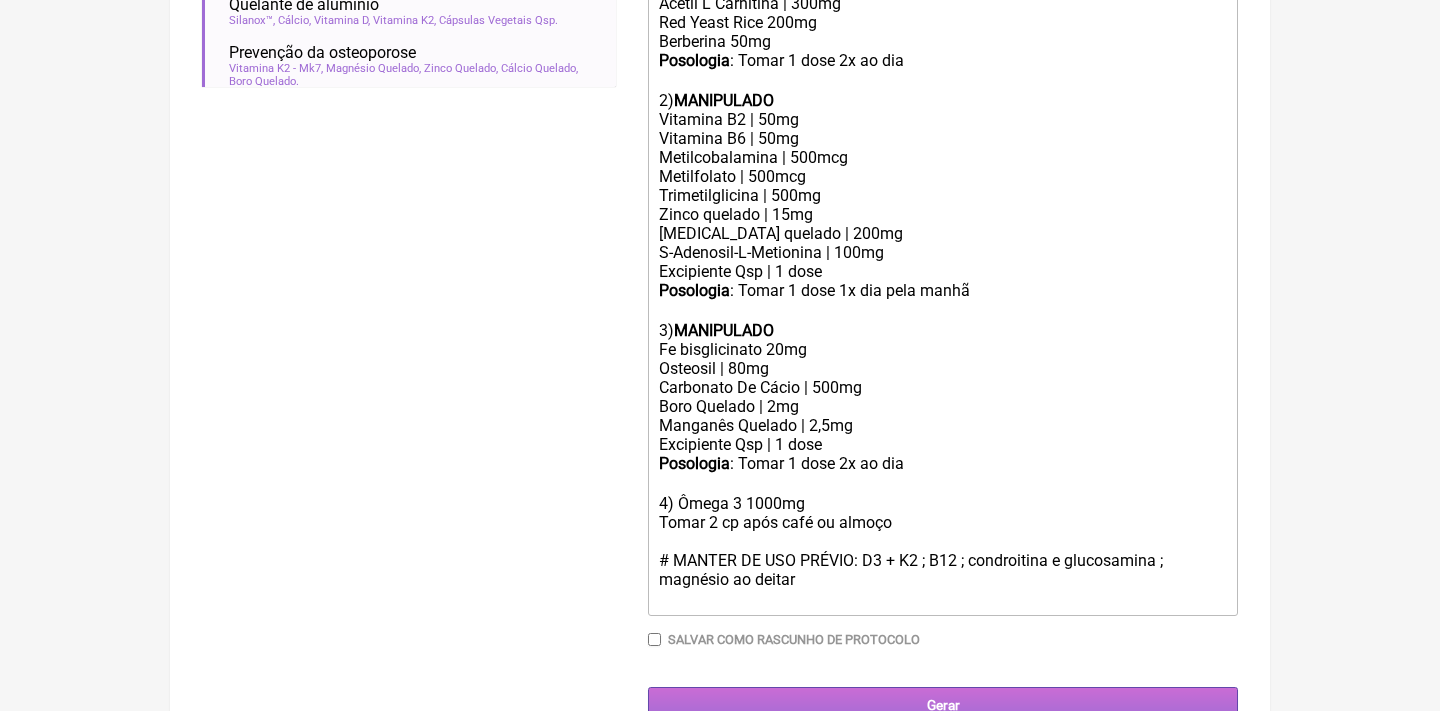 click on "Gerar" at bounding box center [943, 705] 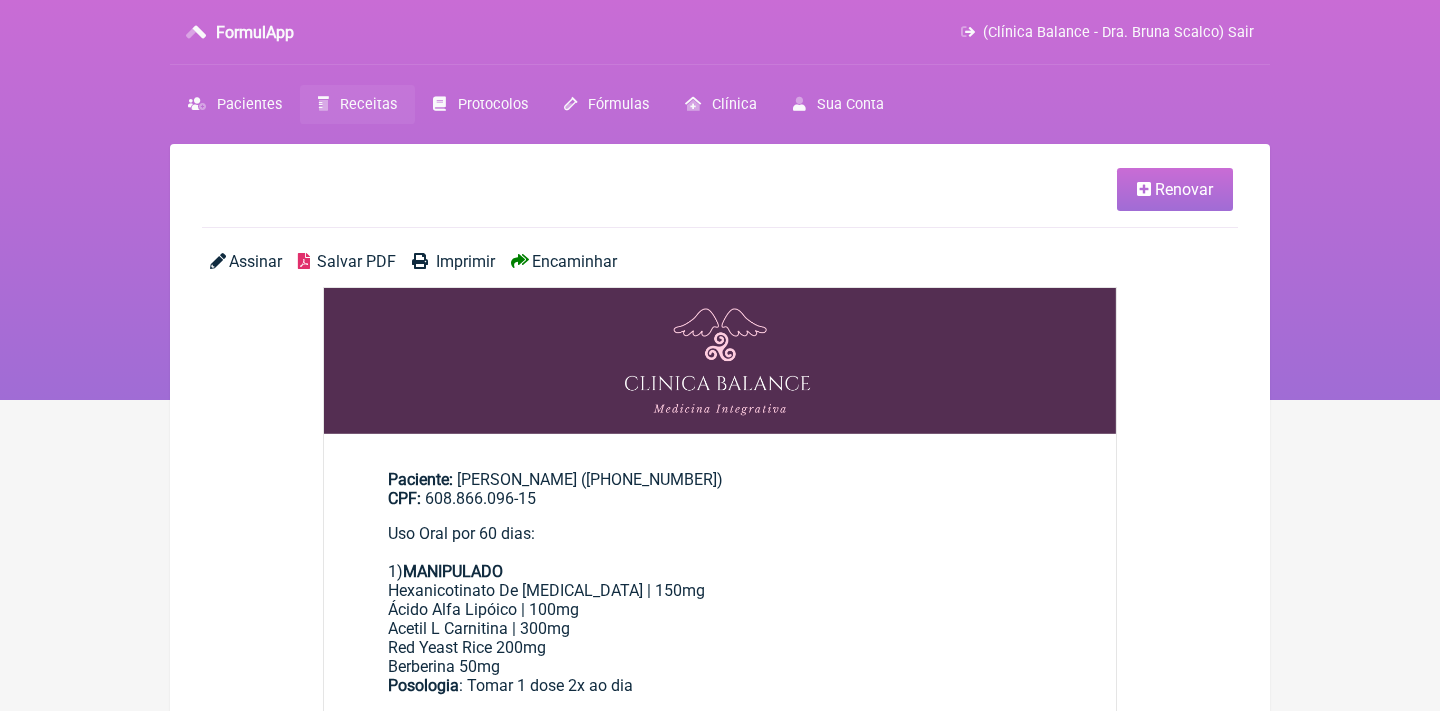 scroll, scrollTop: 0, scrollLeft: 0, axis: both 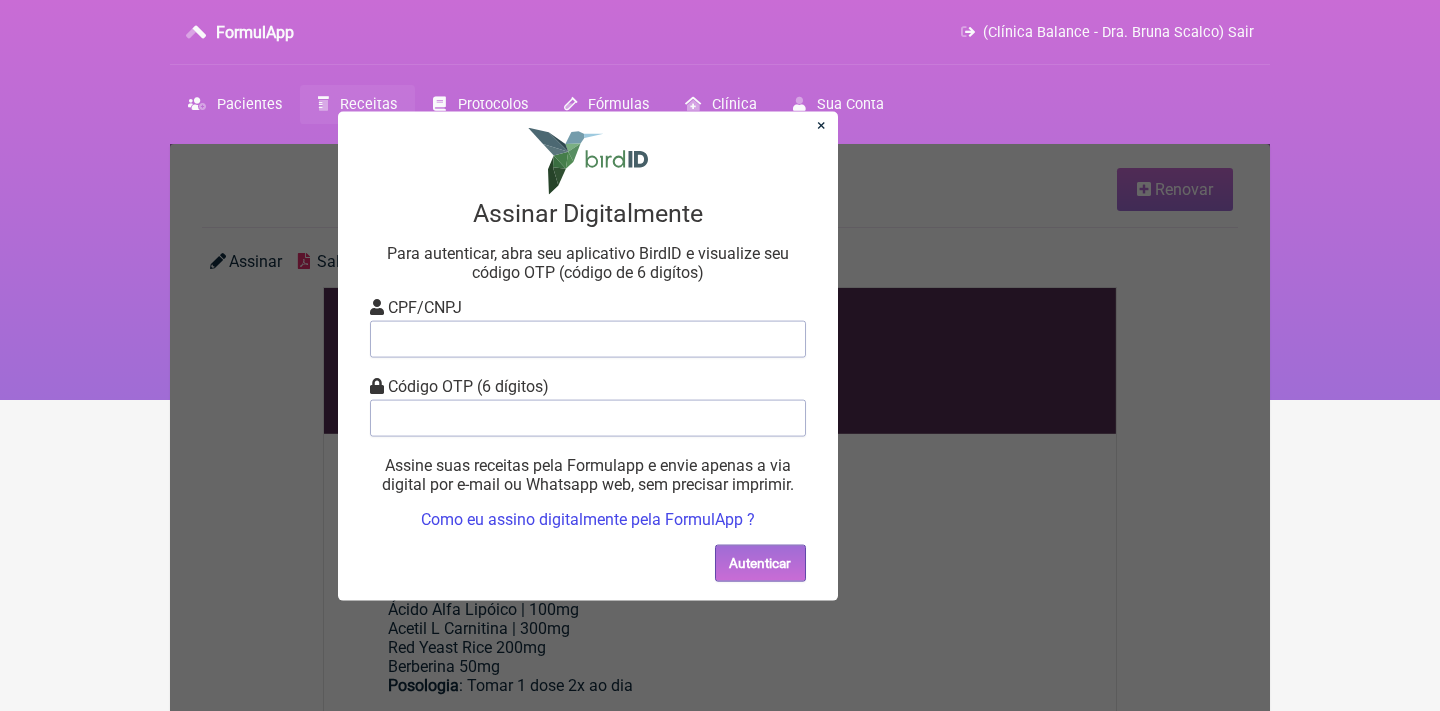 click on "×" at bounding box center [821, 124] 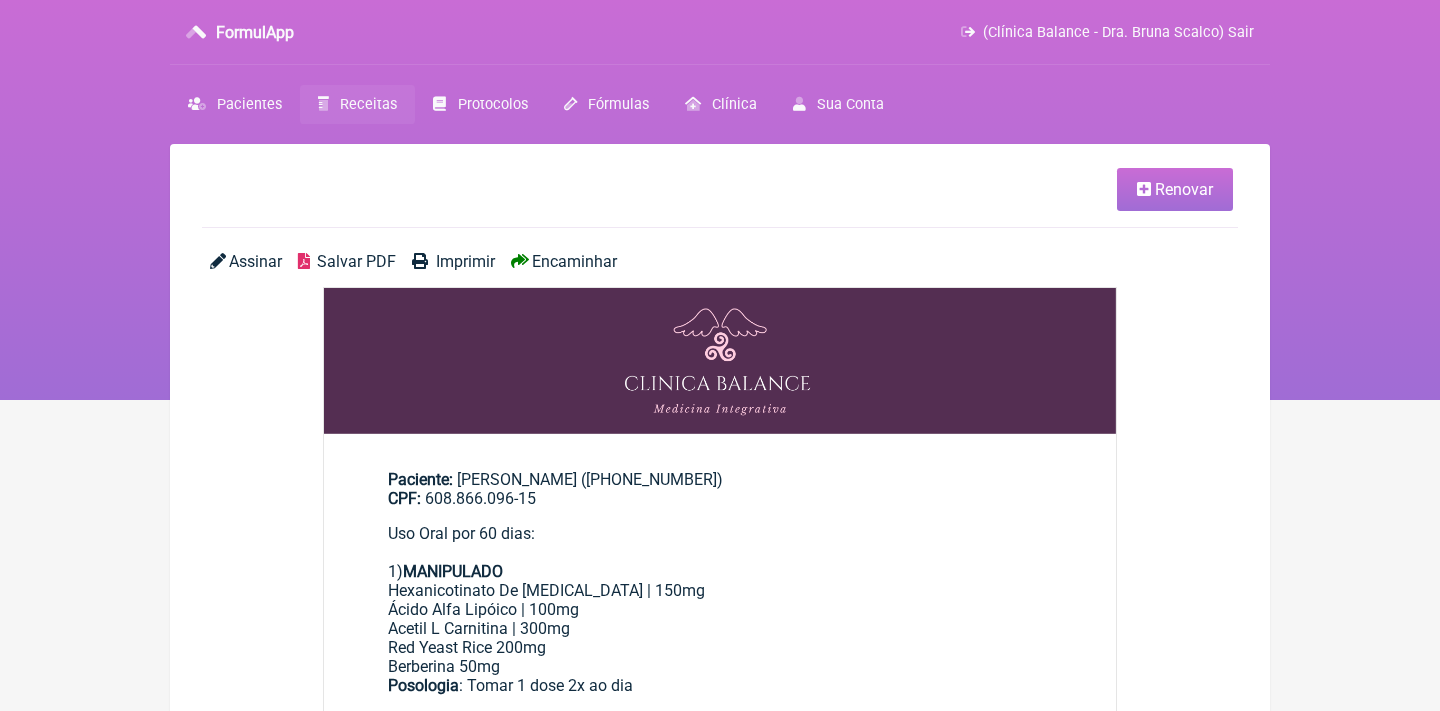 click on "Salvar PDF" at bounding box center [356, 261] 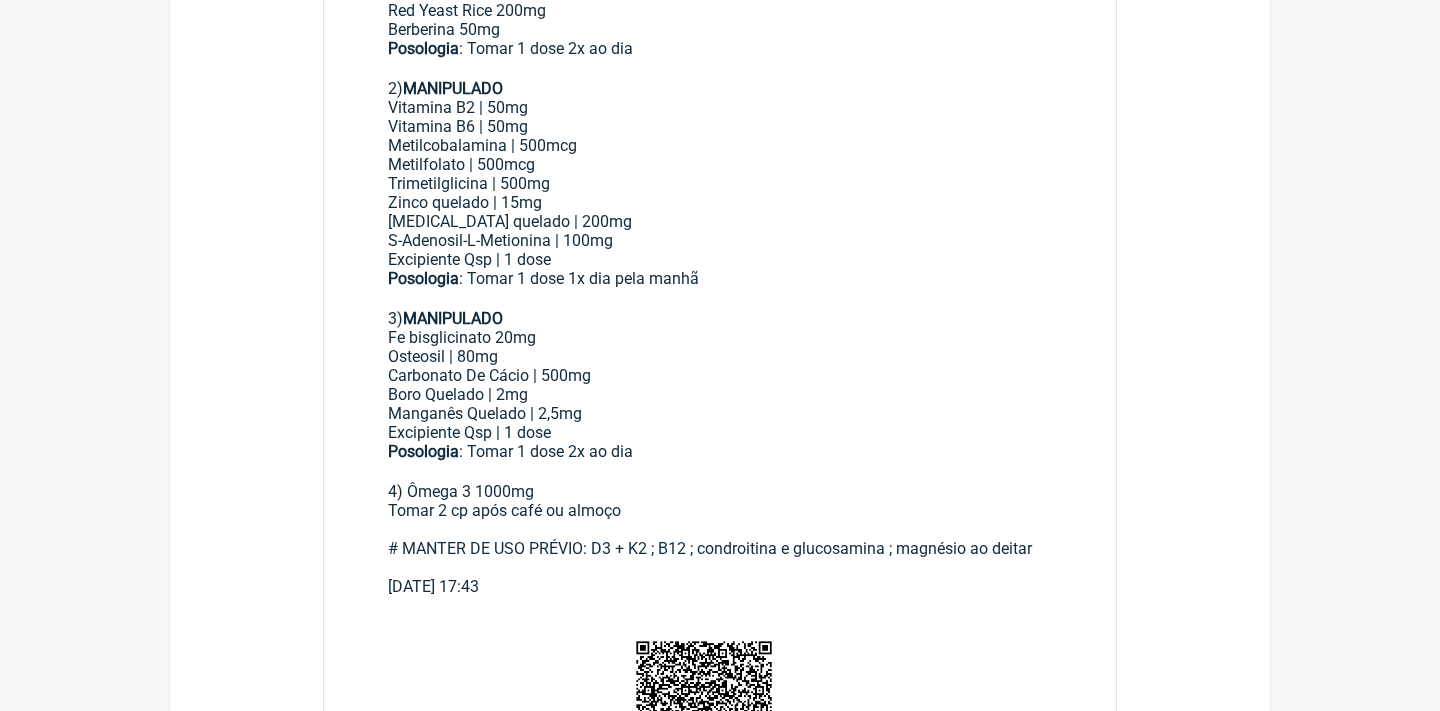 scroll, scrollTop: 672, scrollLeft: 0, axis: vertical 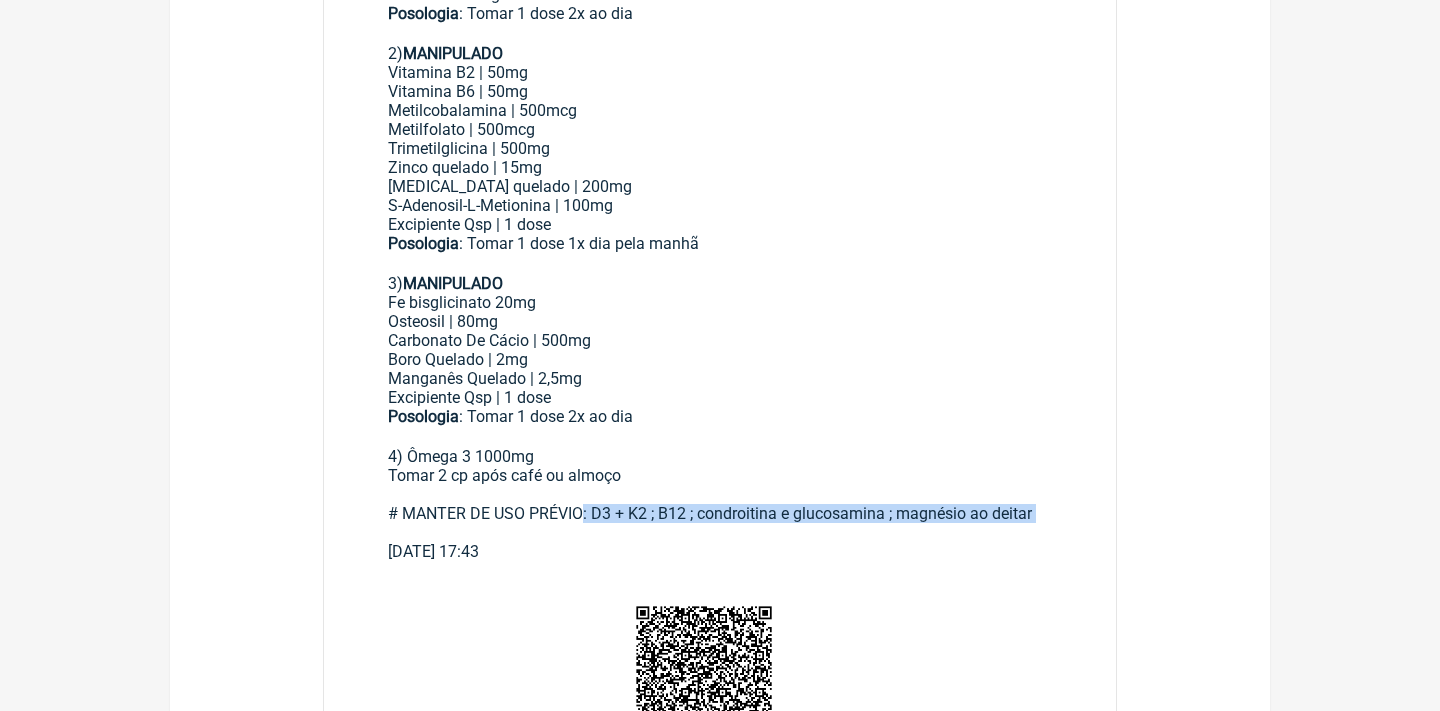 drag, startPoint x: 588, startPoint y: 473, endPoint x: 659, endPoint y: 472, distance: 71.00704 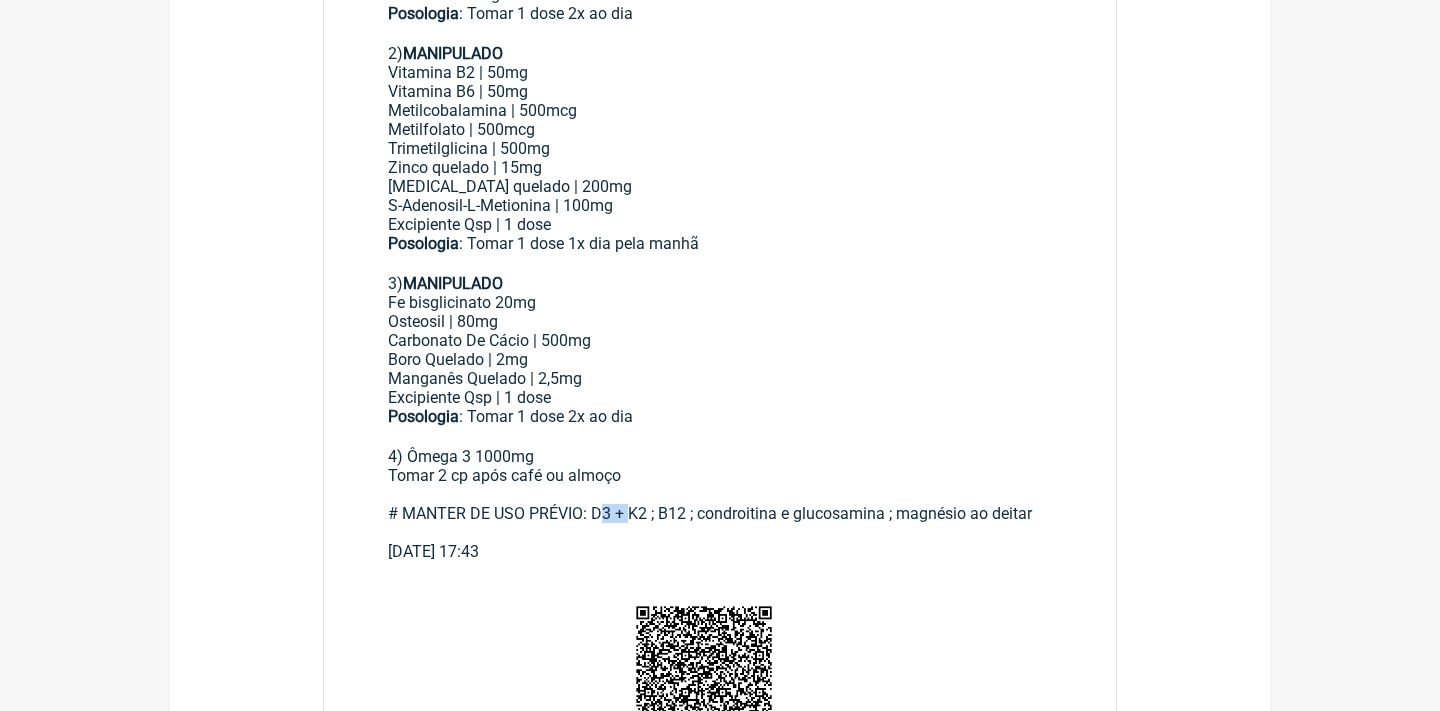 drag, startPoint x: 610, startPoint y: 467, endPoint x: 659, endPoint y: 477, distance: 50.01 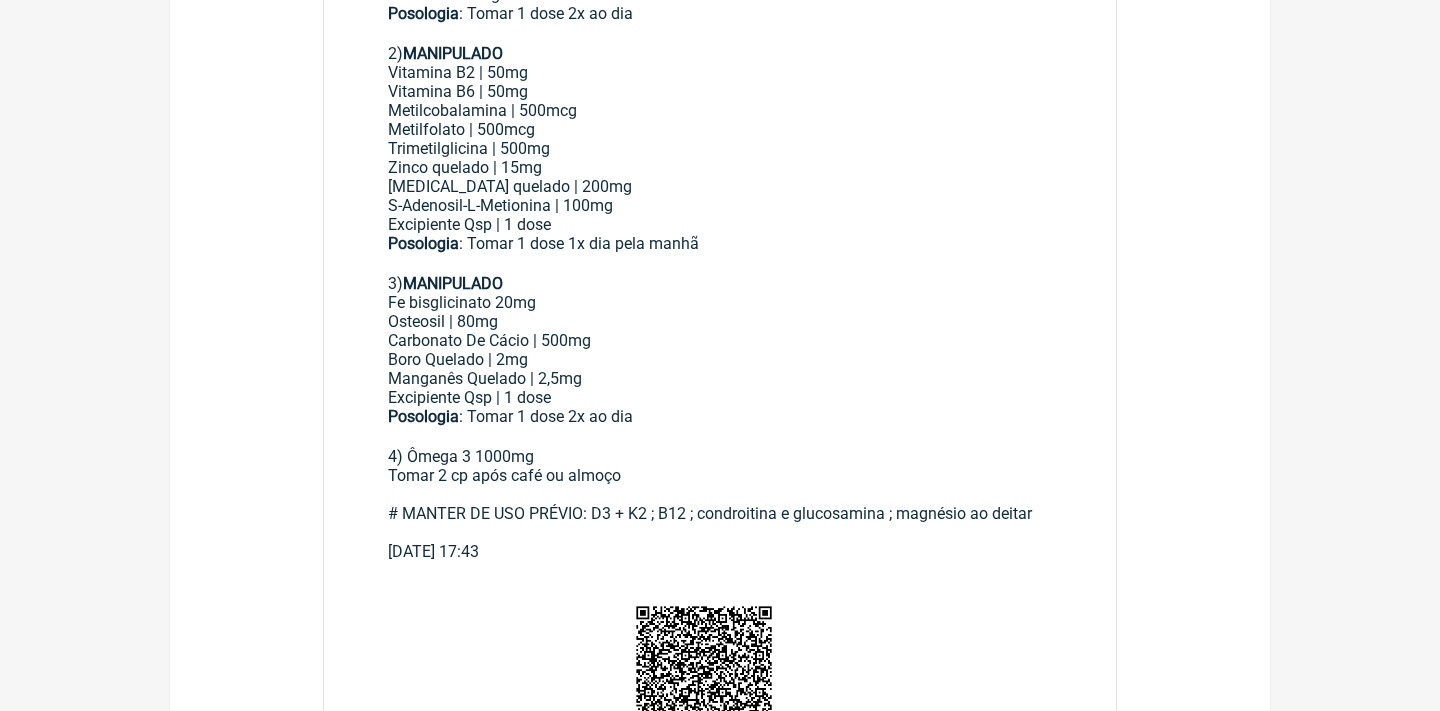 click on "Posologia : Tomar 1 dose 2x ao dia ㅤ 4) Ômega 3 1000mg Tomar 2 cp após café ou almoço # MANTER DE USO PRÉVIO: D3 + K2 ; B12 ; condroitina e glucosamina ; magnésio ao deitar" at bounding box center (720, 474) 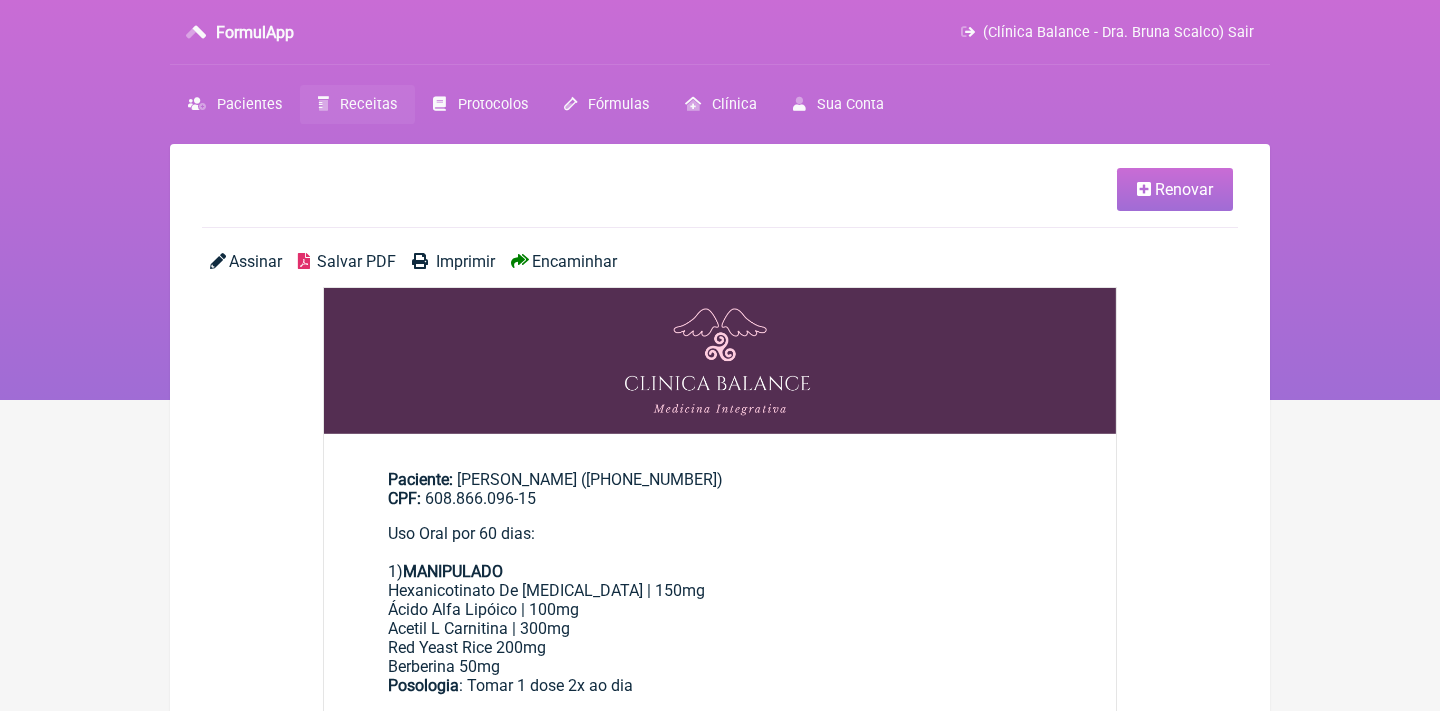 scroll, scrollTop: 0, scrollLeft: 0, axis: both 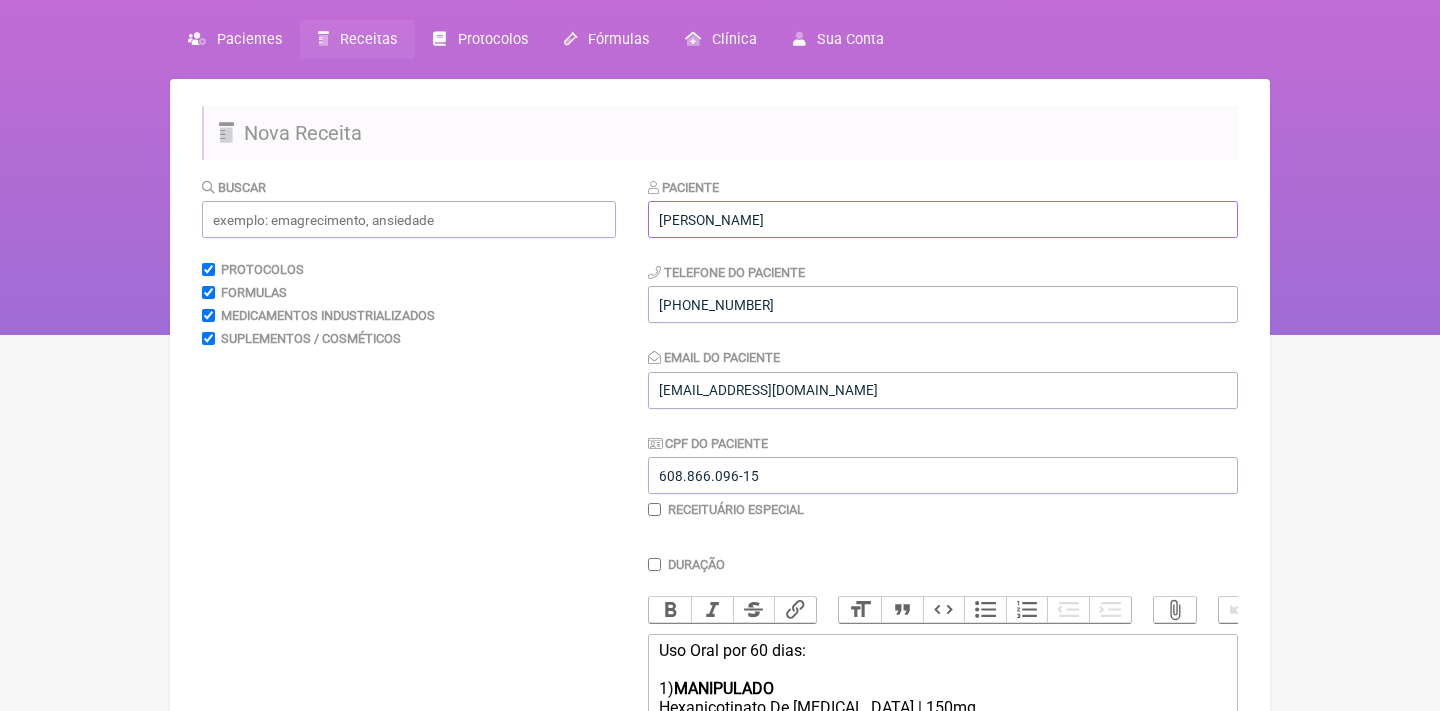 drag, startPoint x: 810, startPoint y: 225, endPoint x: 598, endPoint y: 217, distance: 212.1509 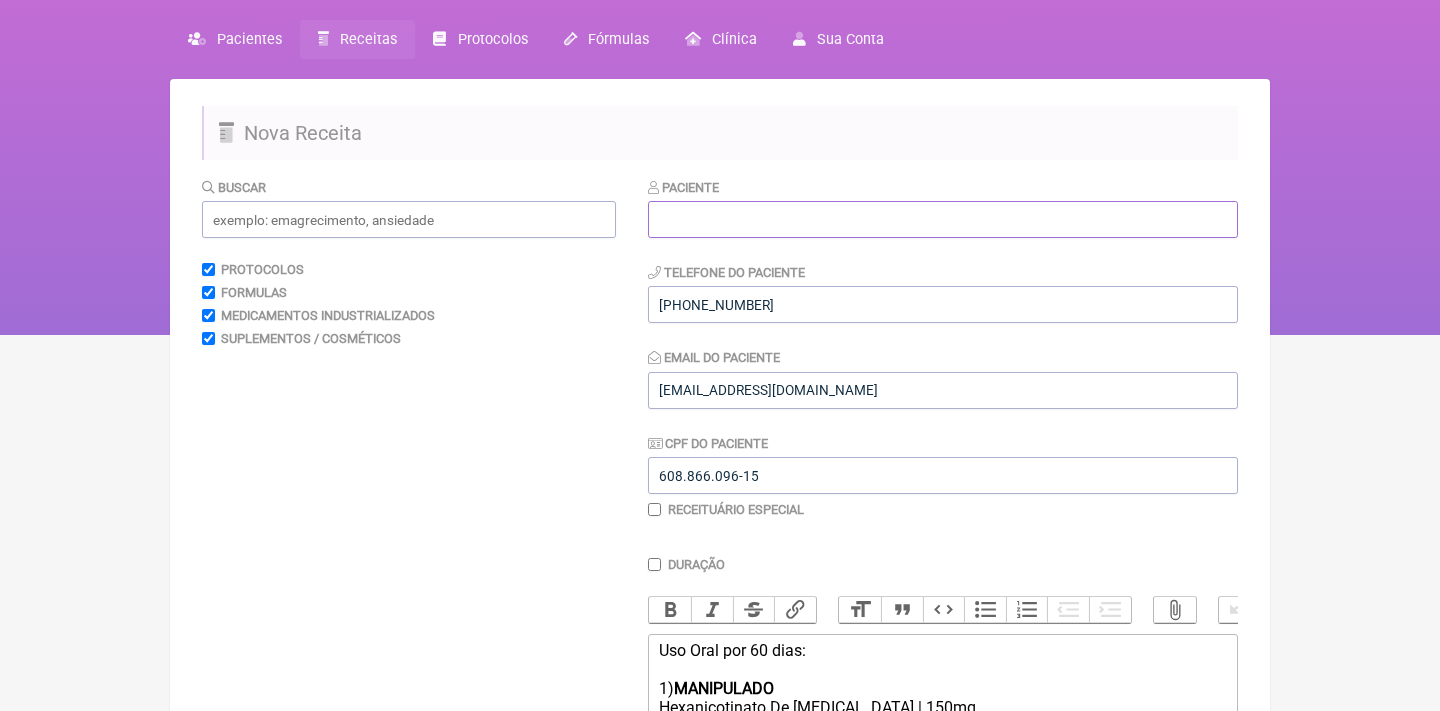 paste on "Regiane de Oliveira Lacerda" 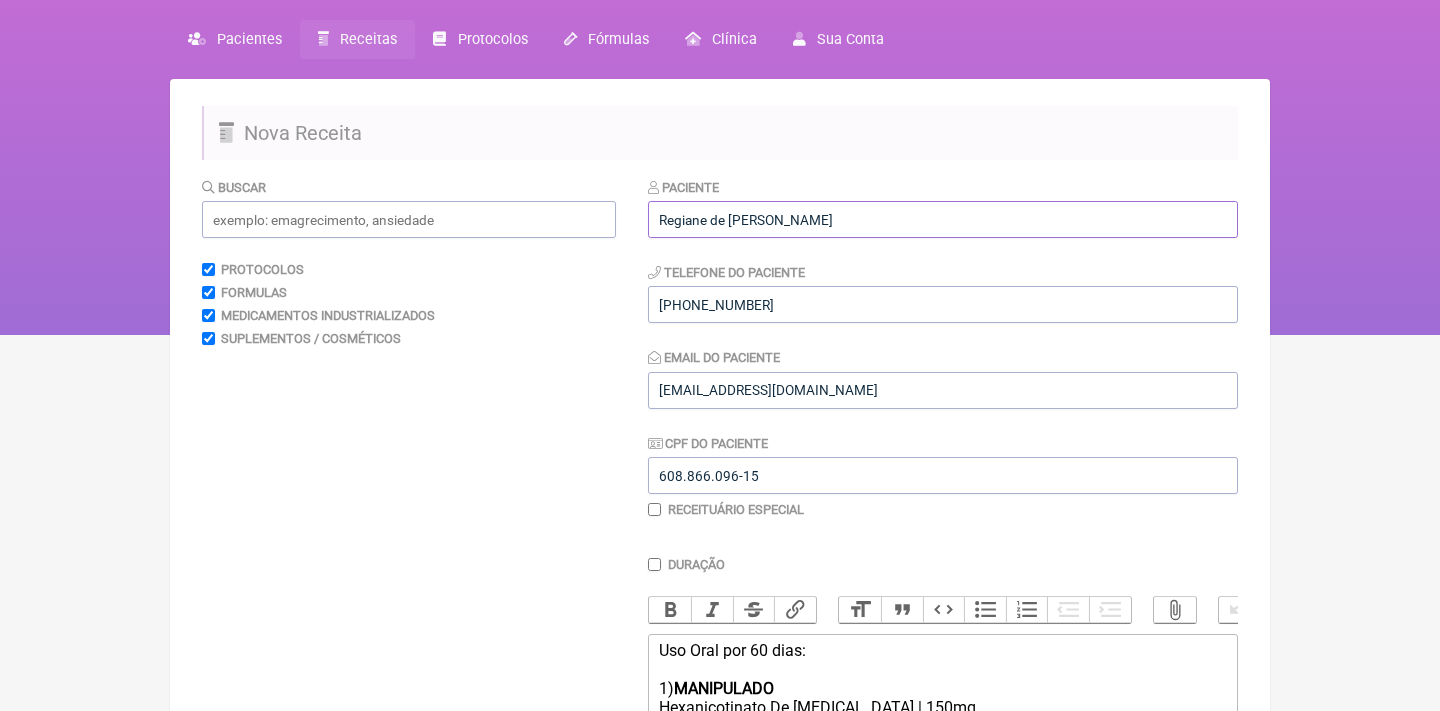 type on "Regiane de Oliveira Lacerda" 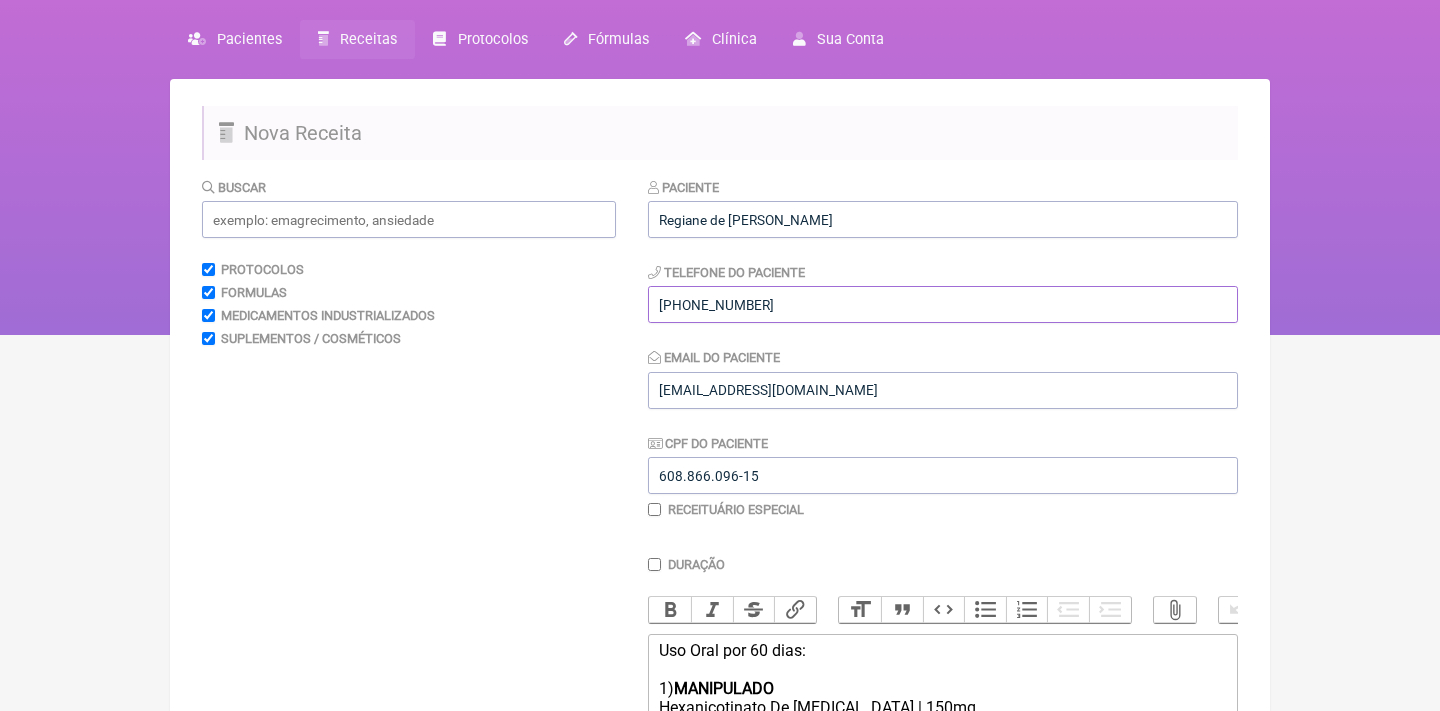 drag, startPoint x: 761, startPoint y: 300, endPoint x: 590, endPoint y: 289, distance: 171.35344 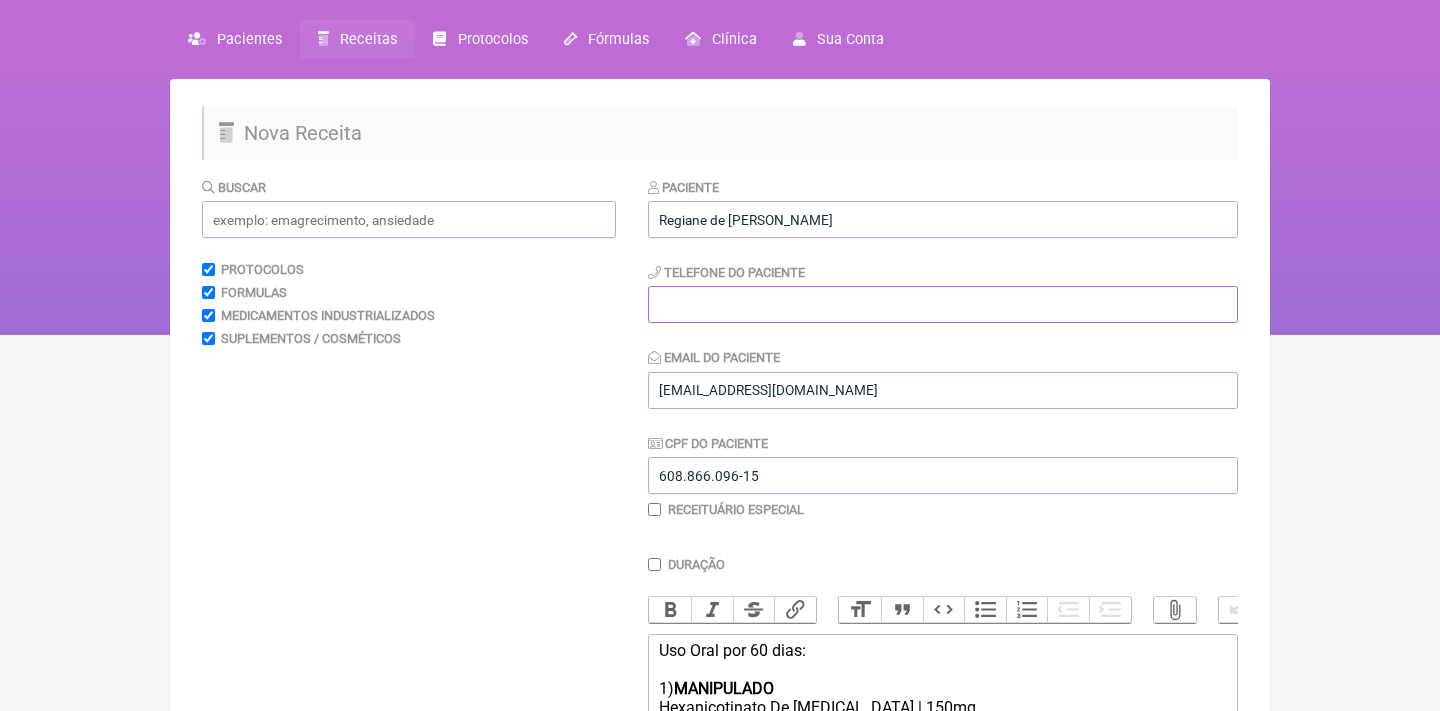 type 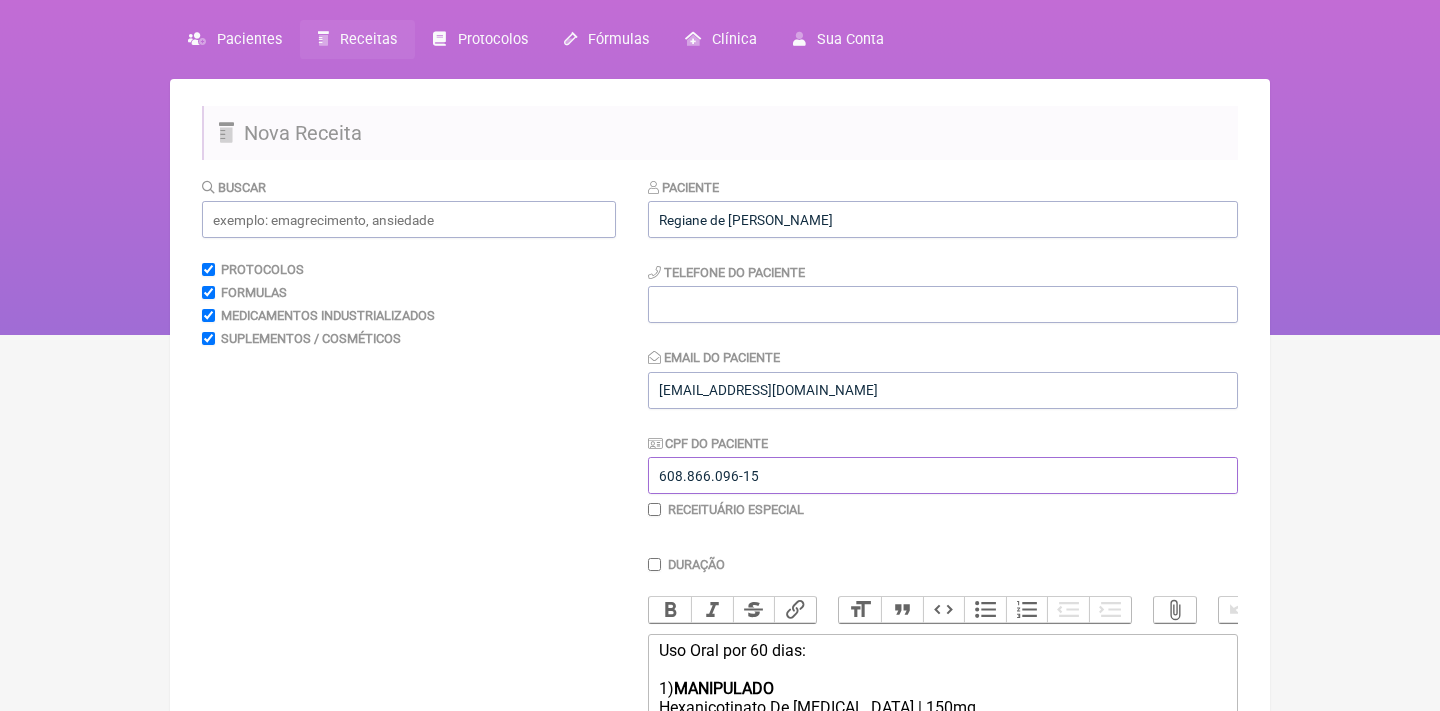 drag, startPoint x: 816, startPoint y: 481, endPoint x: 574, endPoint y: 459, distance: 242.99794 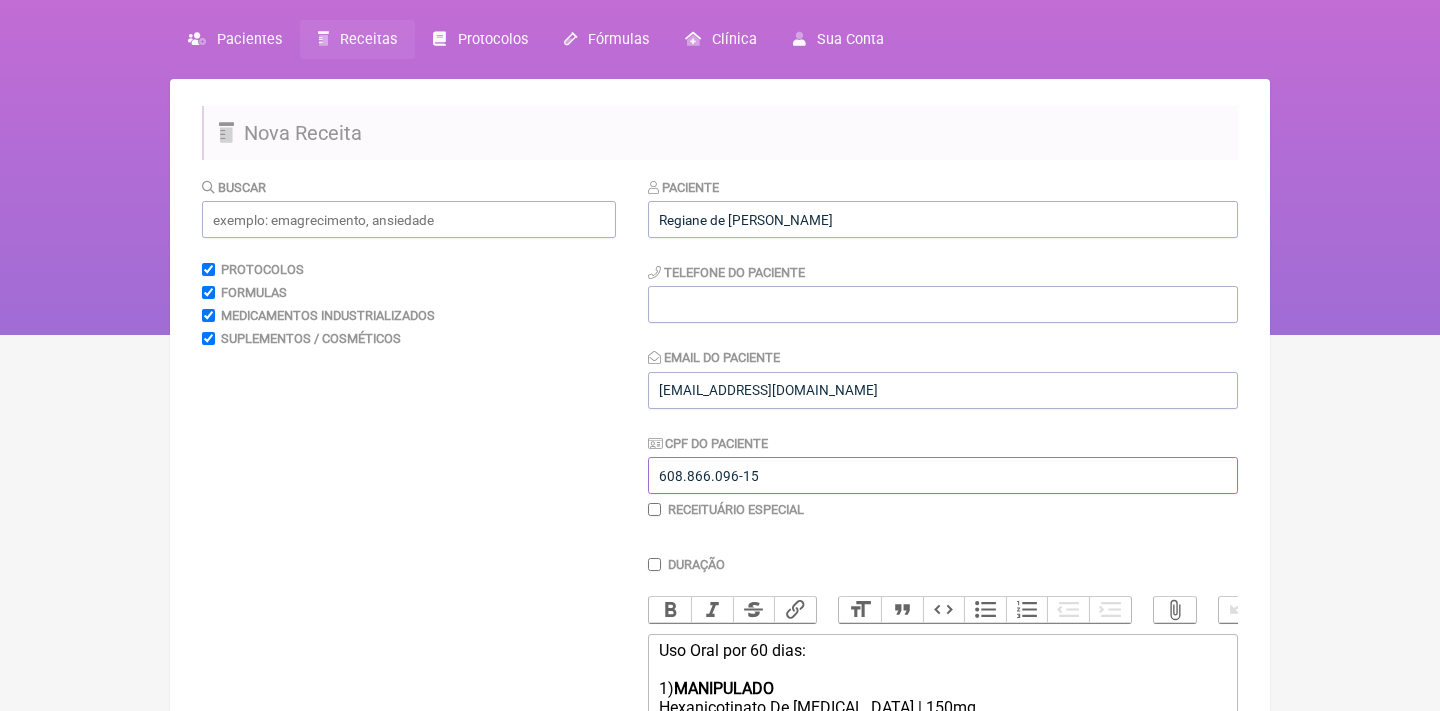 click on "Buscar
Protocolos
Formulas
Medicamentos Industrializados
Suplementos / Cosméticos
Paciente Regiane de Oliveira Lacerda Telefone do Paciente Email do Paciente acrocha1966@gmail.com CPF do Paciente 608.866.096-15 Receituário Especial
Duração
Duração de
30
dias
Bold
Italic
Strikethrough
Link
Heading
Quote
Code
Bullets
Numbers
Decrease Level
Increase Level
Attach Files
Undo
Redo
Link
Unlink
Uso Oral por 60 dias: 1)  MANIPULADO Ácido Alfa Lipóico | 100mg" at bounding box center [720, 821] 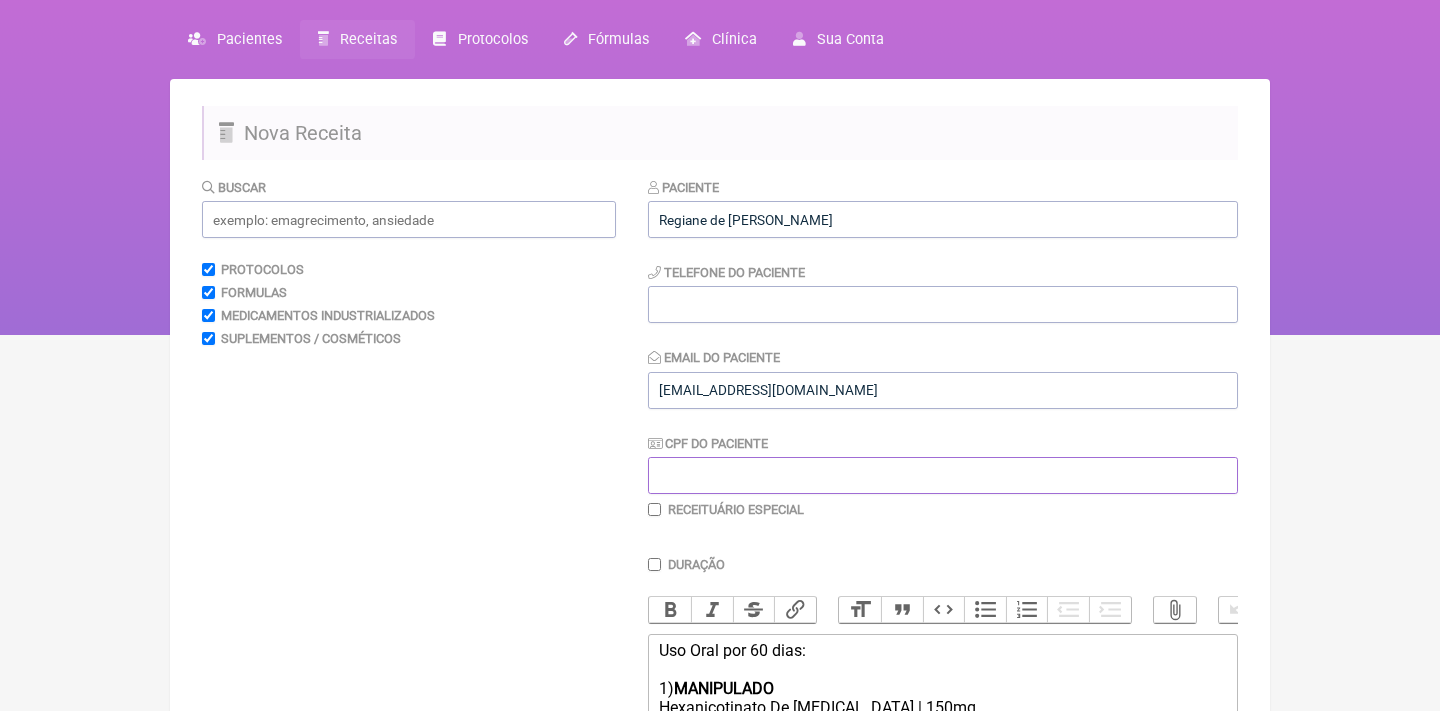 paste on "637.051.332-68" 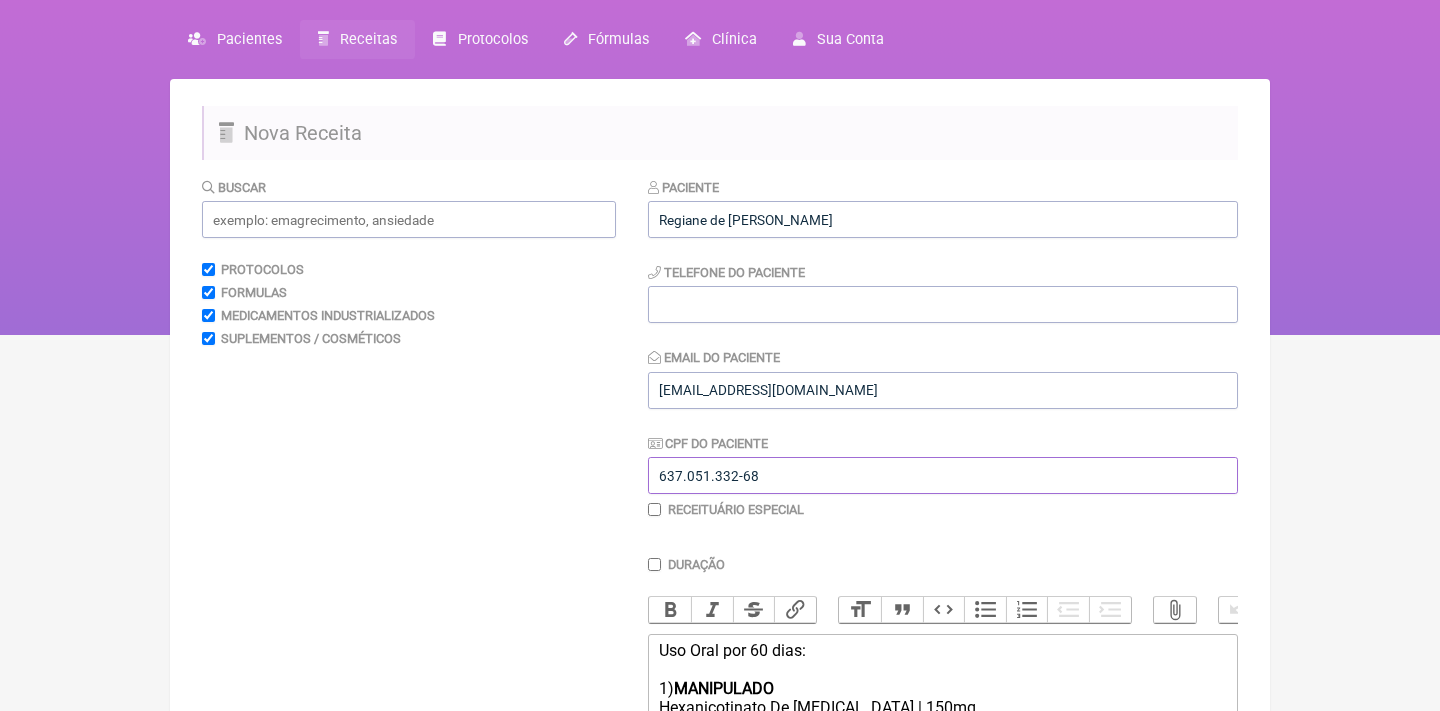 type on "637.051.332-68" 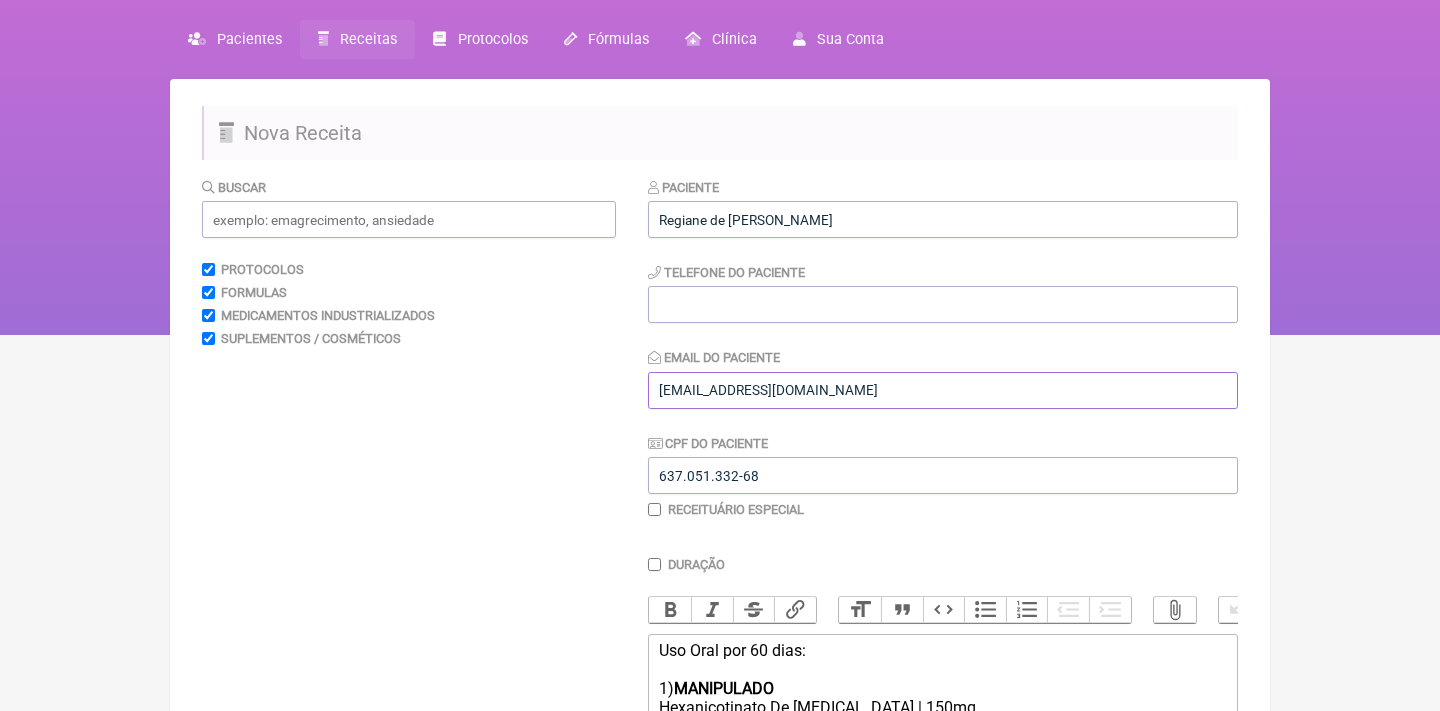 drag, startPoint x: 819, startPoint y: 394, endPoint x: 606, endPoint y: 375, distance: 213.84573 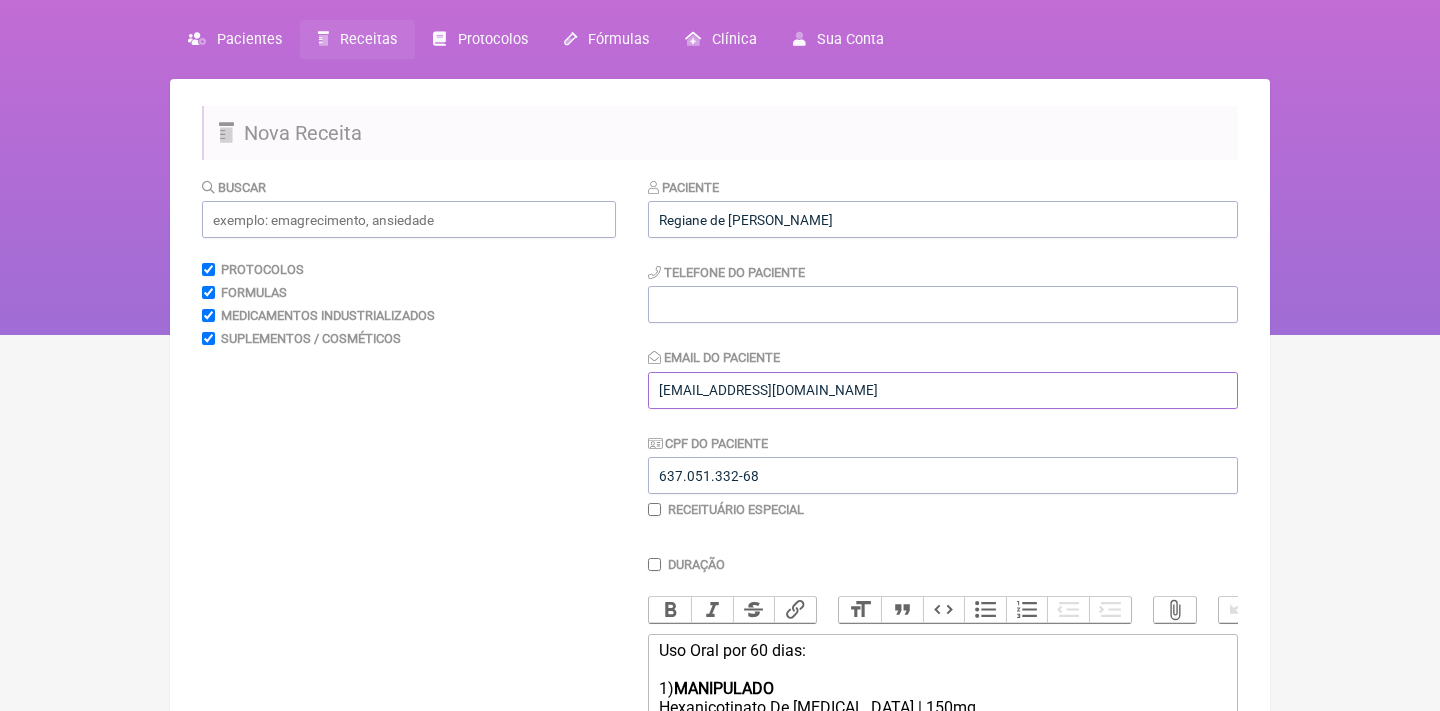 click on "Buscar
Protocolos
Formulas
Medicamentos Industrializados
Suplementos / Cosméticos
Paciente Regiane de Oliveira Lacerda Telefone do Paciente Email do Paciente acrocha1966@gmail.com CPF do Paciente 637.051.332-68 Receituário Especial
Duração
Duração de
30
dias
Bold
Italic
Strikethrough
Link
Heading
Quote
Code
Bullets
Numbers
Decrease Level
Increase Level
Attach Files
Undo
Redo
Link
Unlink
Uso Oral por 60 dias: 1)  MANIPULADO Ácido Alfa Lipóico | 100mg" at bounding box center [720, 821] 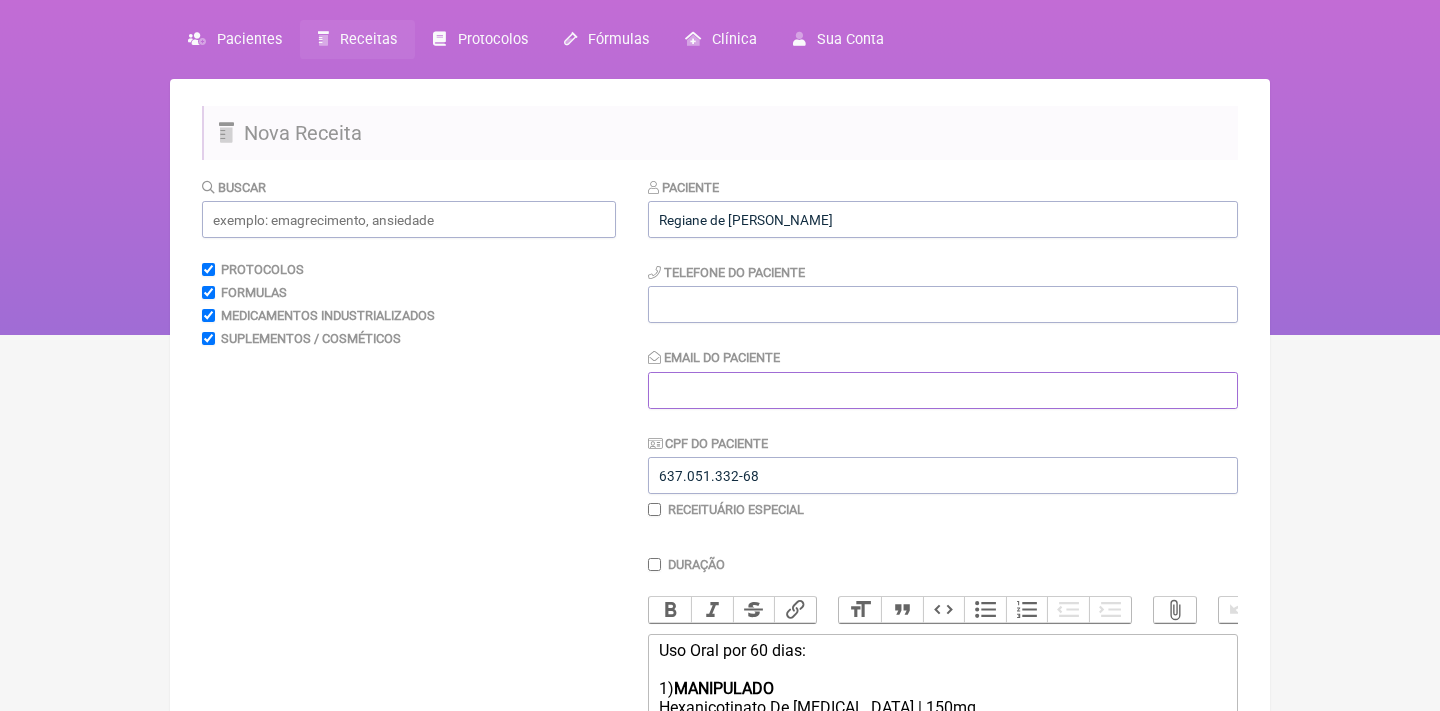 type 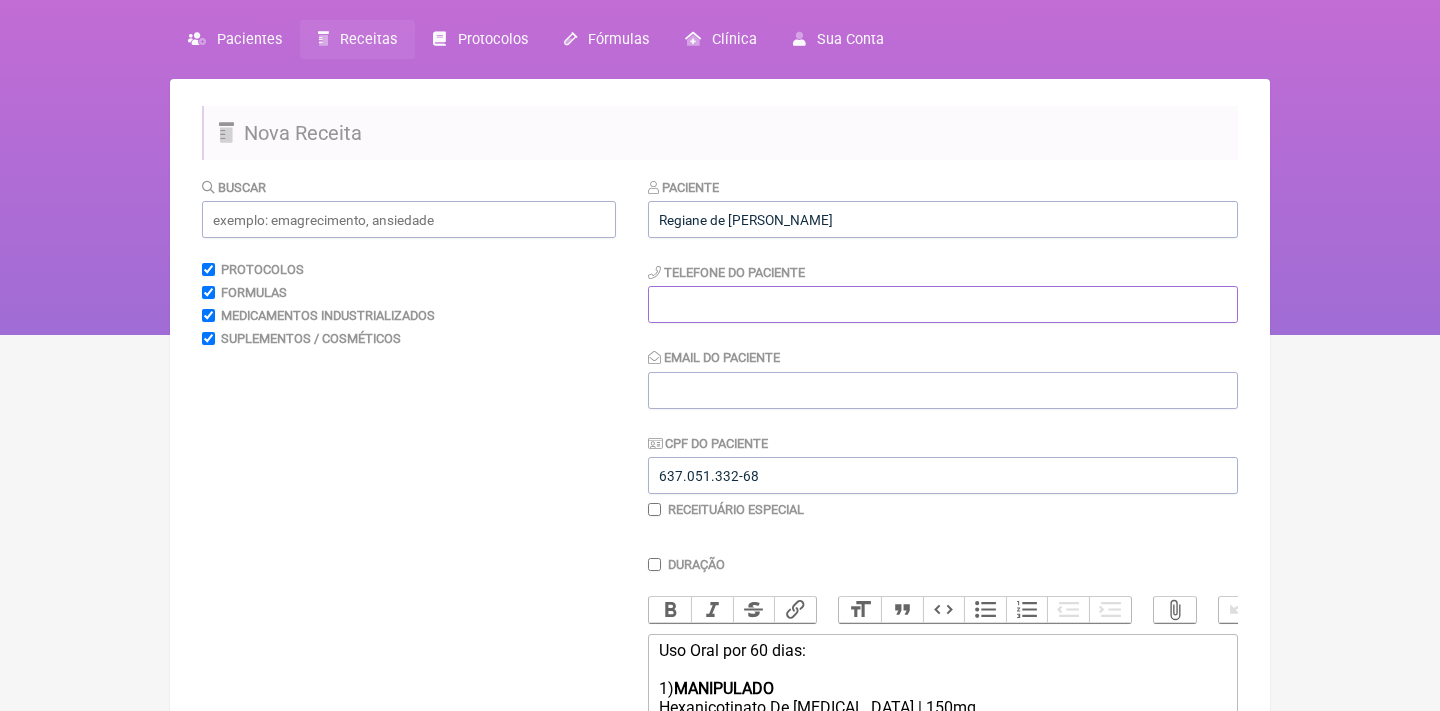 click at bounding box center [943, 304] 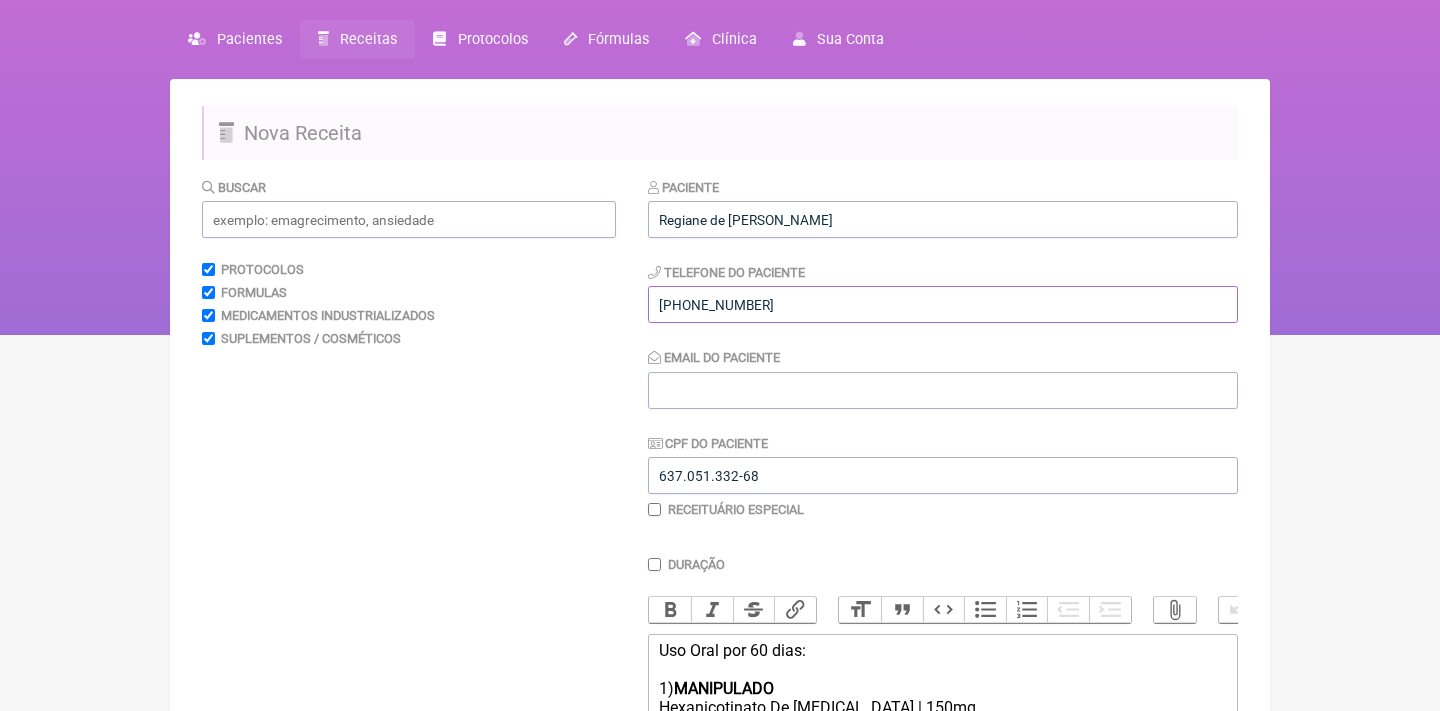 type on "(92) 99136-9038" 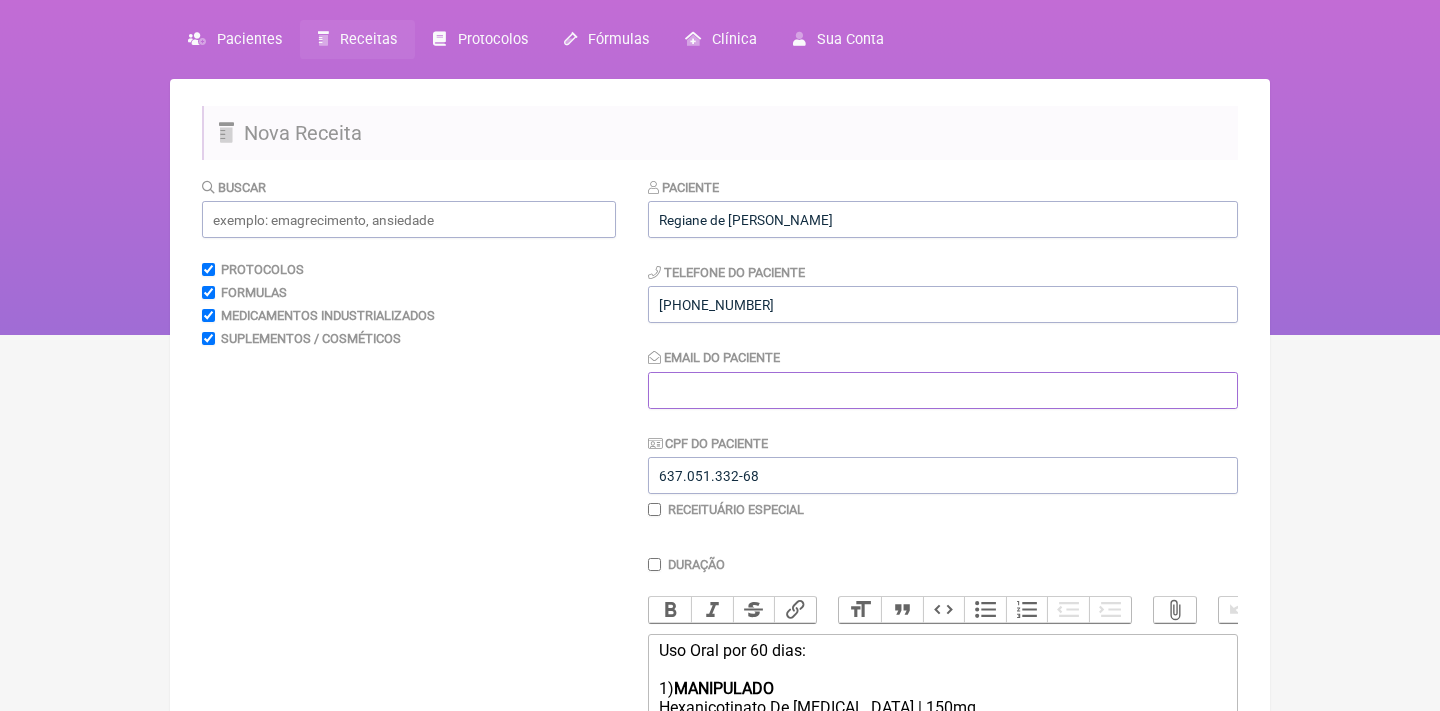 click on "Email do Paciente" at bounding box center [943, 390] 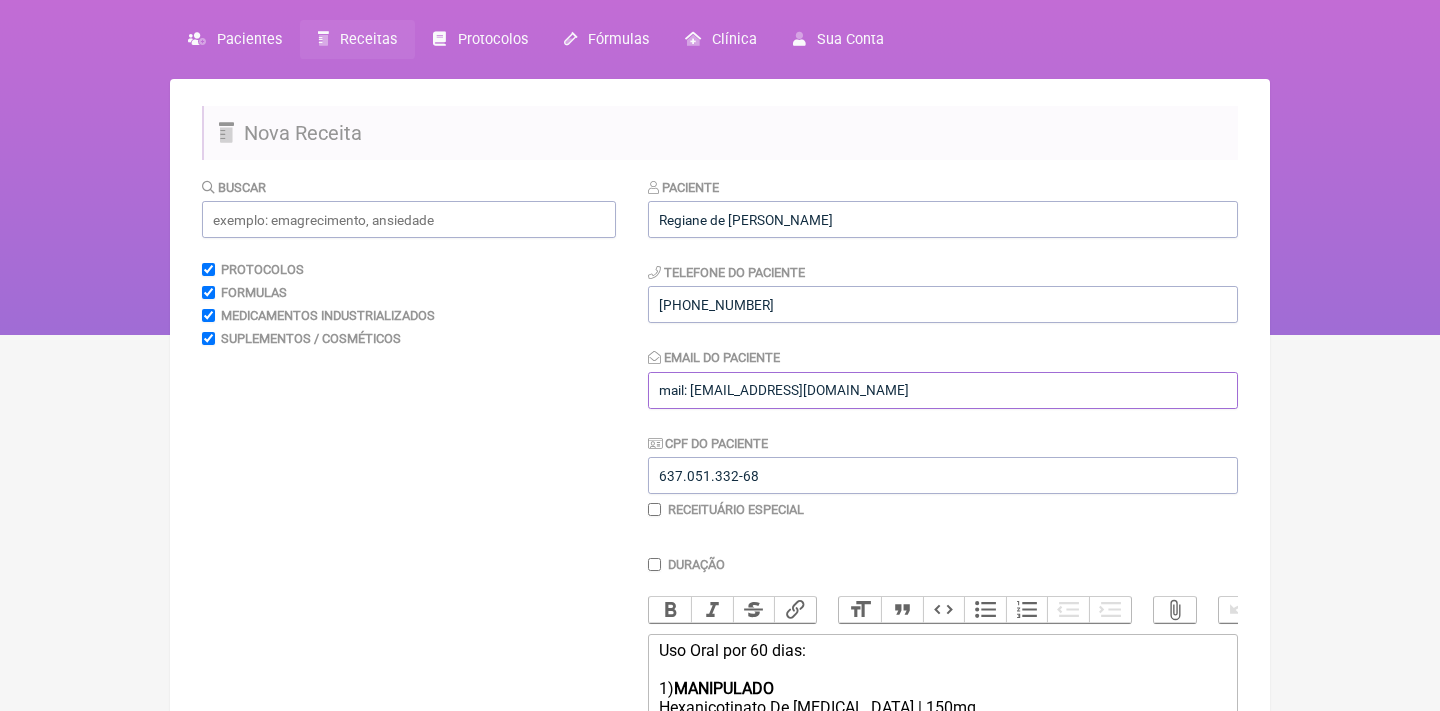 drag, startPoint x: 693, startPoint y: 391, endPoint x: 628, endPoint y: 390, distance: 65.00769 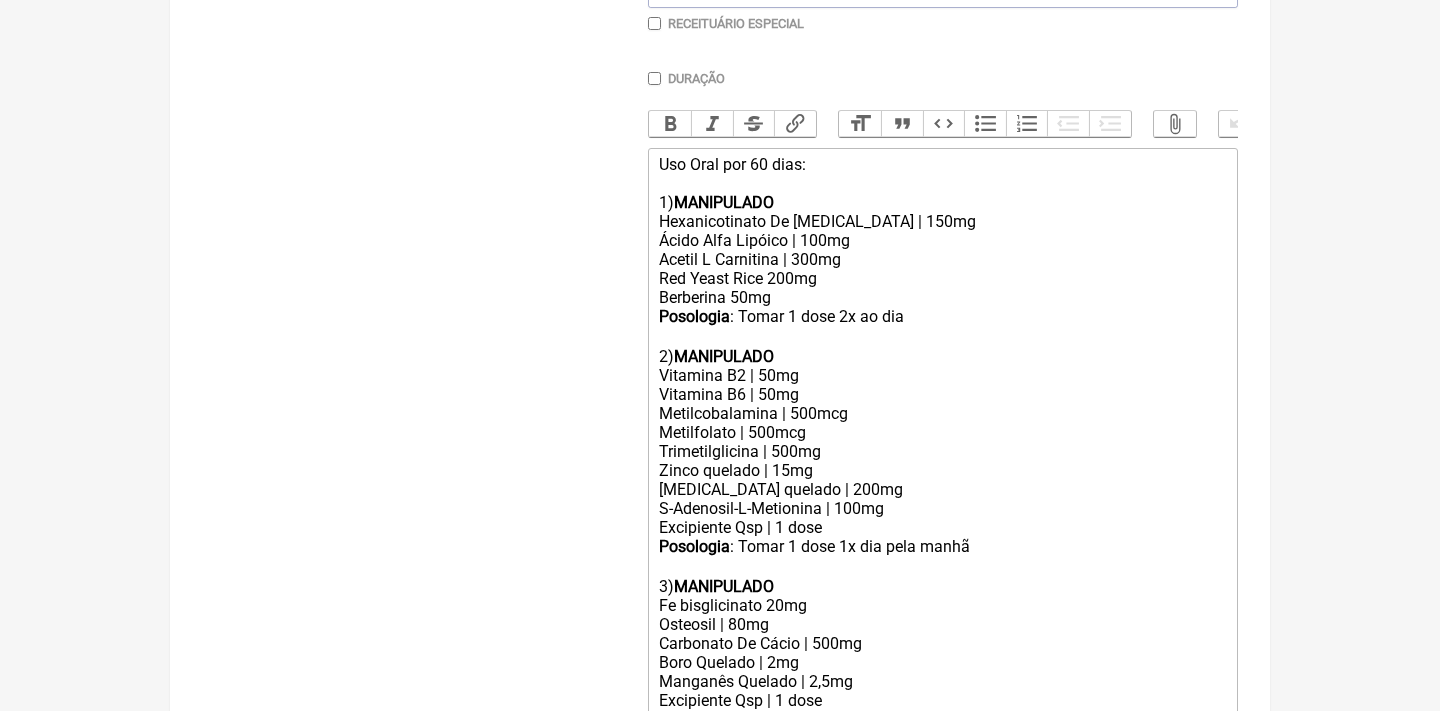 scroll, scrollTop: 577, scrollLeft: 0, axis: vertical 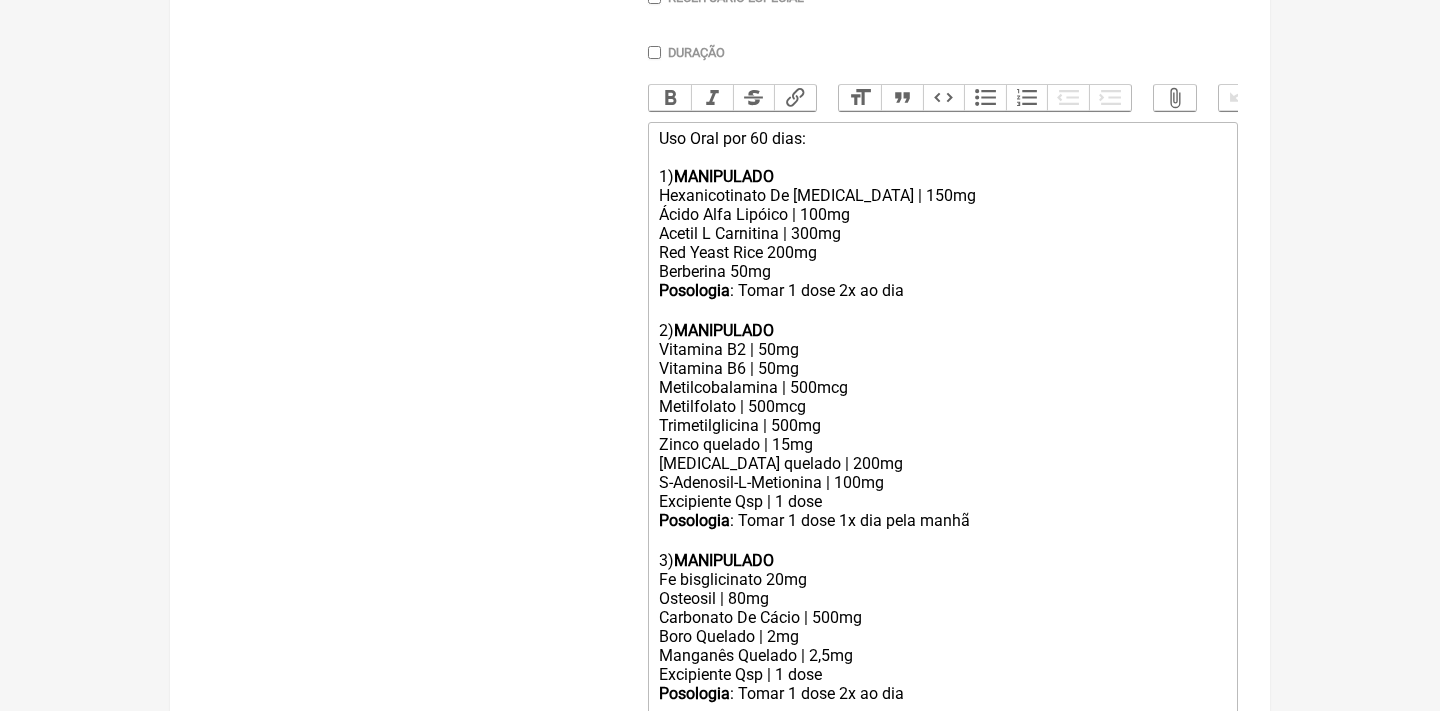 type on "lacerda.regi@hotmail.com" 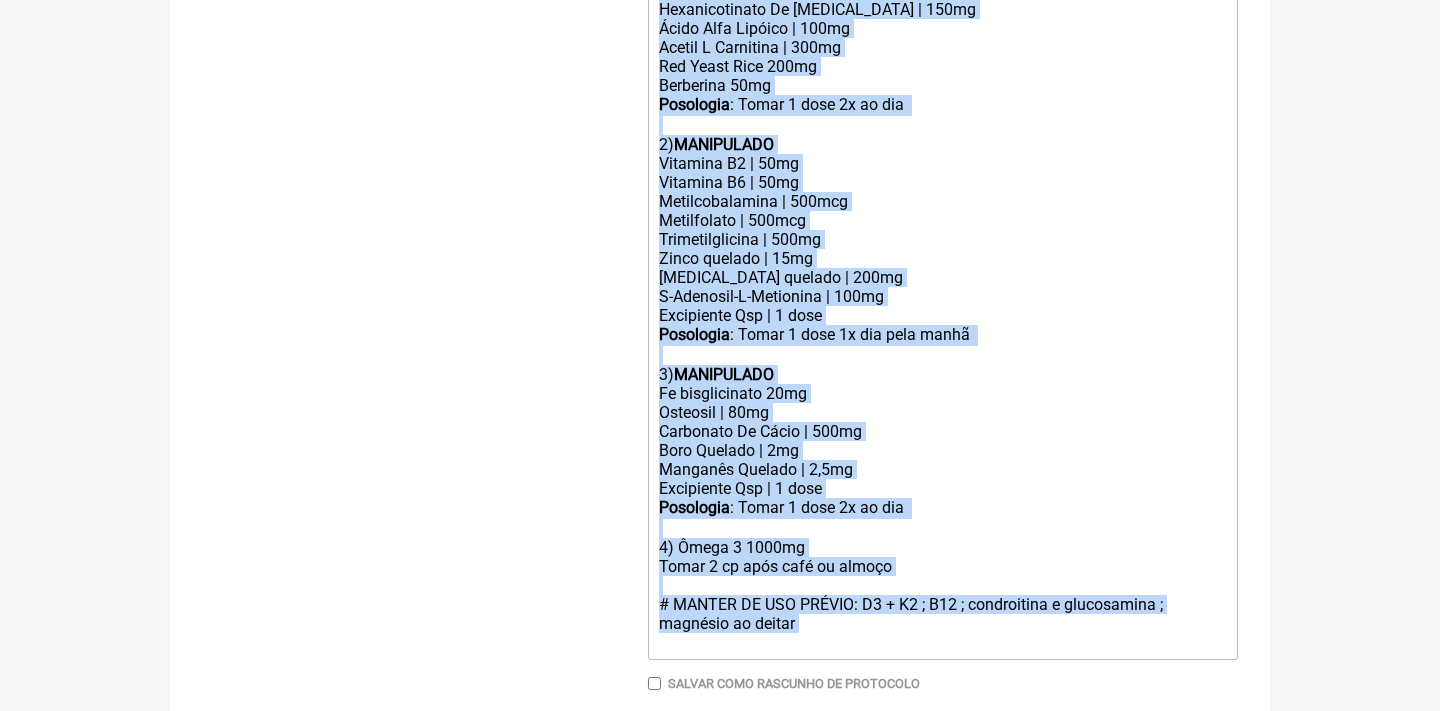scroll, scrollTop: 807, scrollLeft: 0, axis: vertical 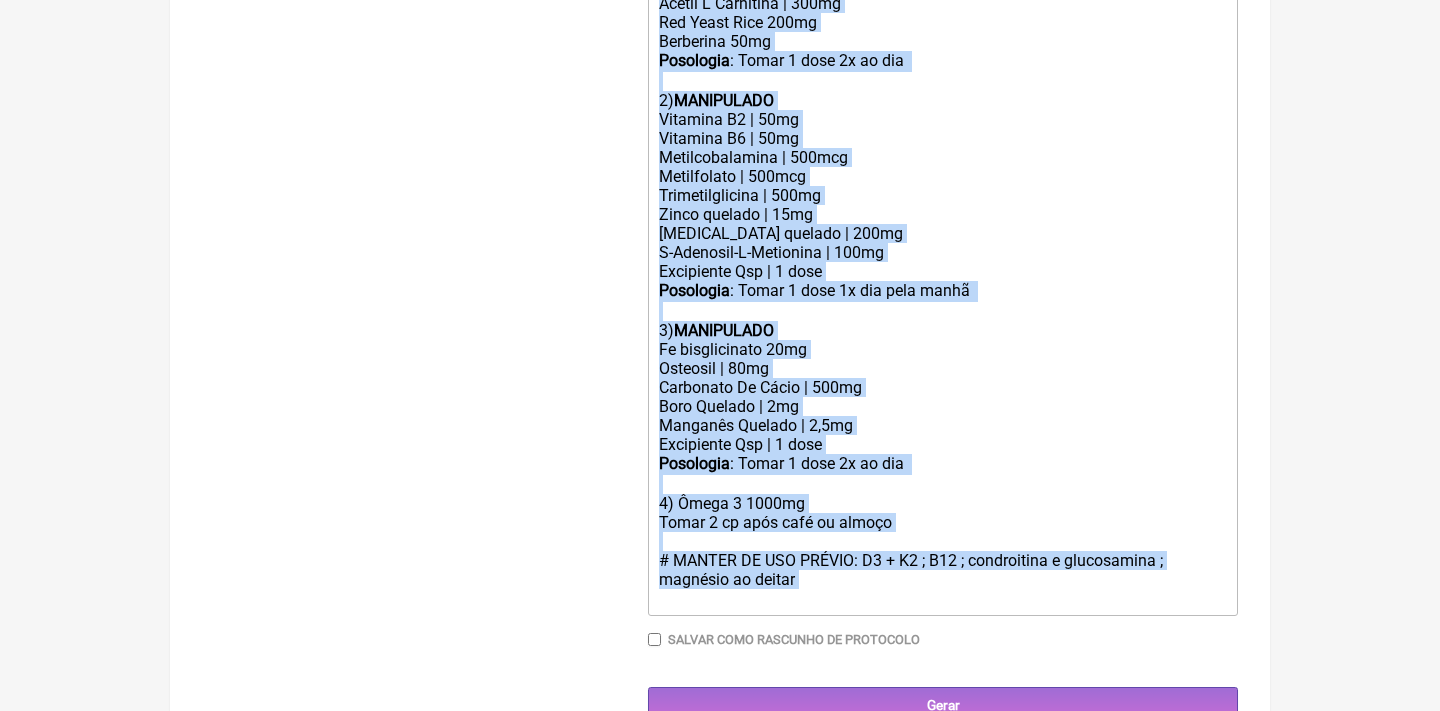 drag, startPoint x: 654, startPoint y: 168, endPoint x: 708, endPoint y: 793, distance: 627.3285 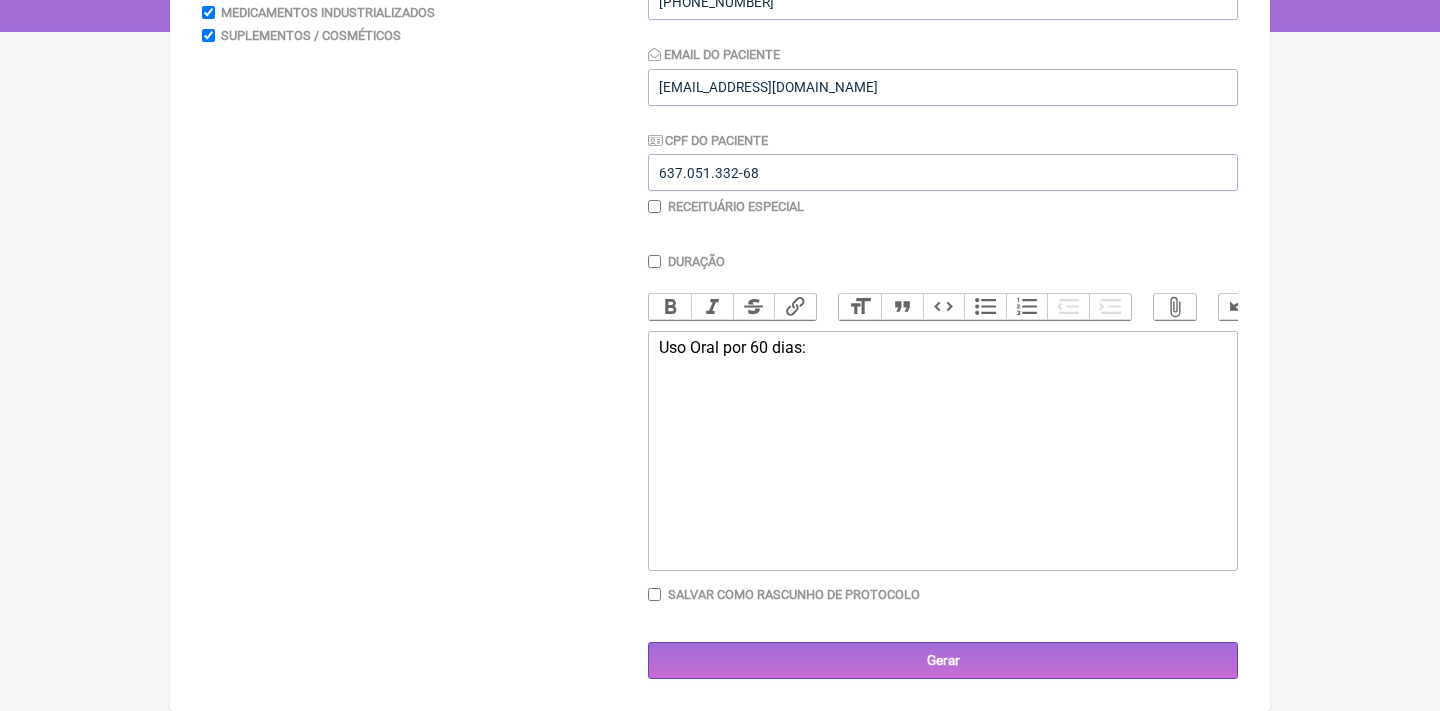 scroll, scrollTop: 366, scrollLeft: 0, axis: vertical 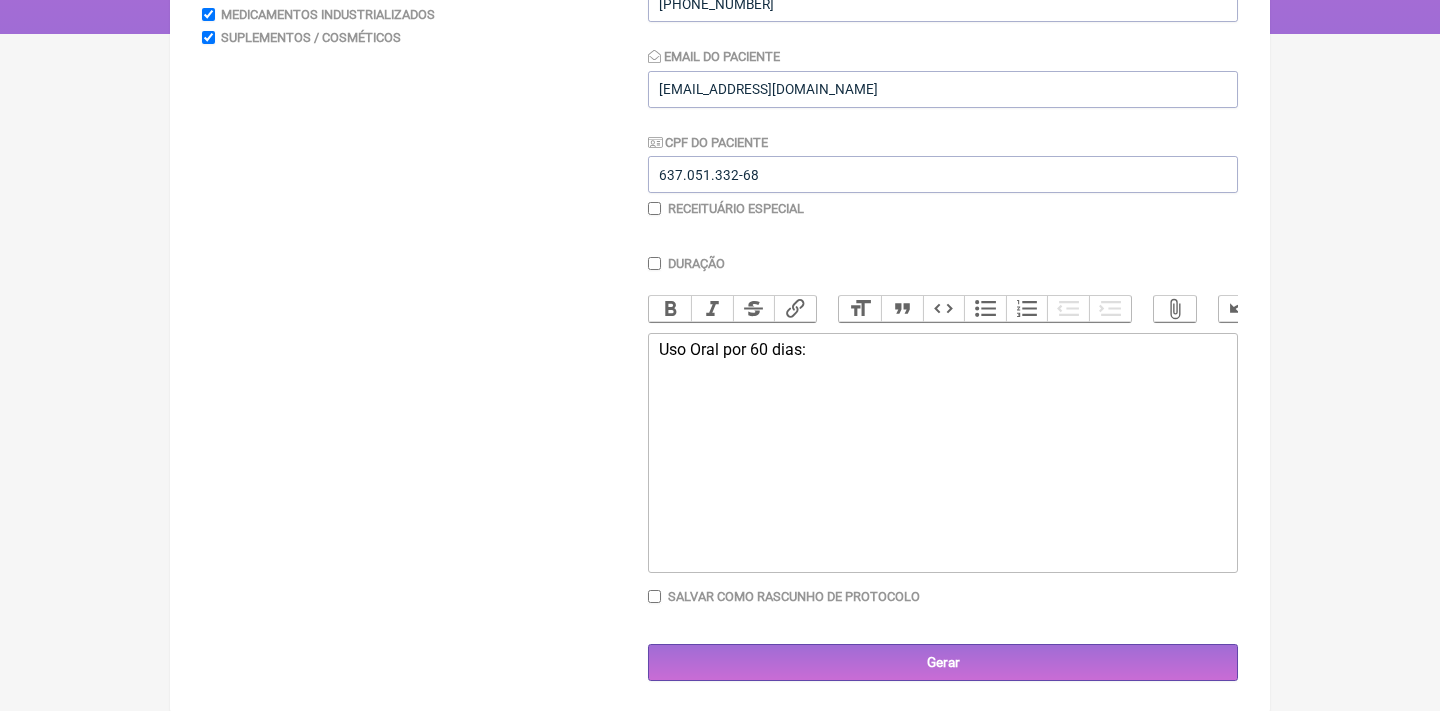 type on "<div>Uso Oral por 60 dias:<br><br><br></div>" 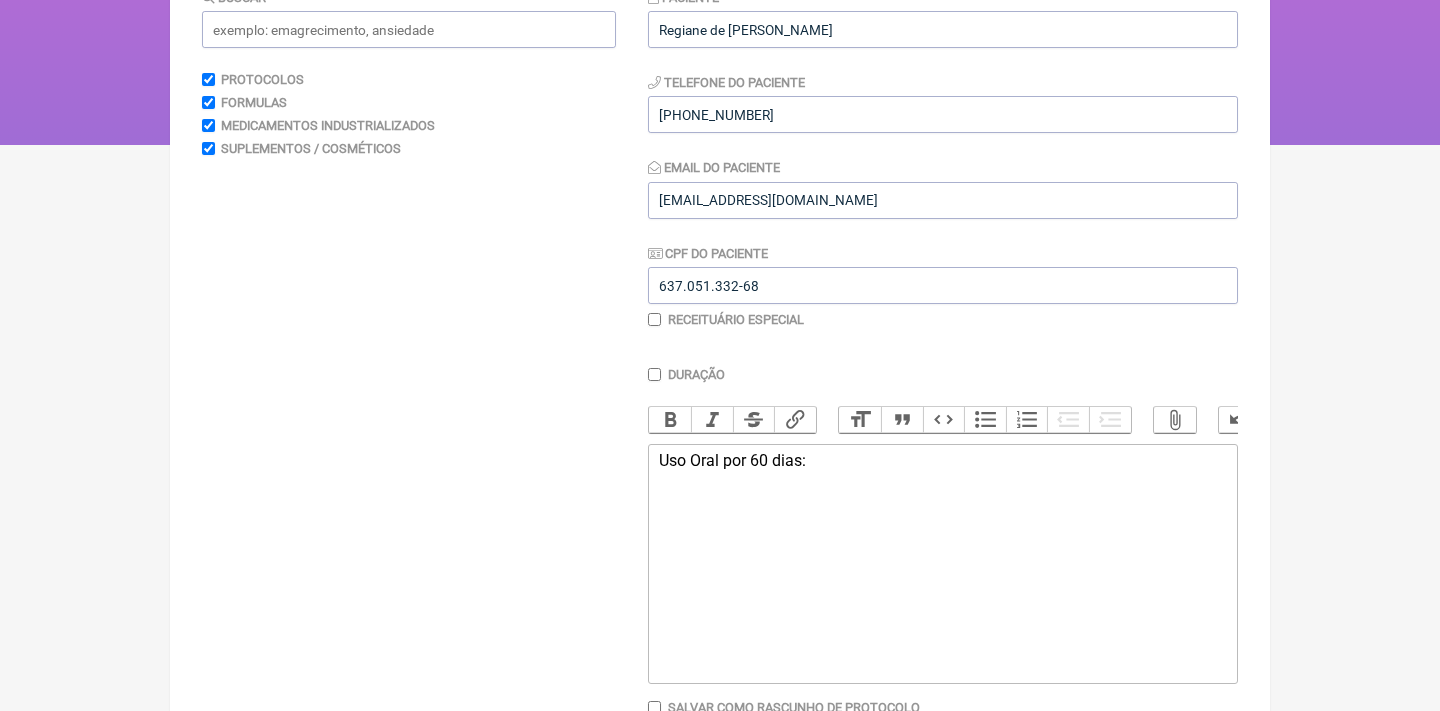 scroll, scrollTop: 1, scrollLeft: 0, axis: vertical 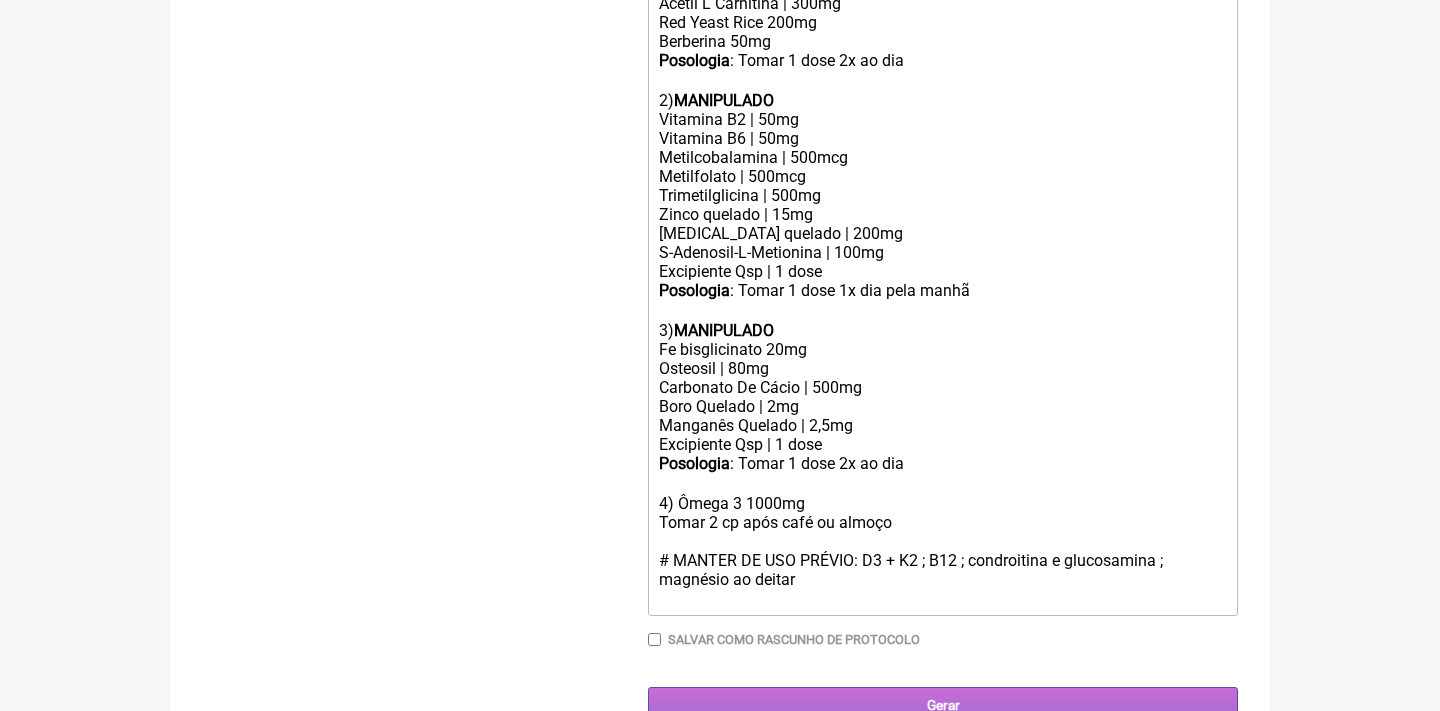 type on "Ana Cristina Rocha" 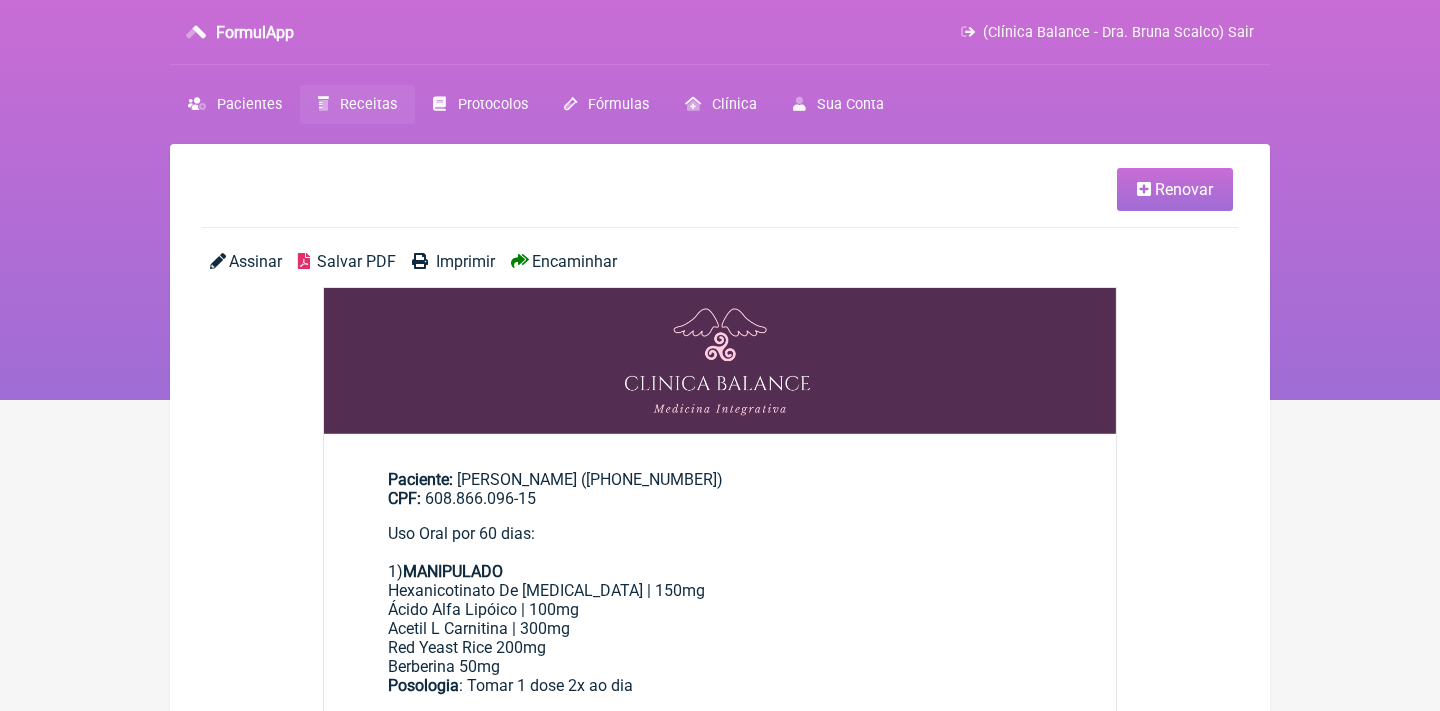 scroll, scrollTop: 0, scrollLeft: 0, axis: both 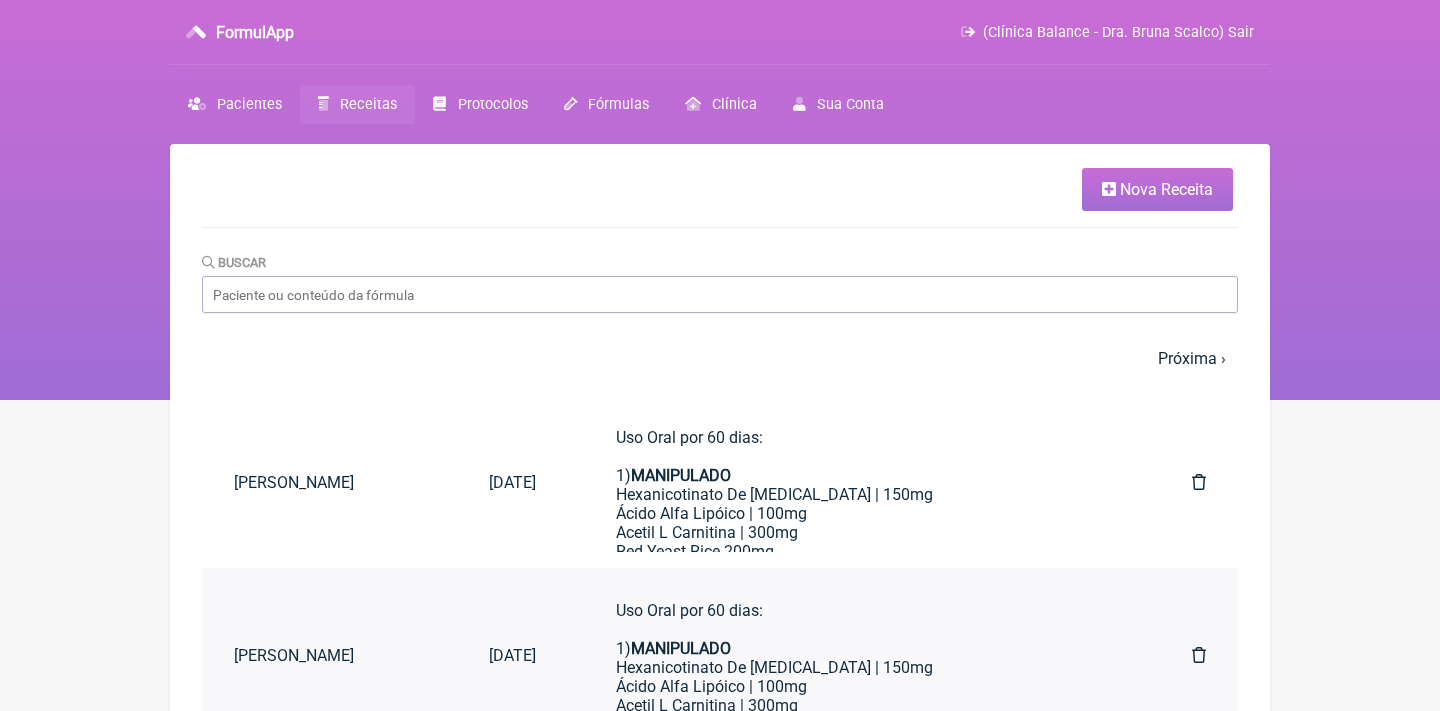 click at bounding box center [1199, 655] 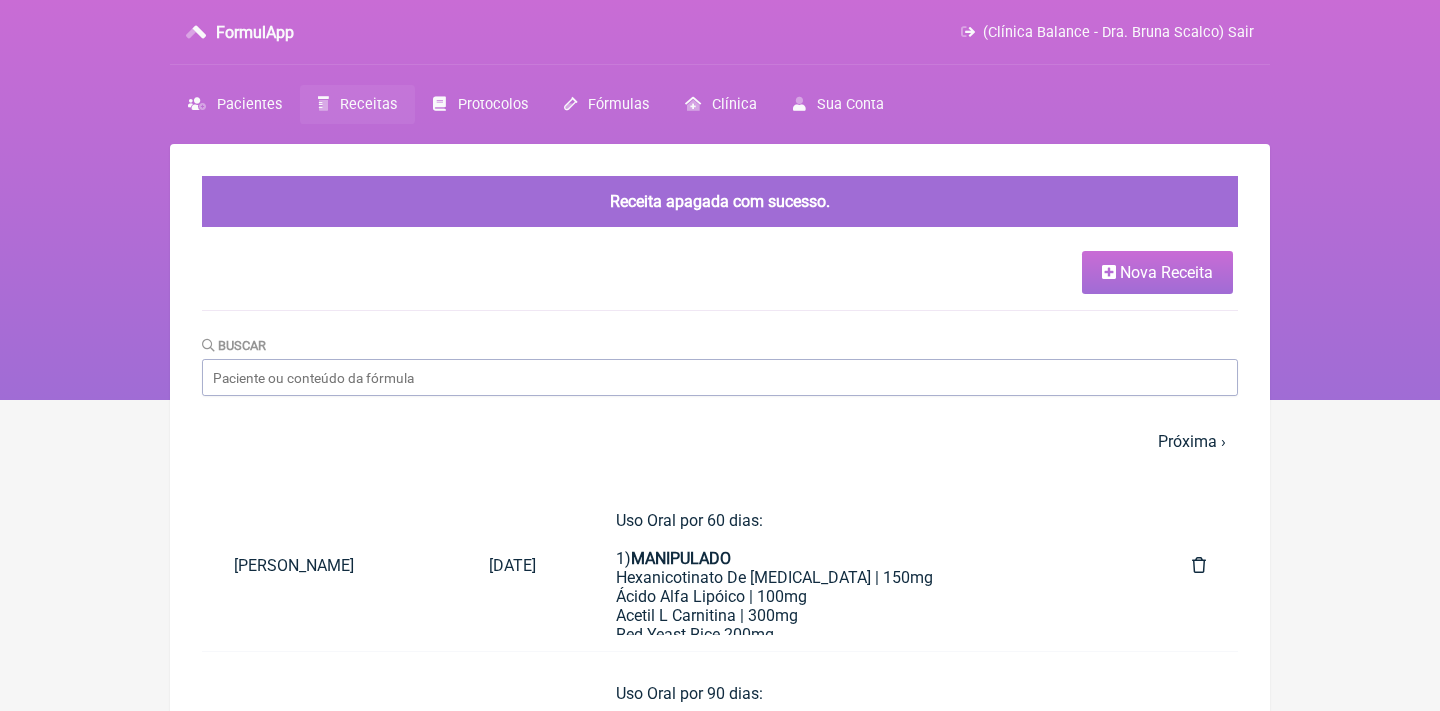 scroll, scrollTop: 0, scrollLeft: 0, axis: both 